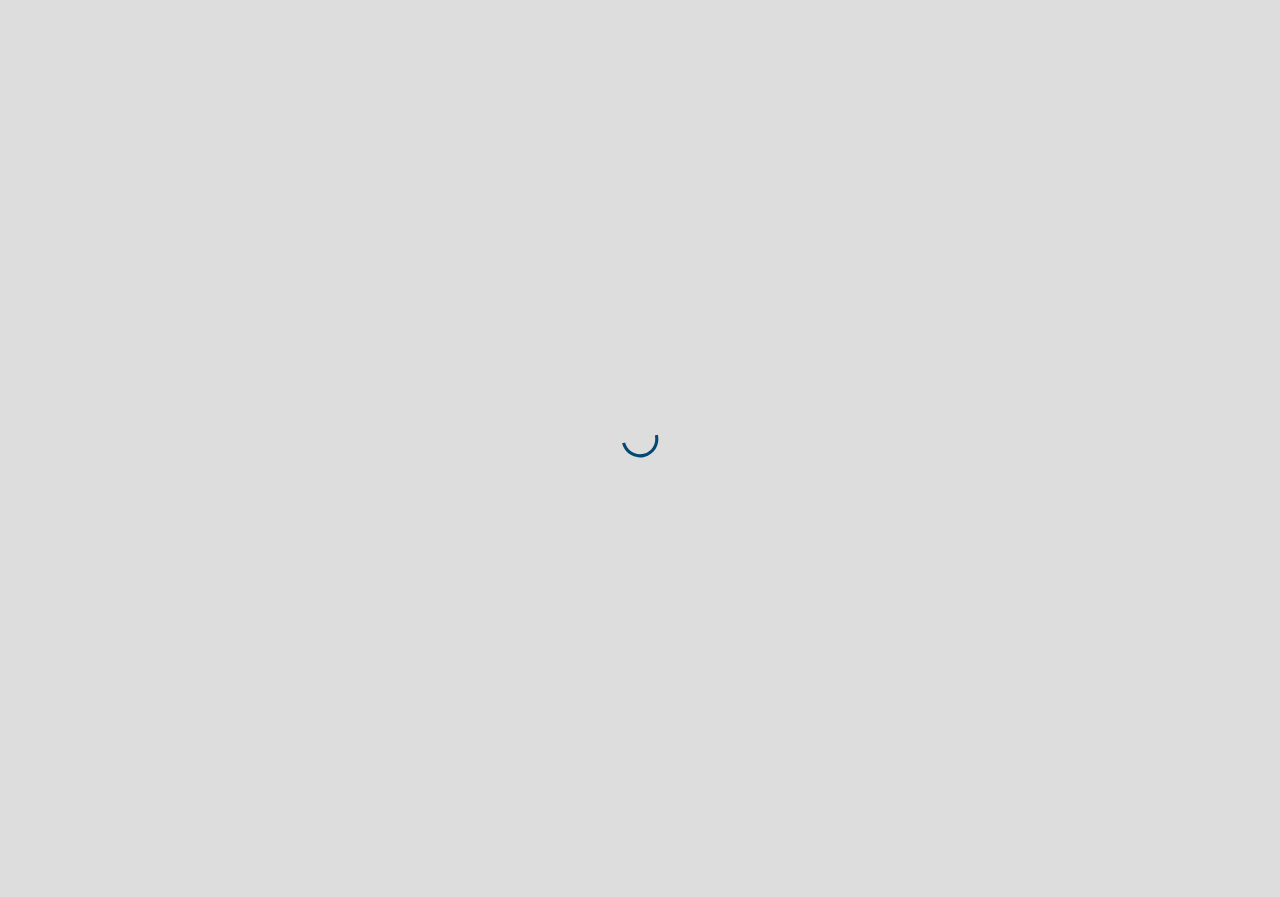 scroll, scrollTop: 0, scrollLeft: 0, axis: both 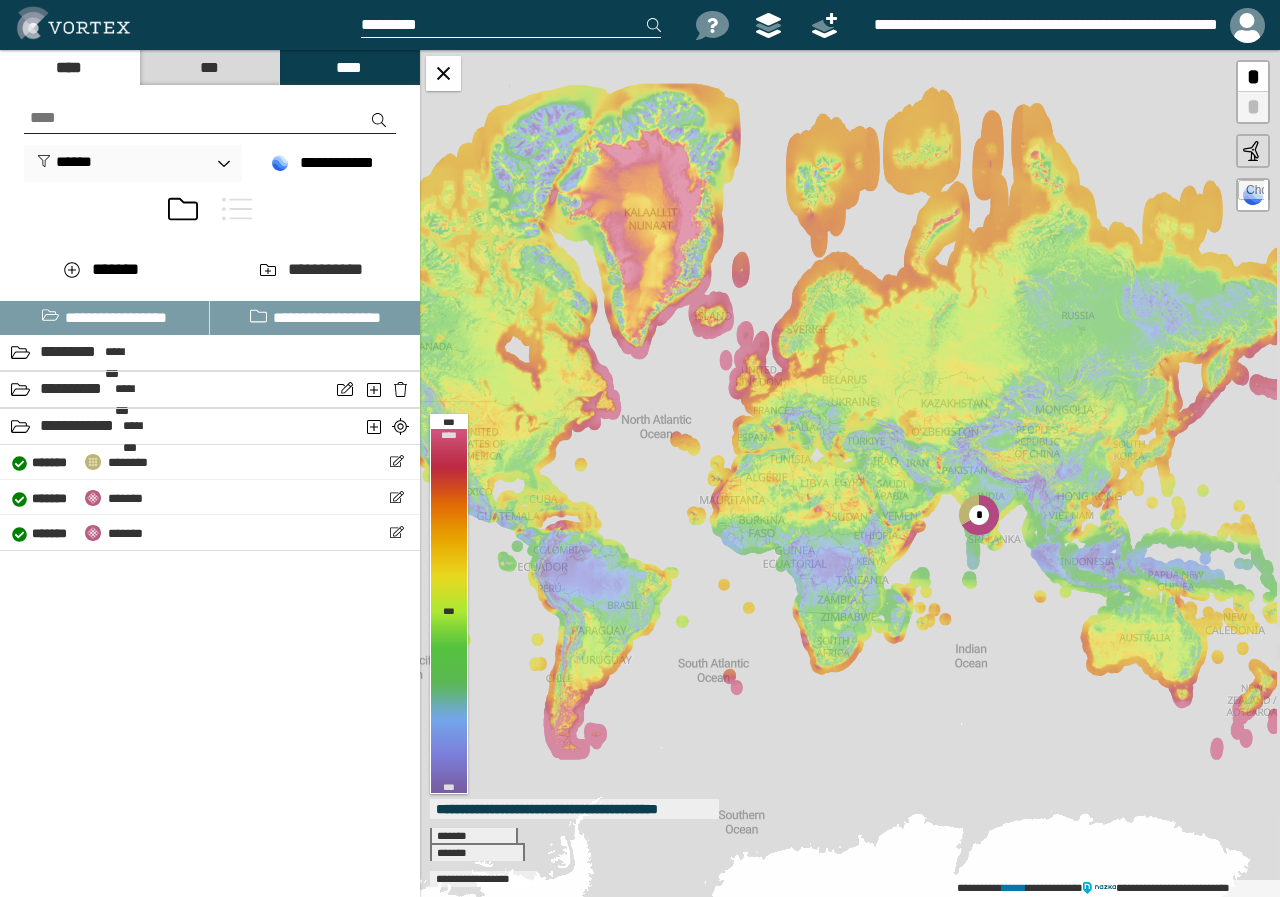 drag, startPoint x: 1099, startPoint y: 518, endPoint x: 1001, endPoint y: 545, distance: 101.65137 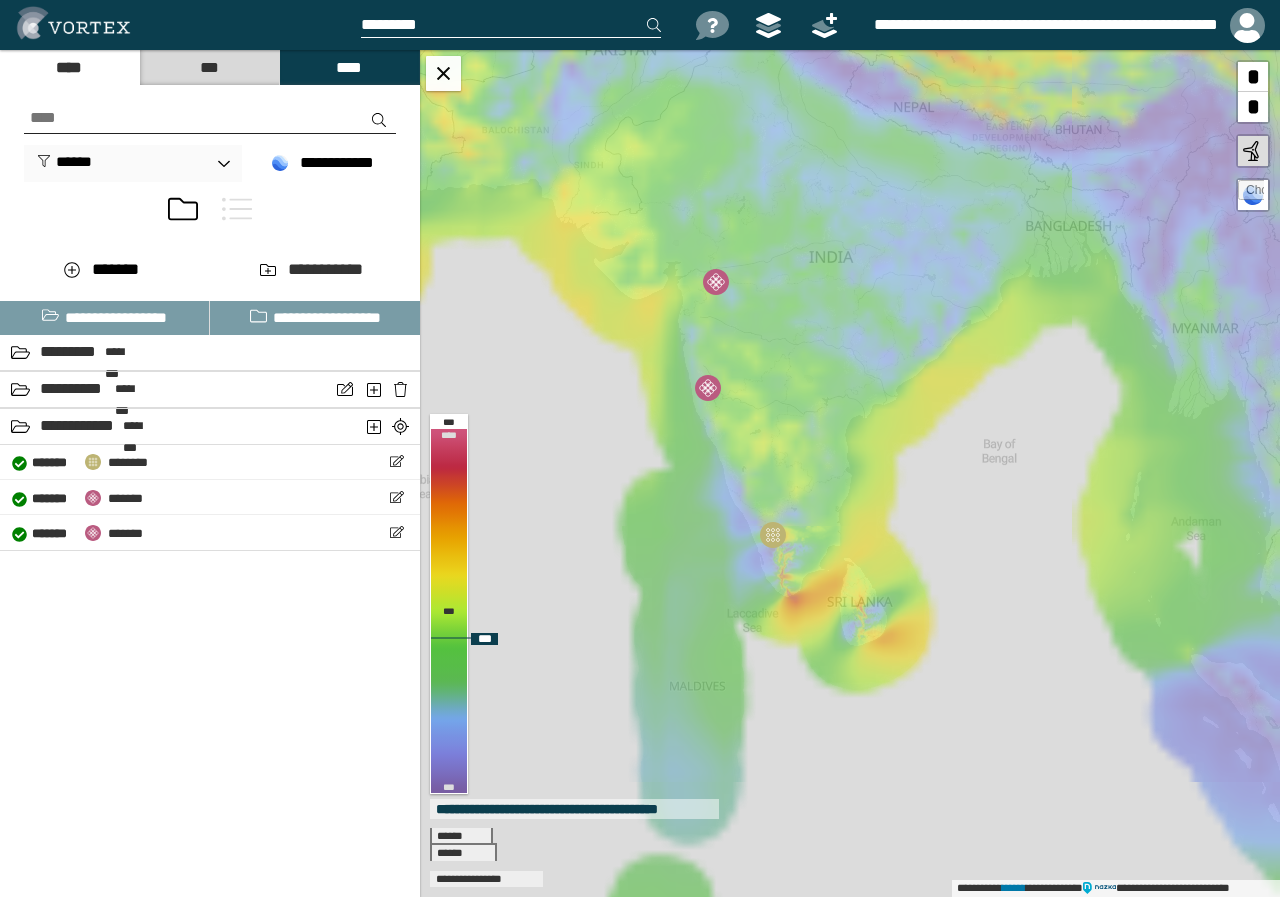 drag, startPoint x: 796, startPoint y: 440, endPoint x: 818, endPoint y: 553, distance: 115.12167 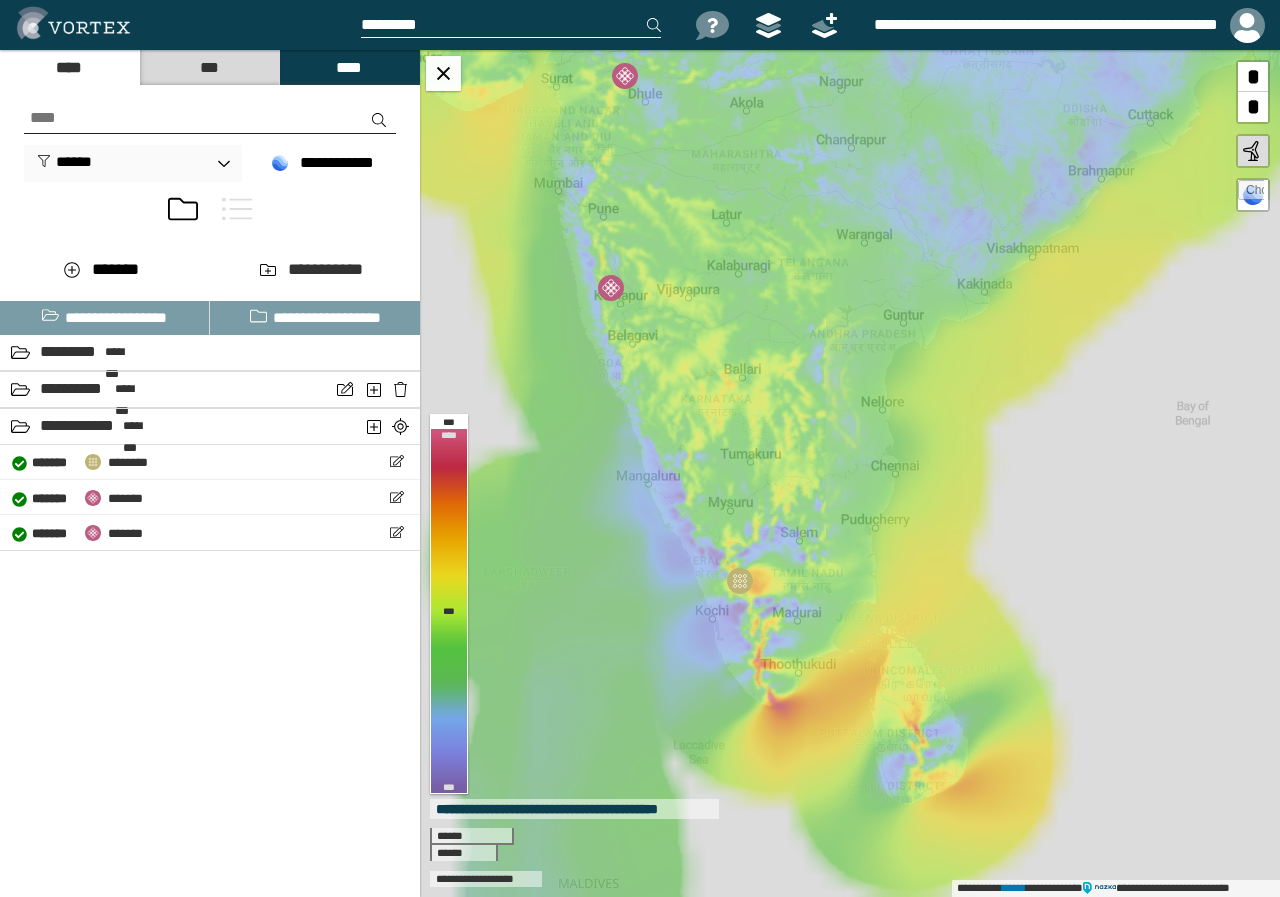 drag, startPoint x: 817, startPoint y: 551, endPoint x: 852, endPoint y: 681, distance: 134.62912 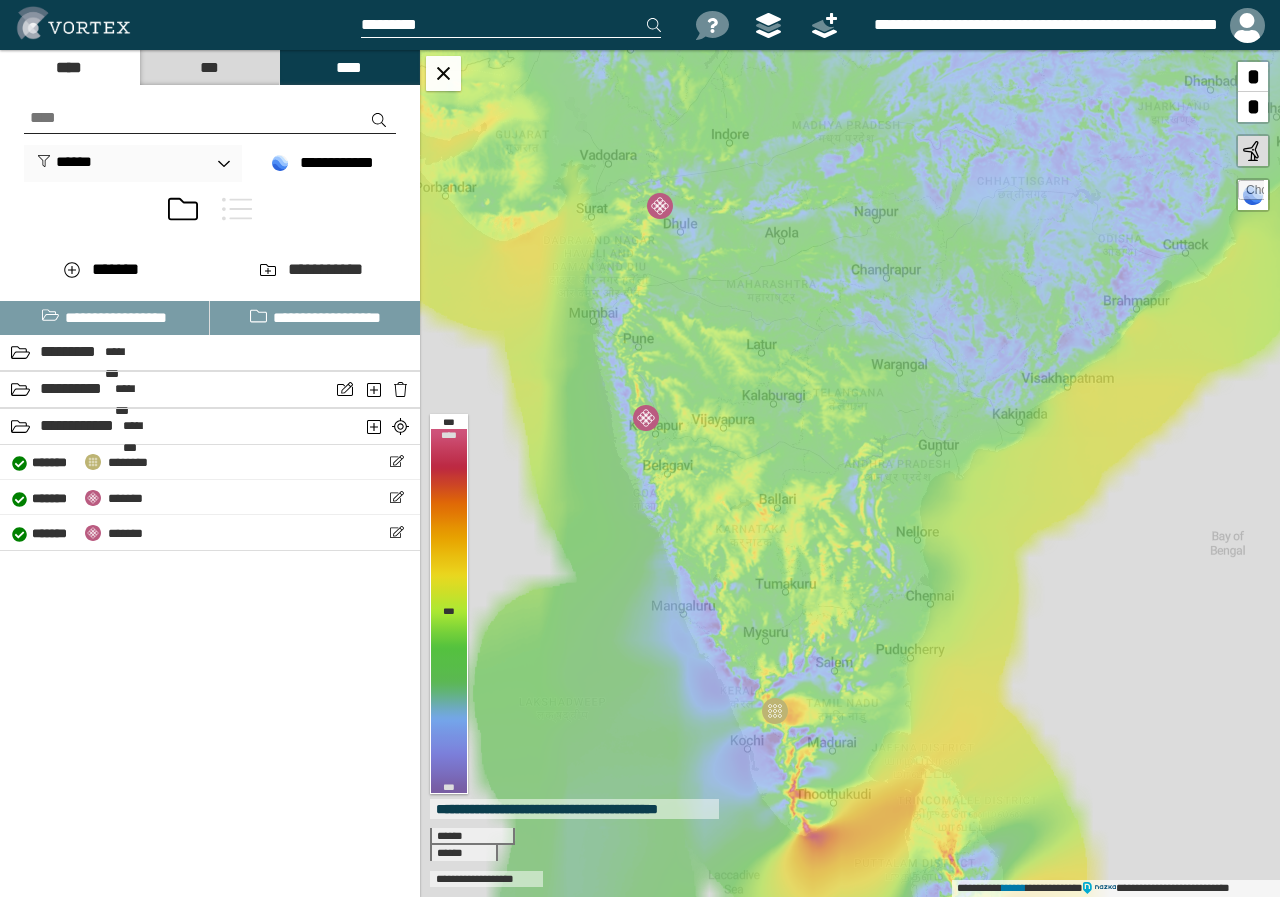 click on "****" at bounding box center [69, 67] 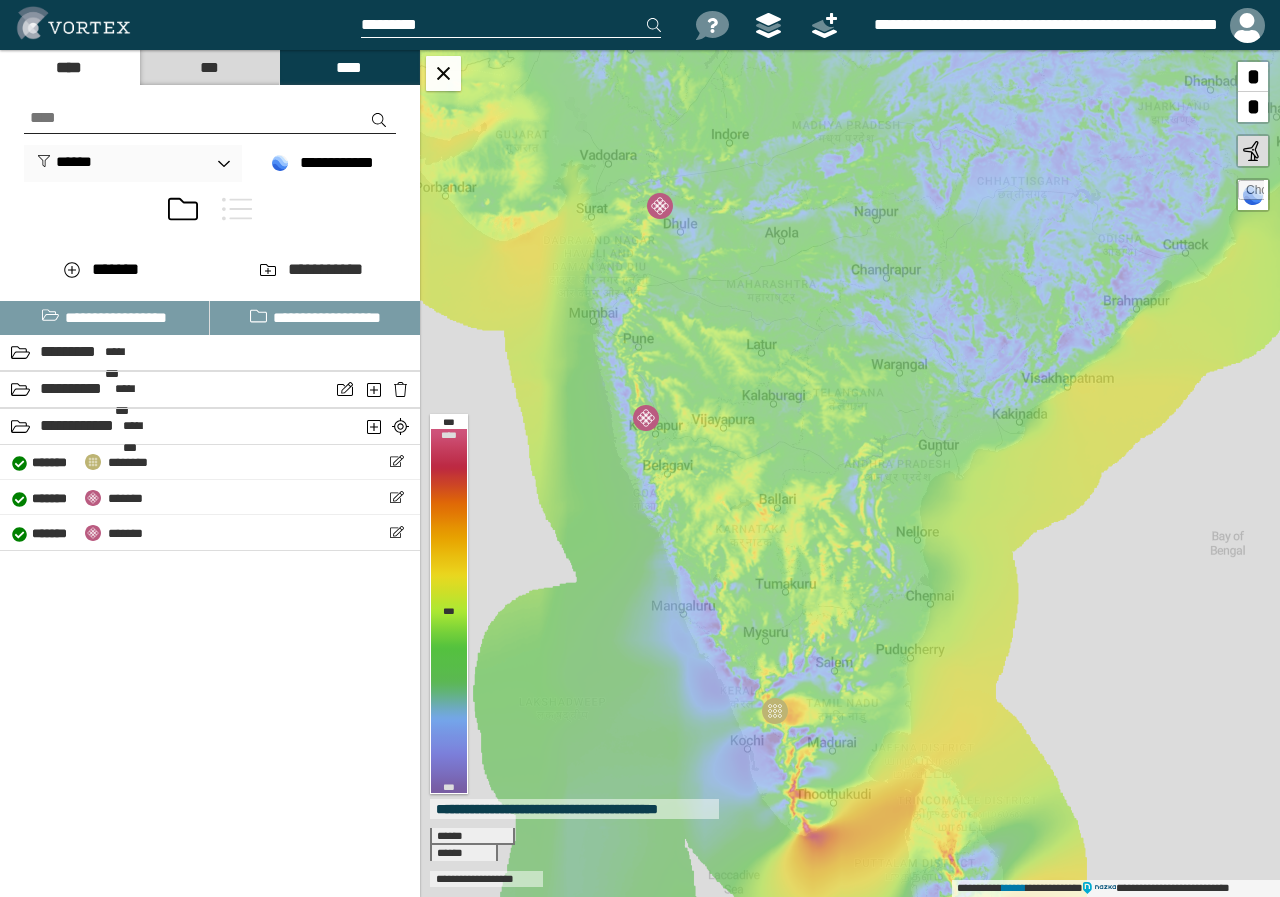 click on "***" at bounding box center [209, 67] 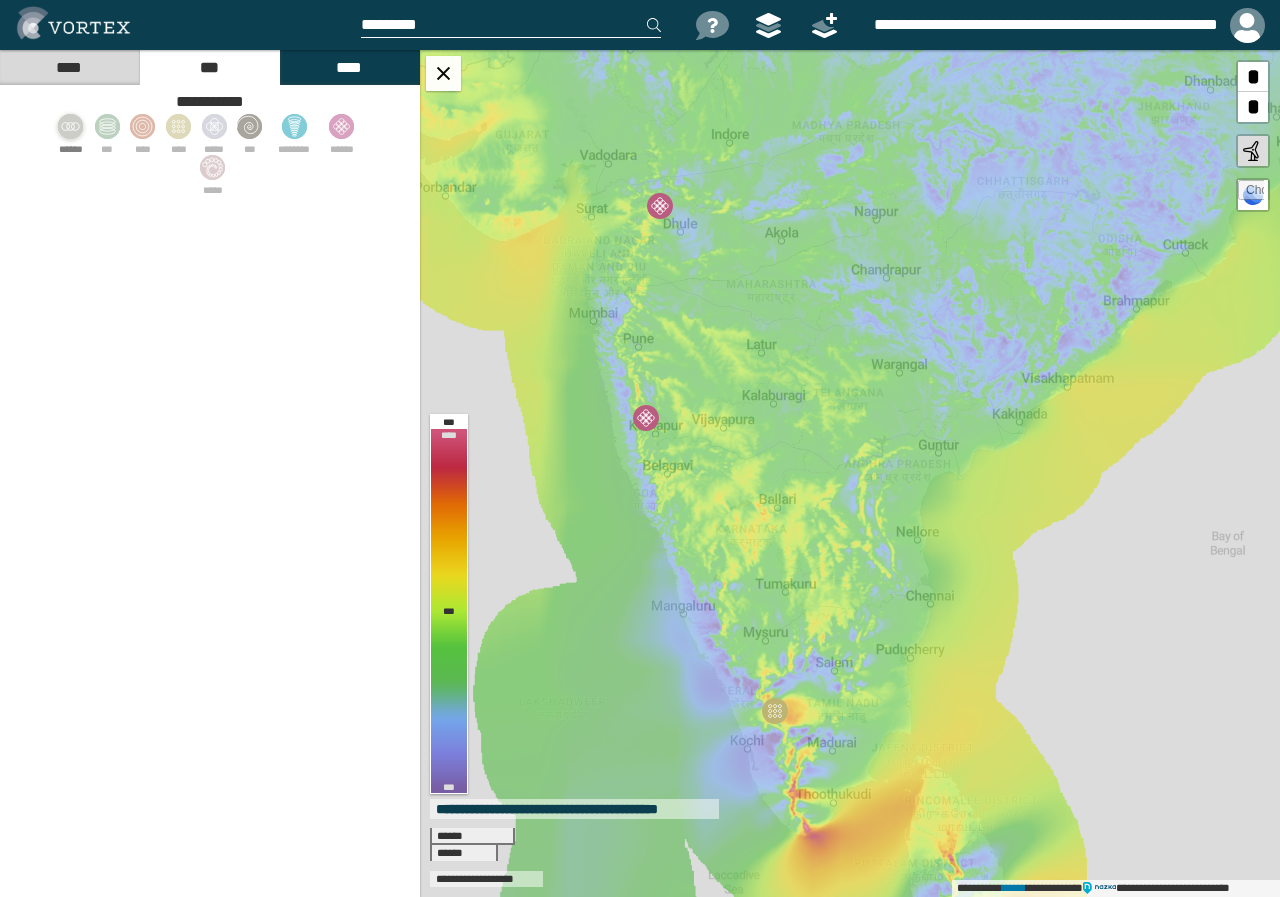 click 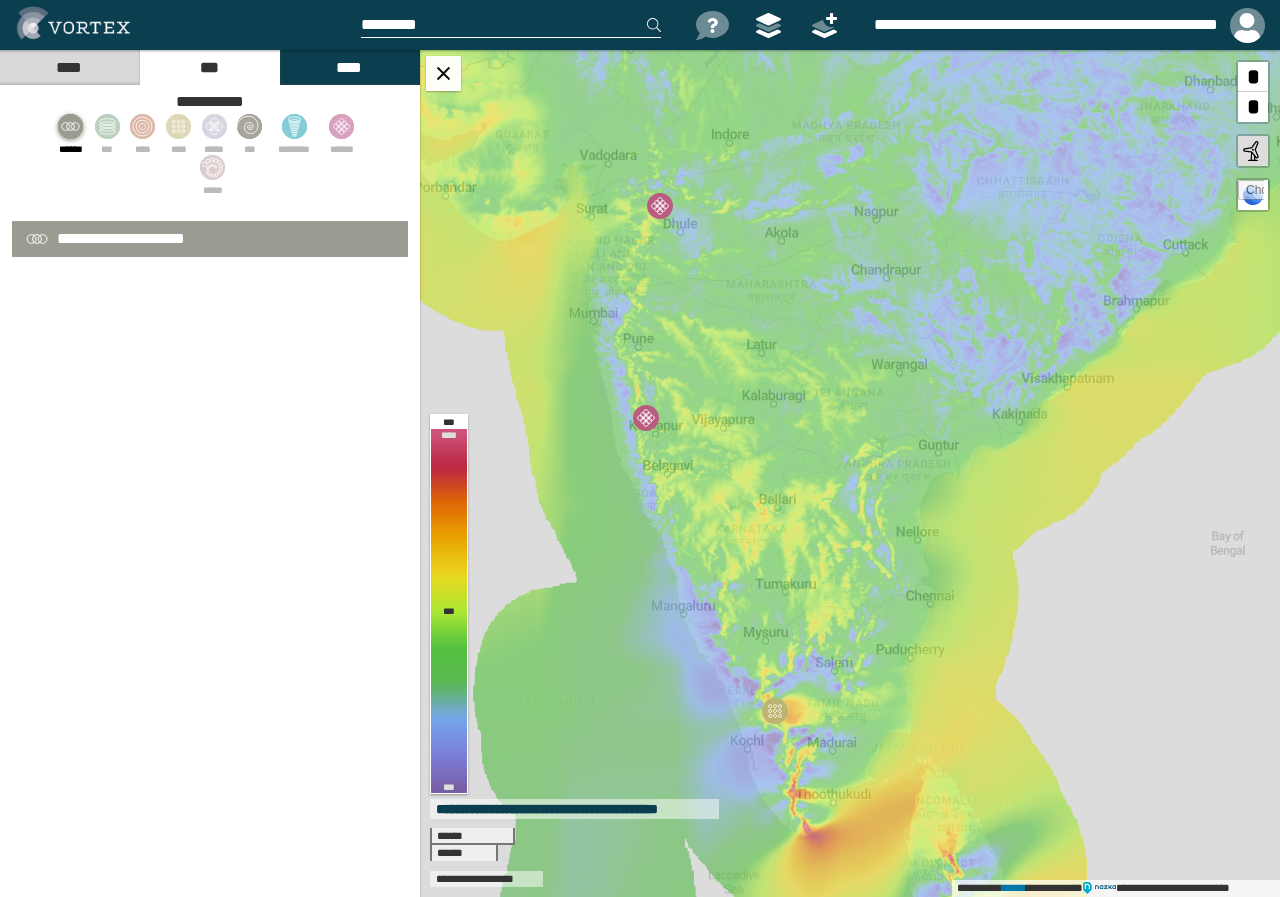 select on "**" 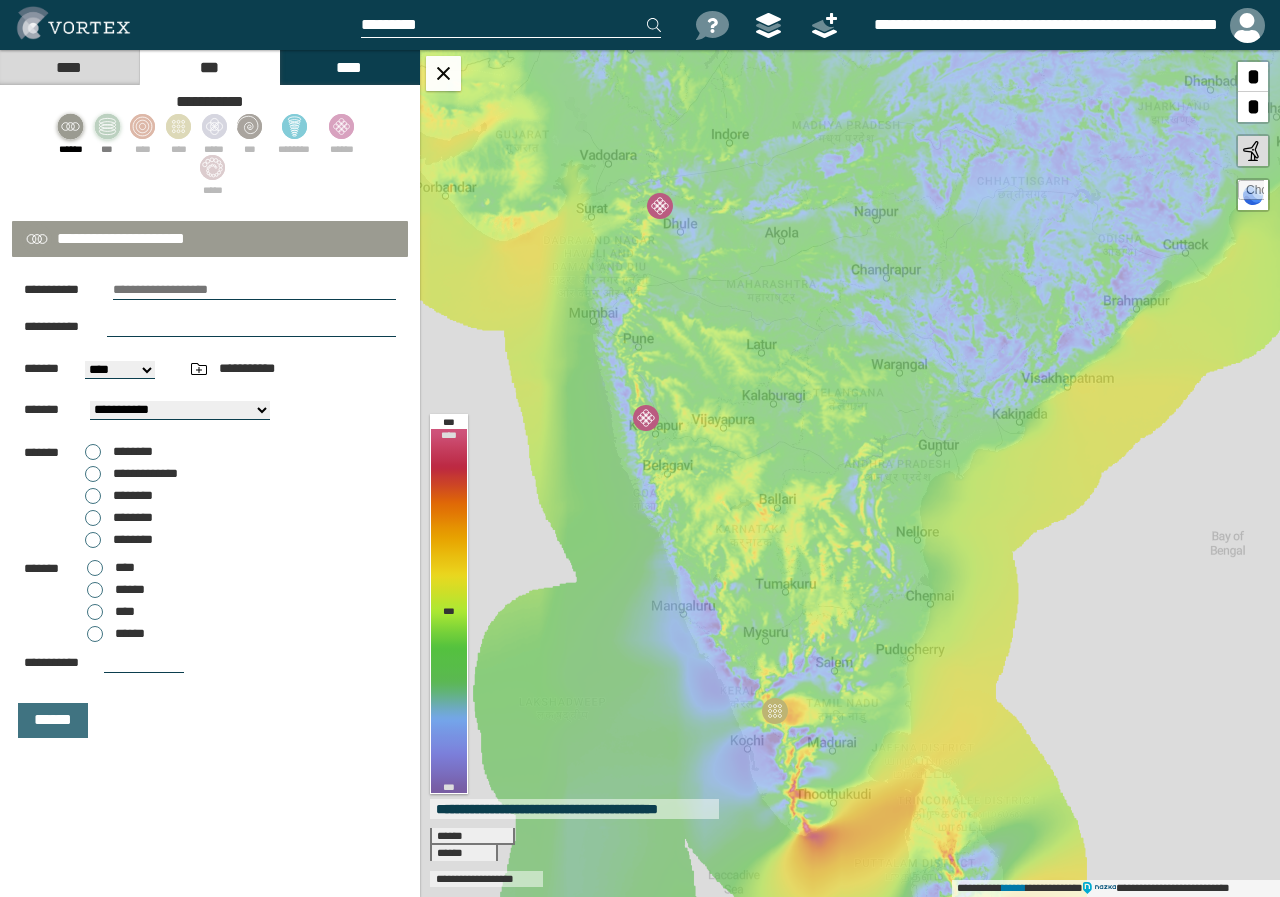 click 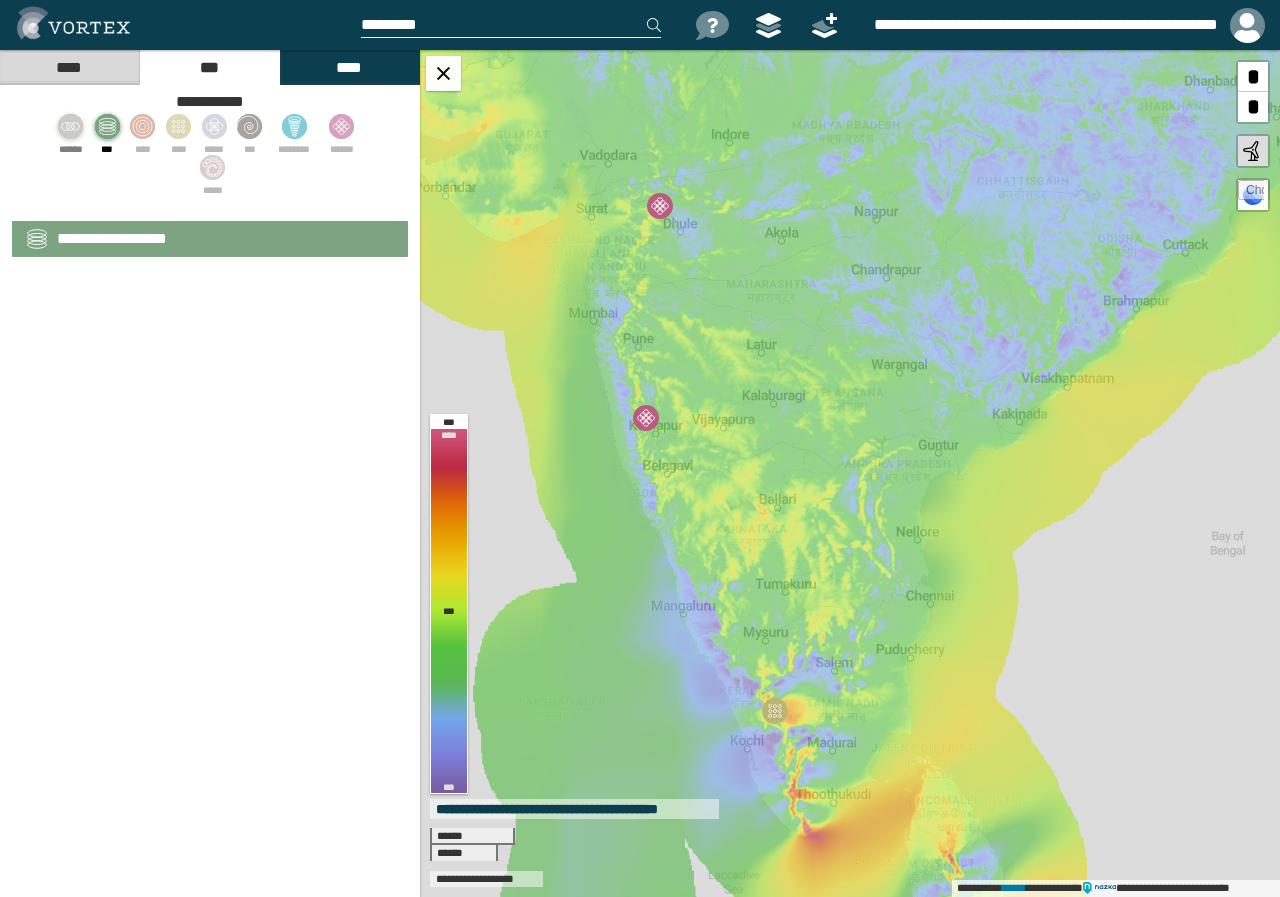 select on "**" 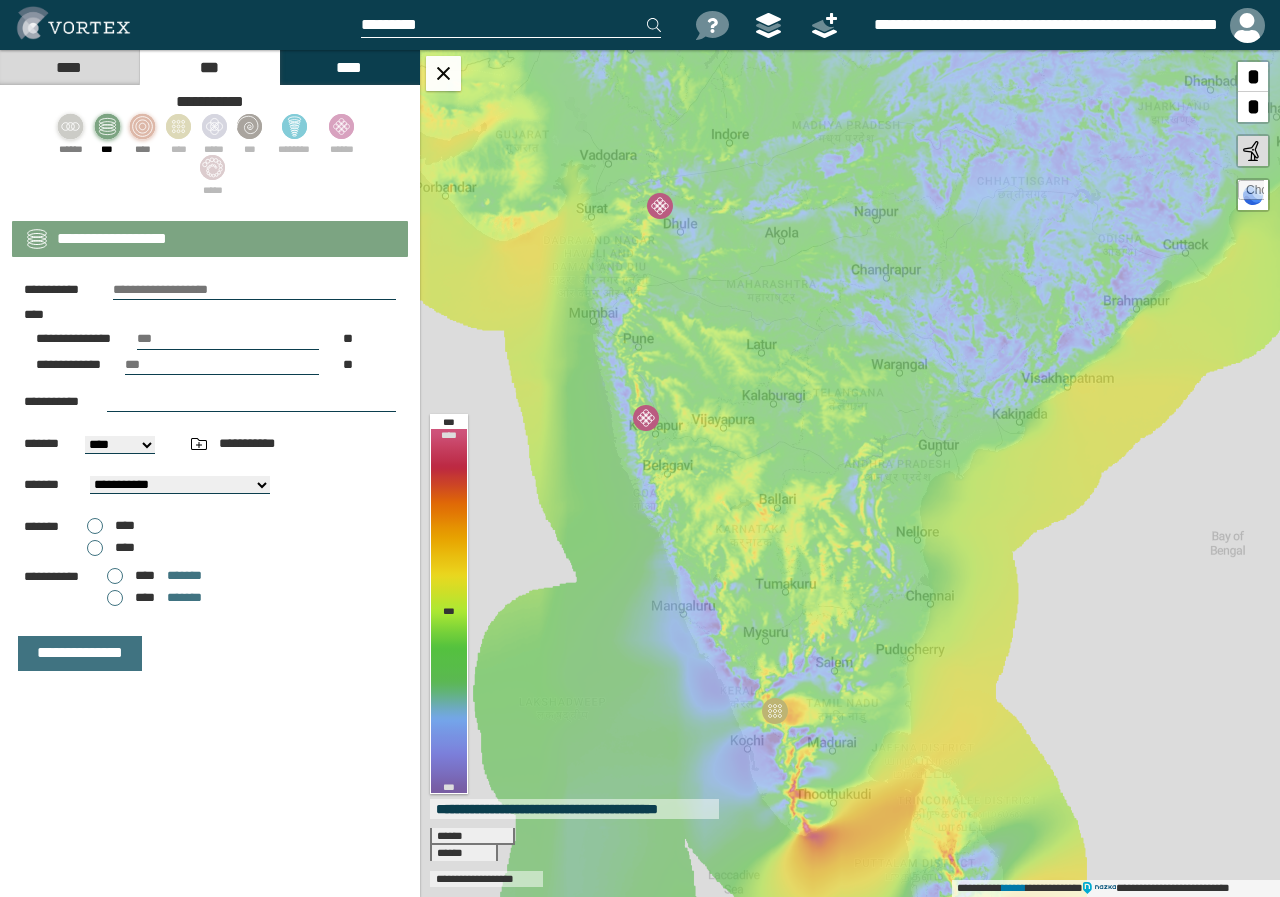 click at bounding box center (142, 136) 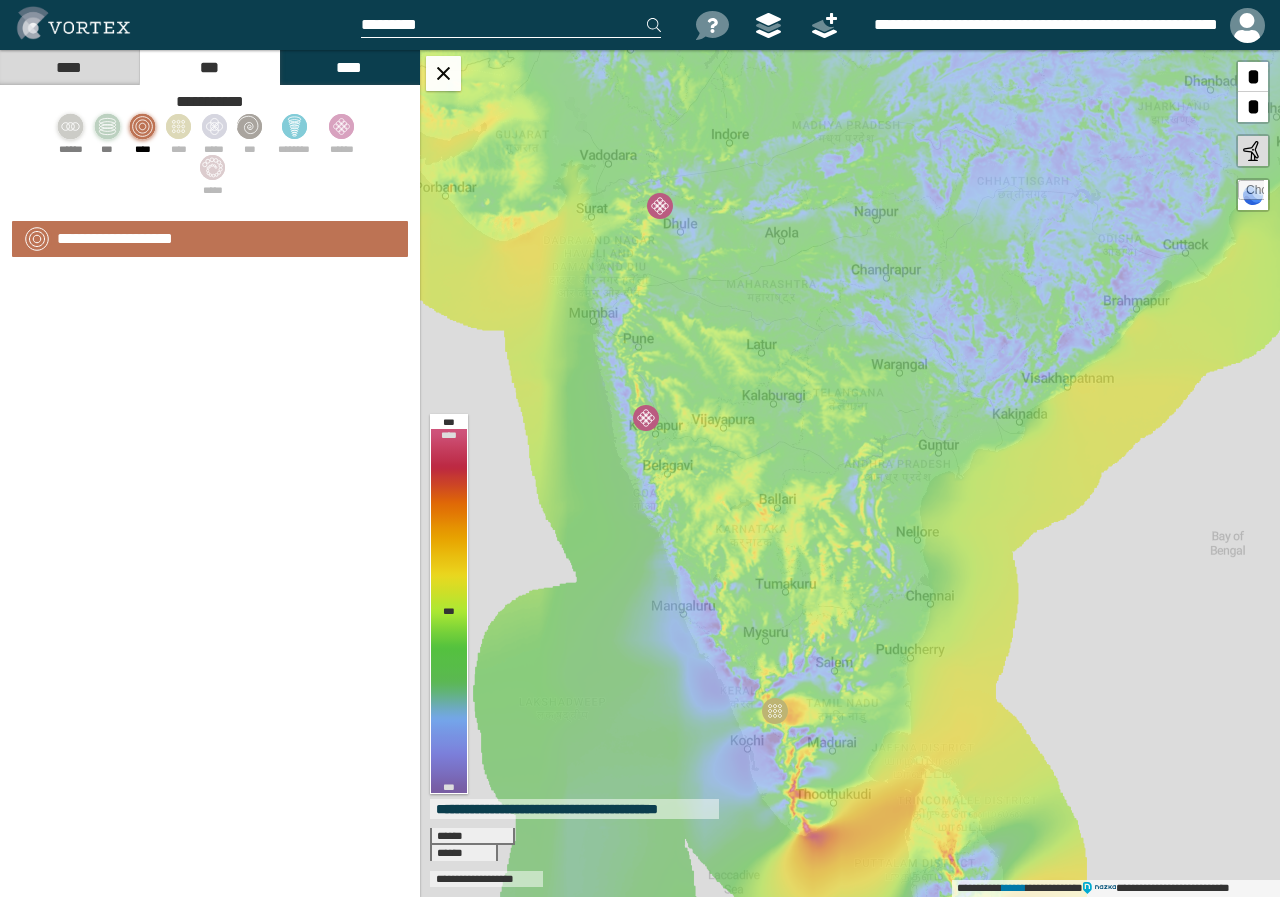 select on "**" 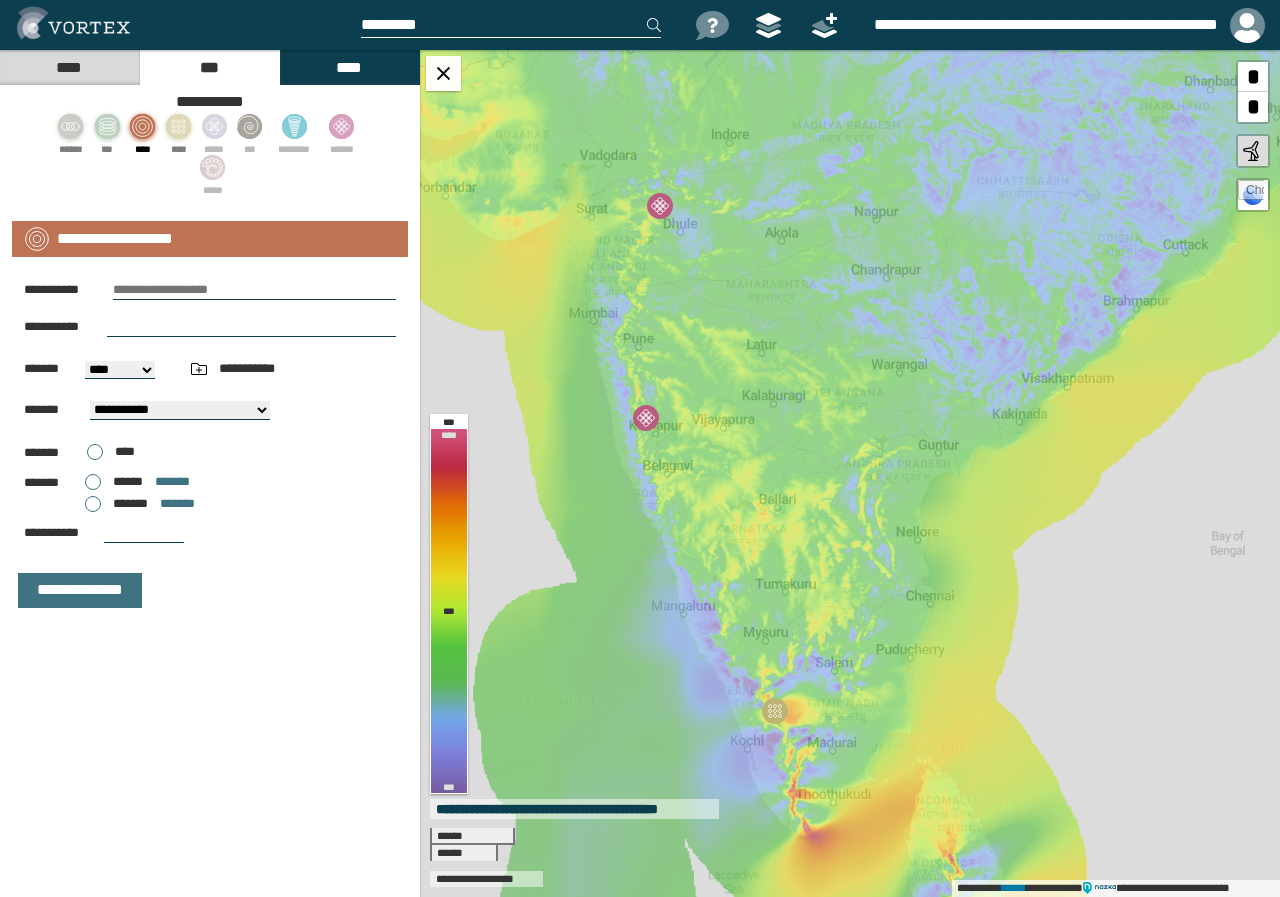 click on "****" at bounding box center (178, 131) 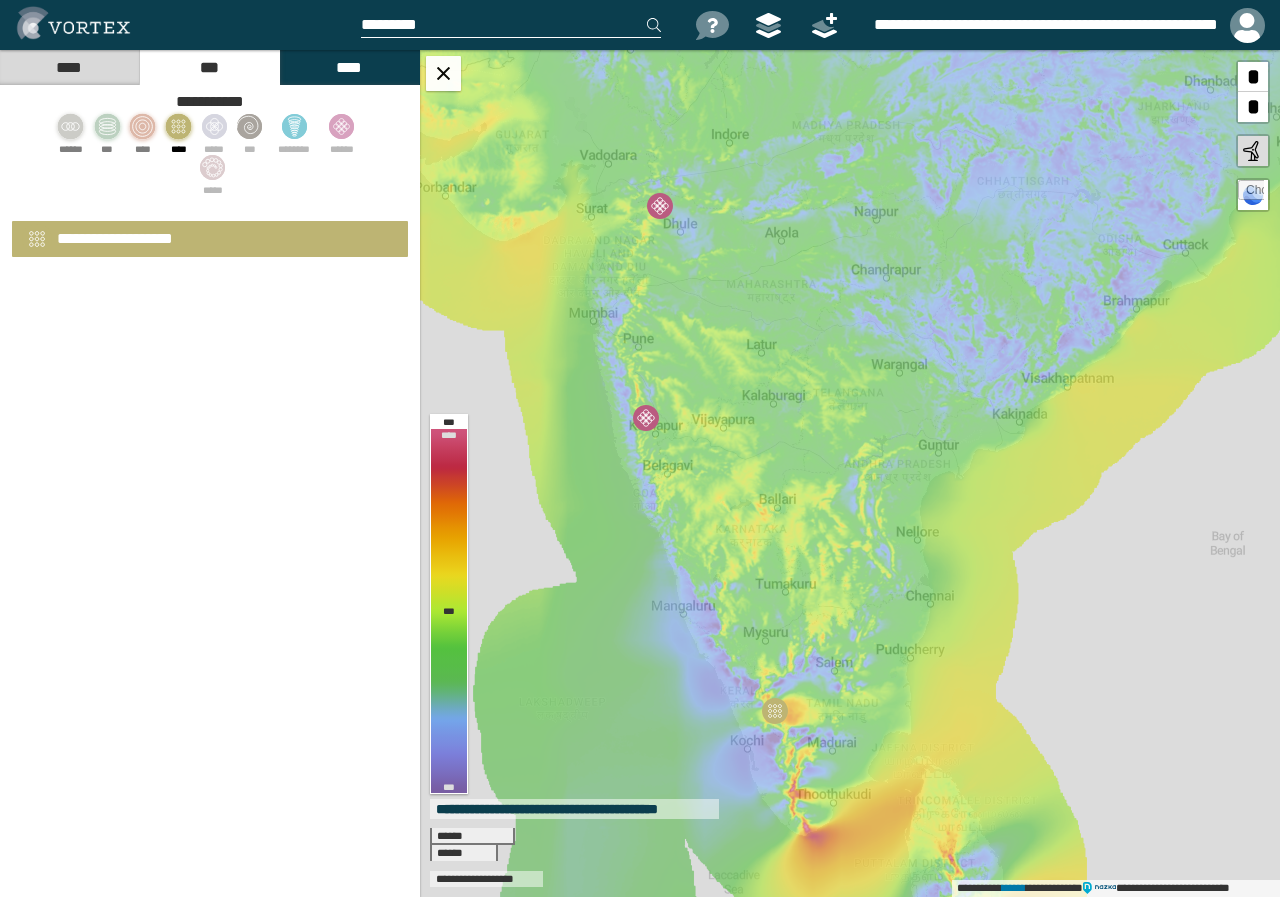 select on "**" 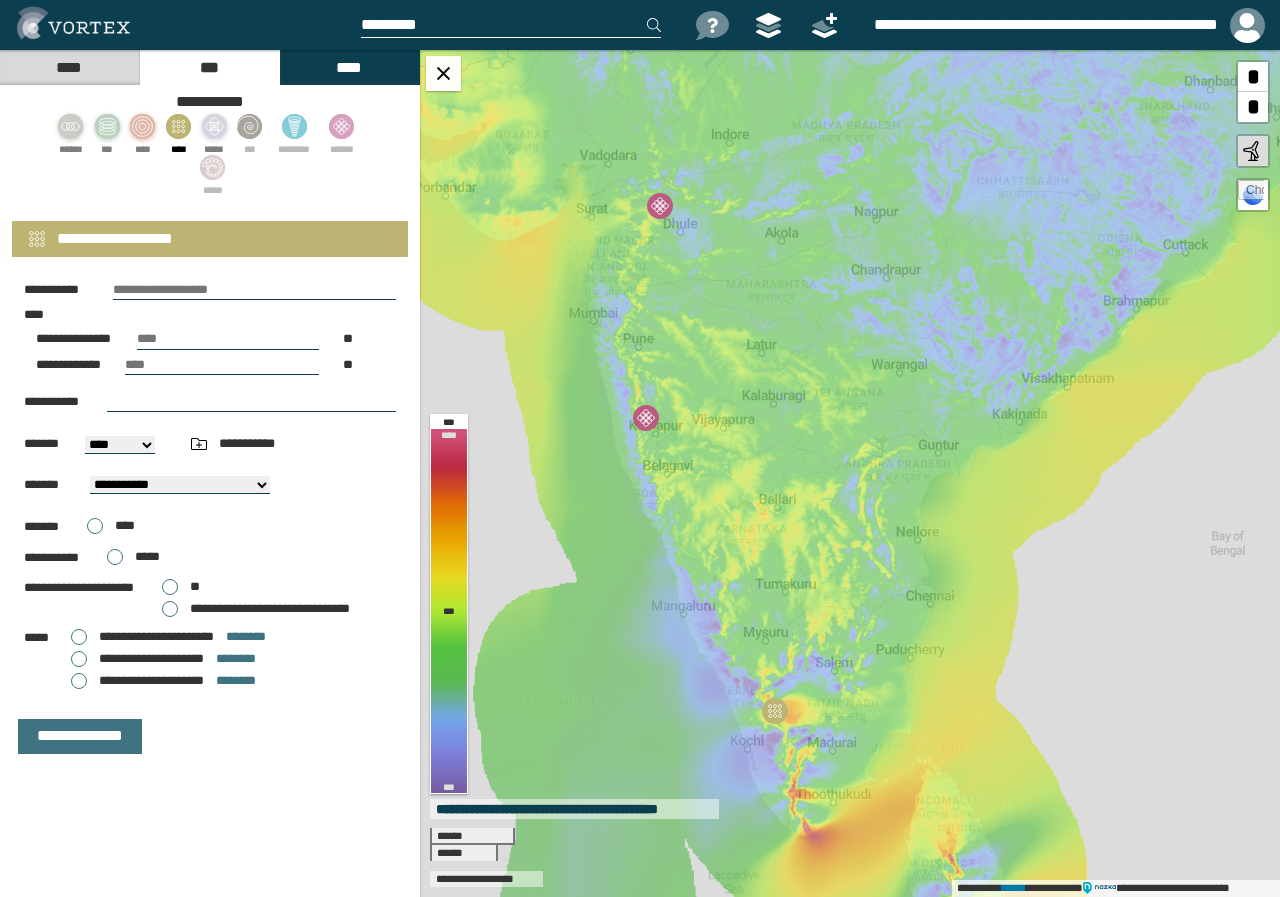 click 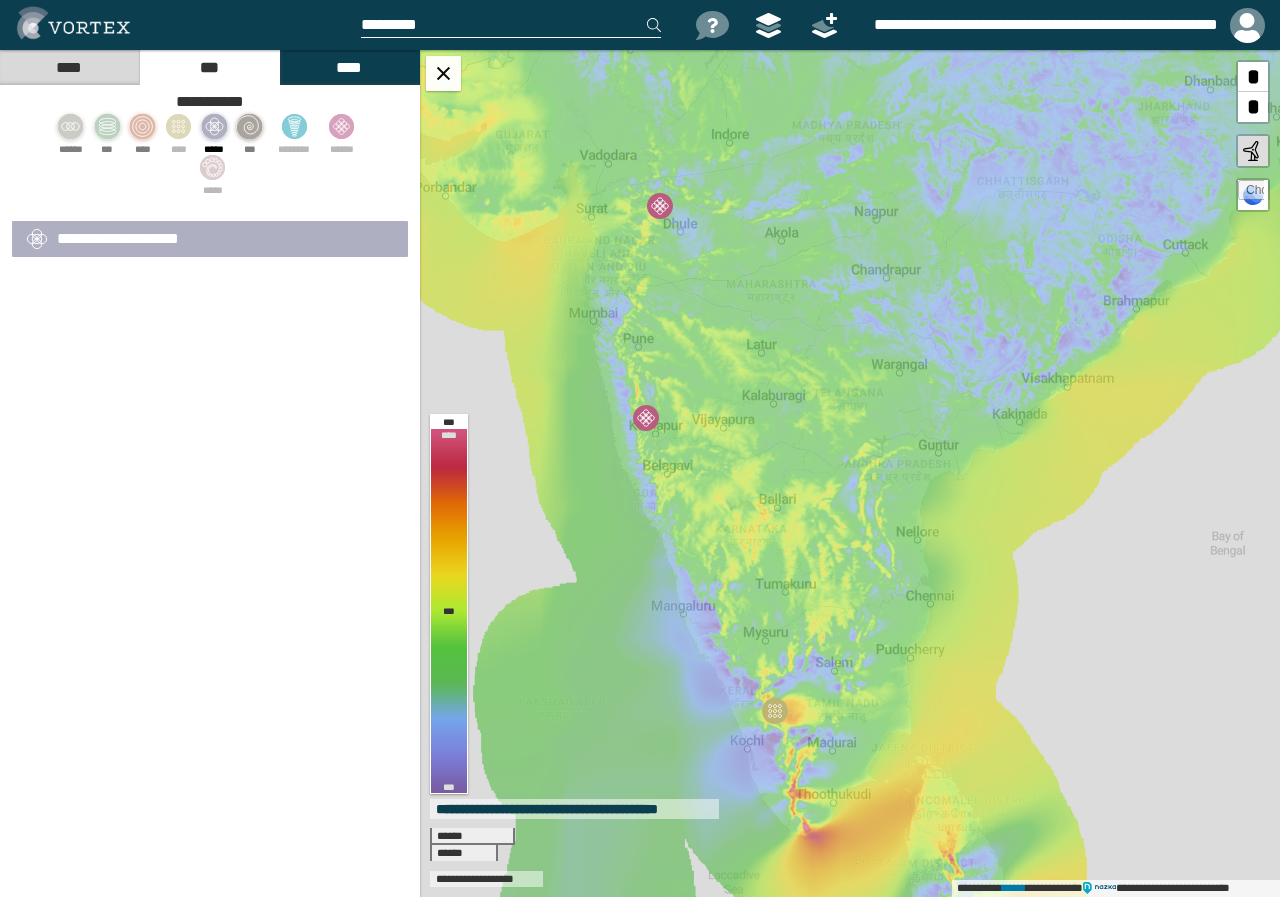 select on "**" 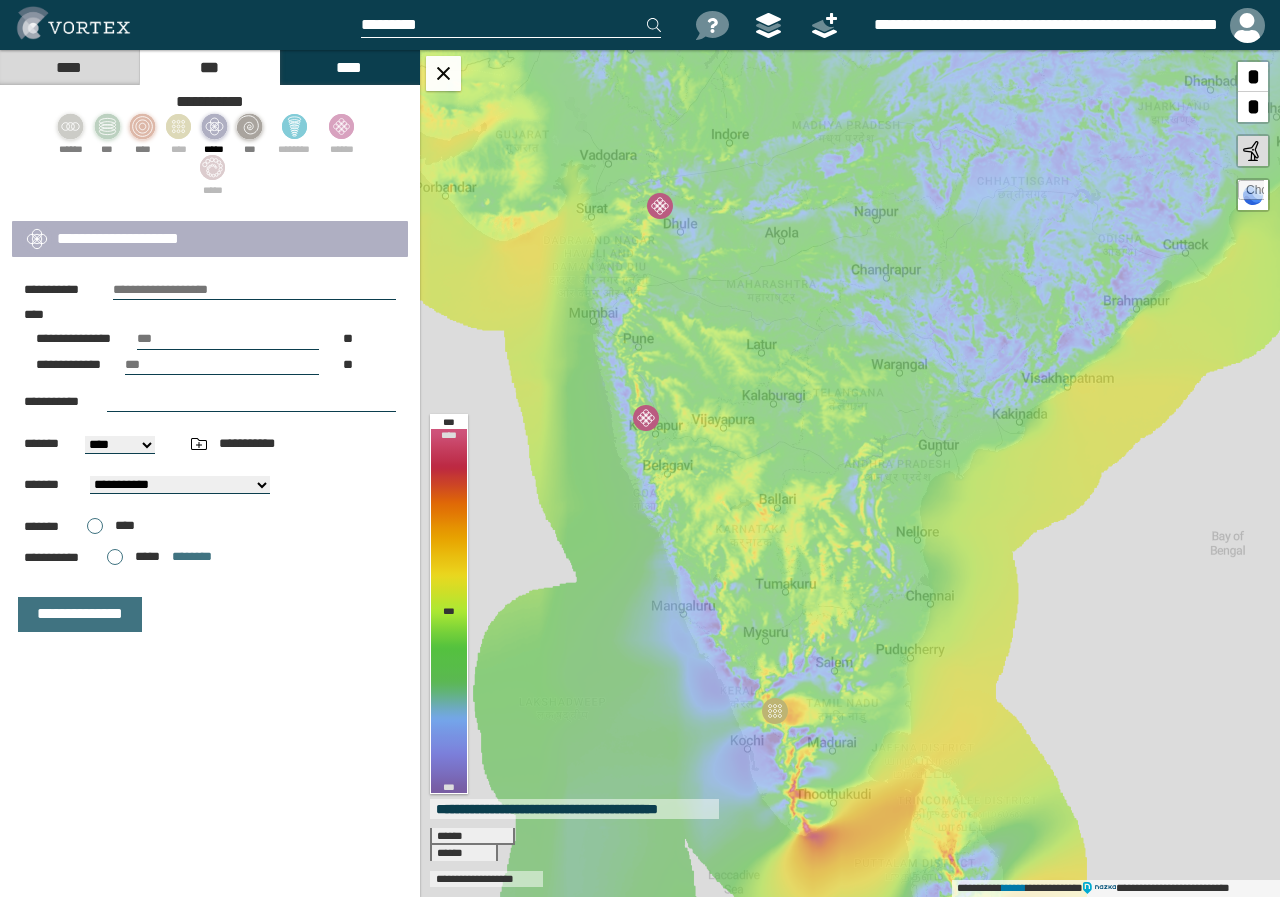 click 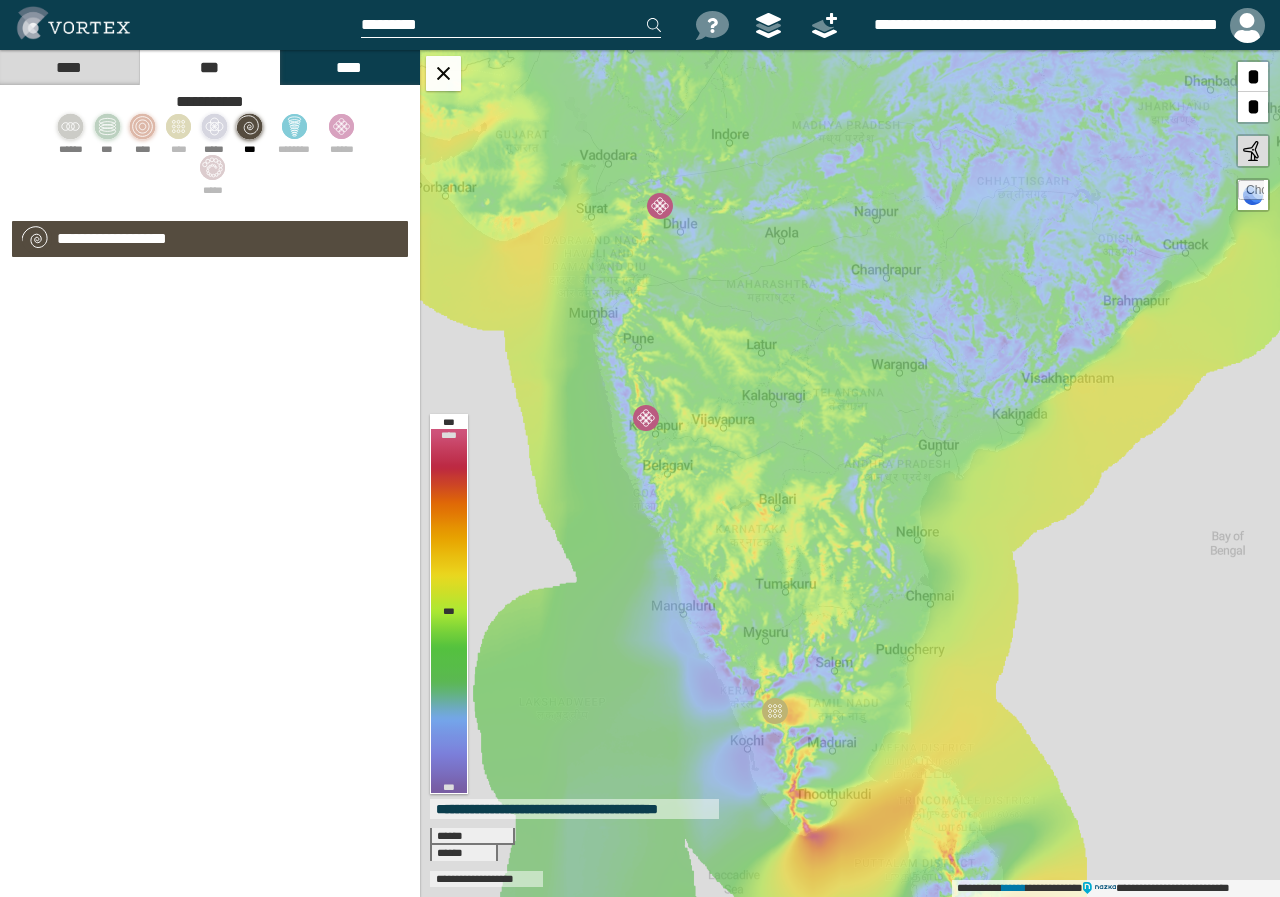 select on "**" 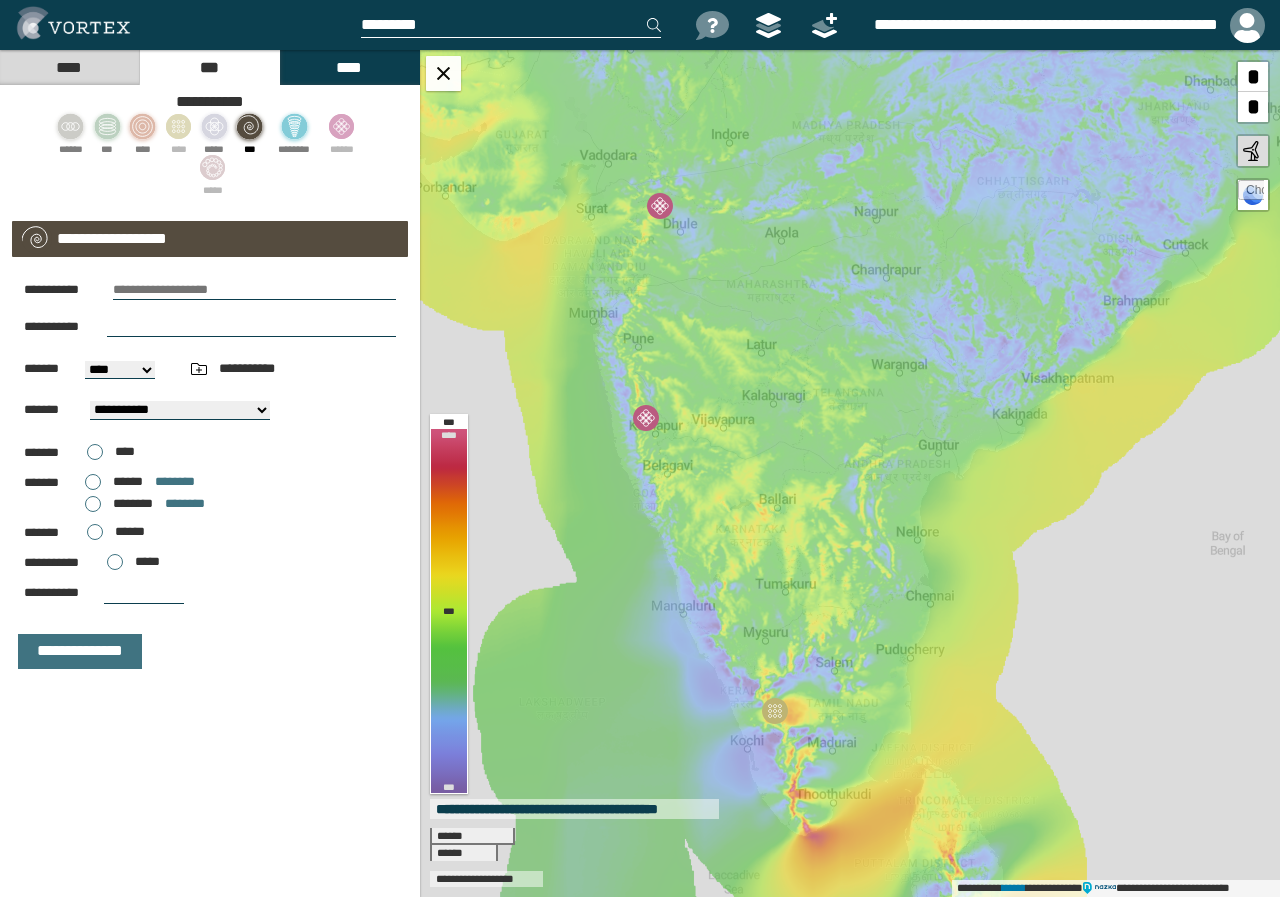 click on "********" at bounding box center [294, 131] 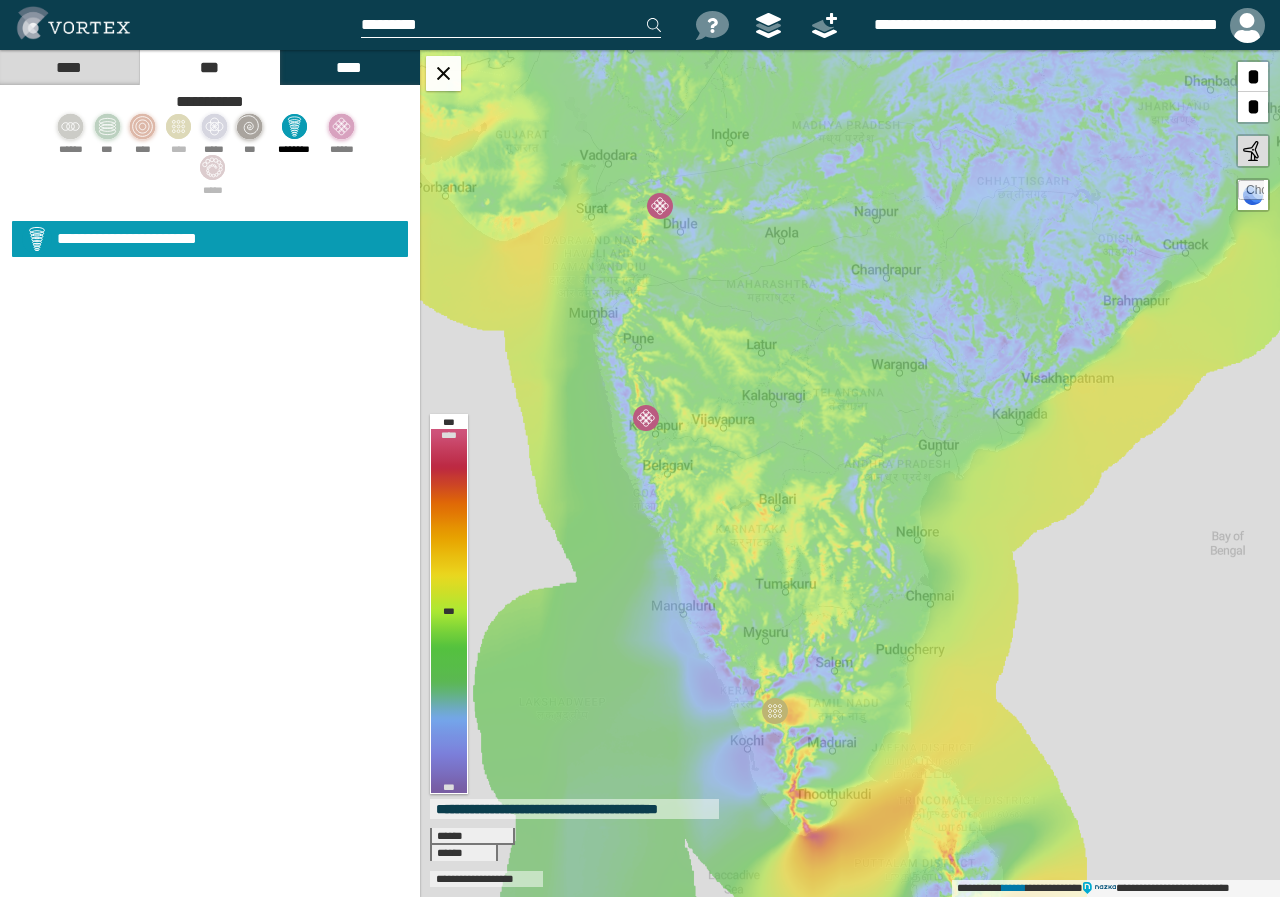 select on "**" 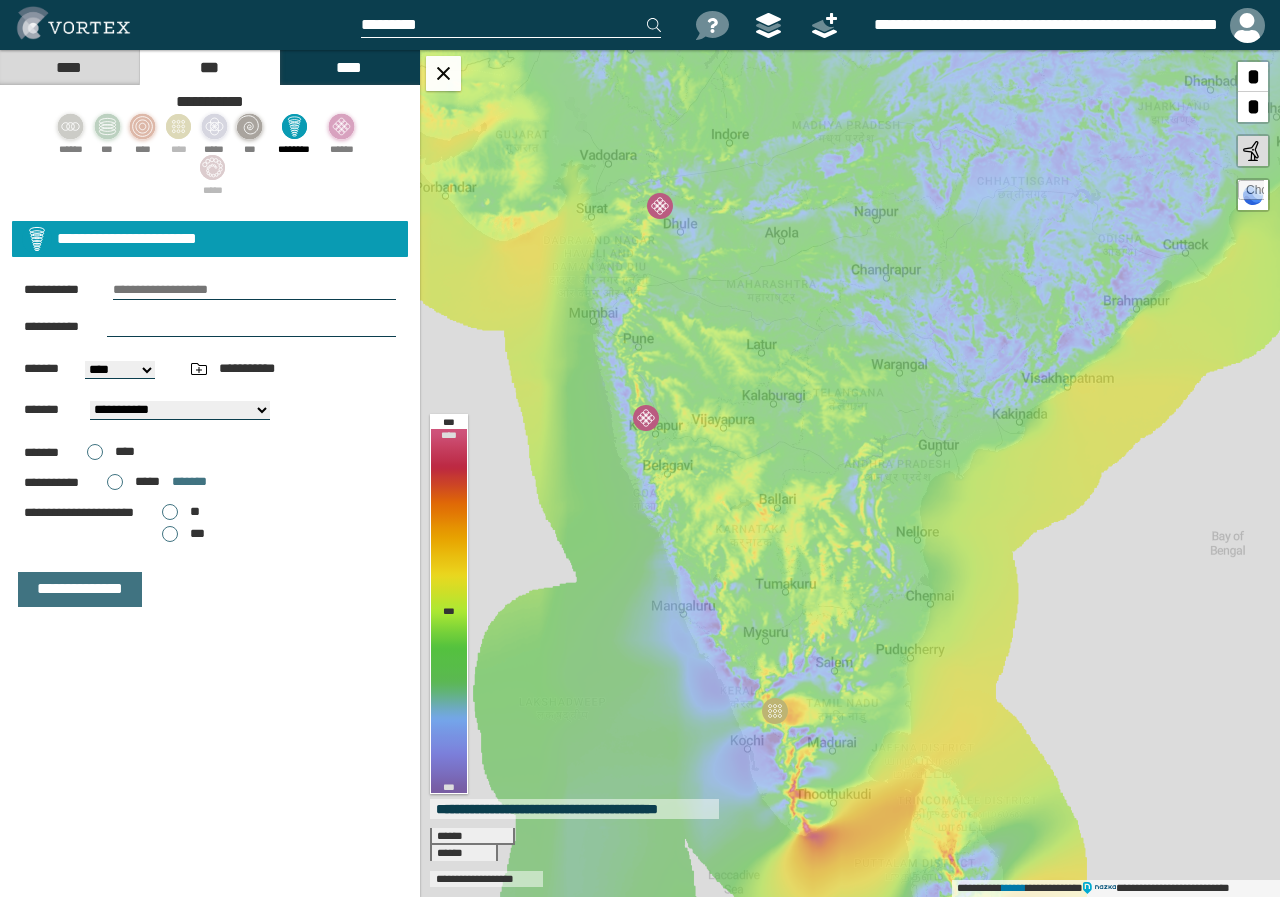 click on ".st0{fill:#BA5B80;}
.st1{fill:none;stroke:#FFFFFF;stroke-width:16.83;}
[LAST]" at bounding box center (341, 131) 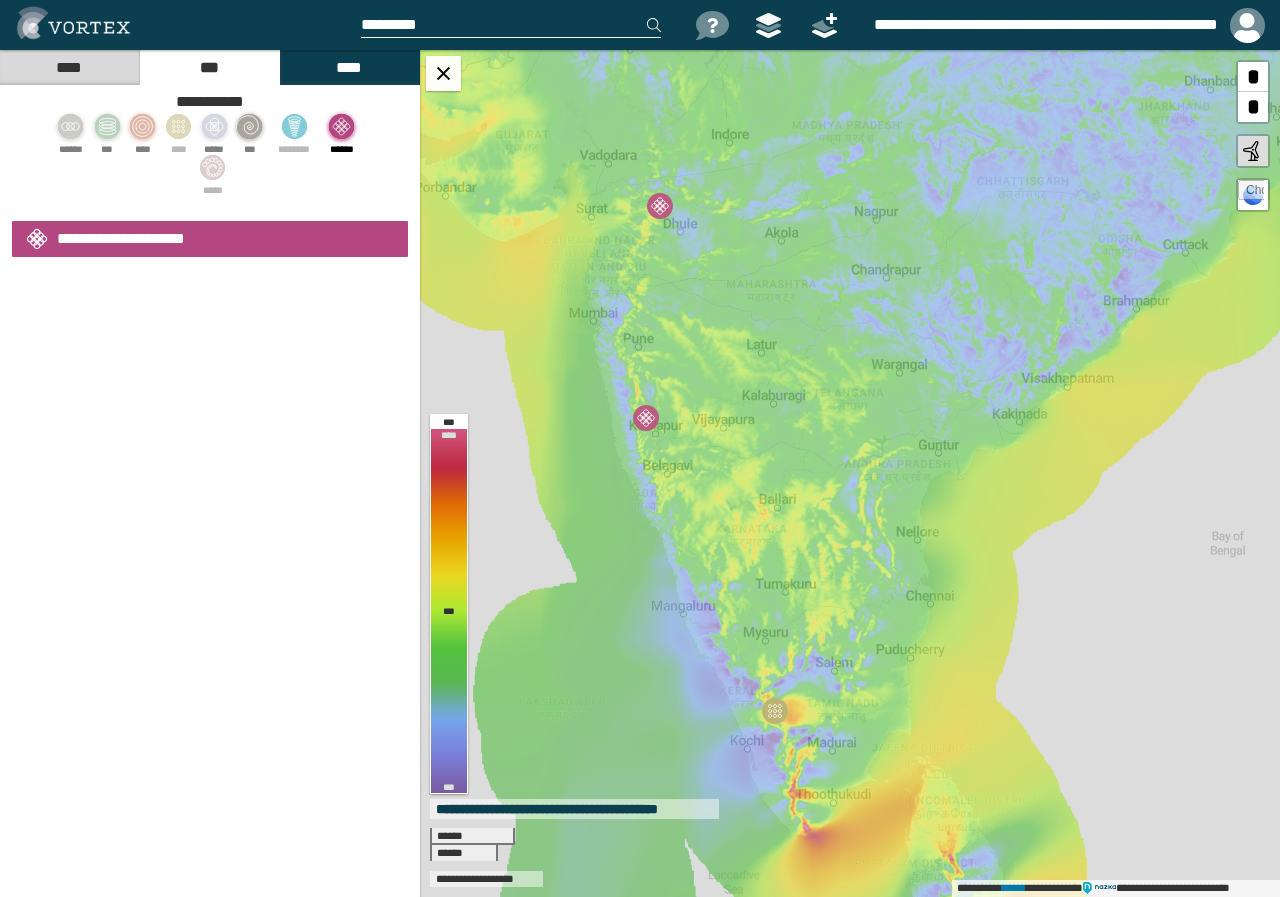 select on "**" 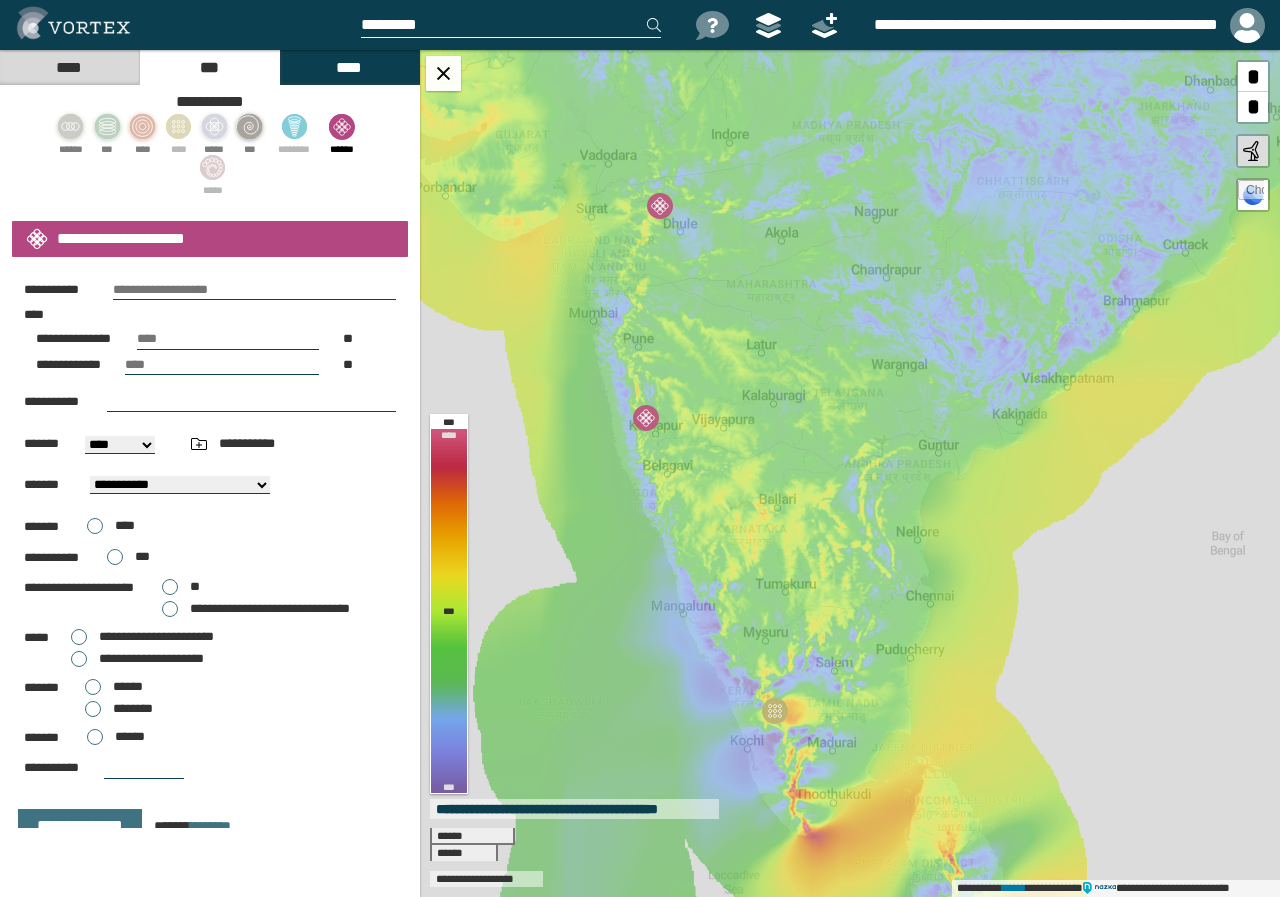 scroll, scrollTop: 21, scrollLeft: 0, axis: vertical 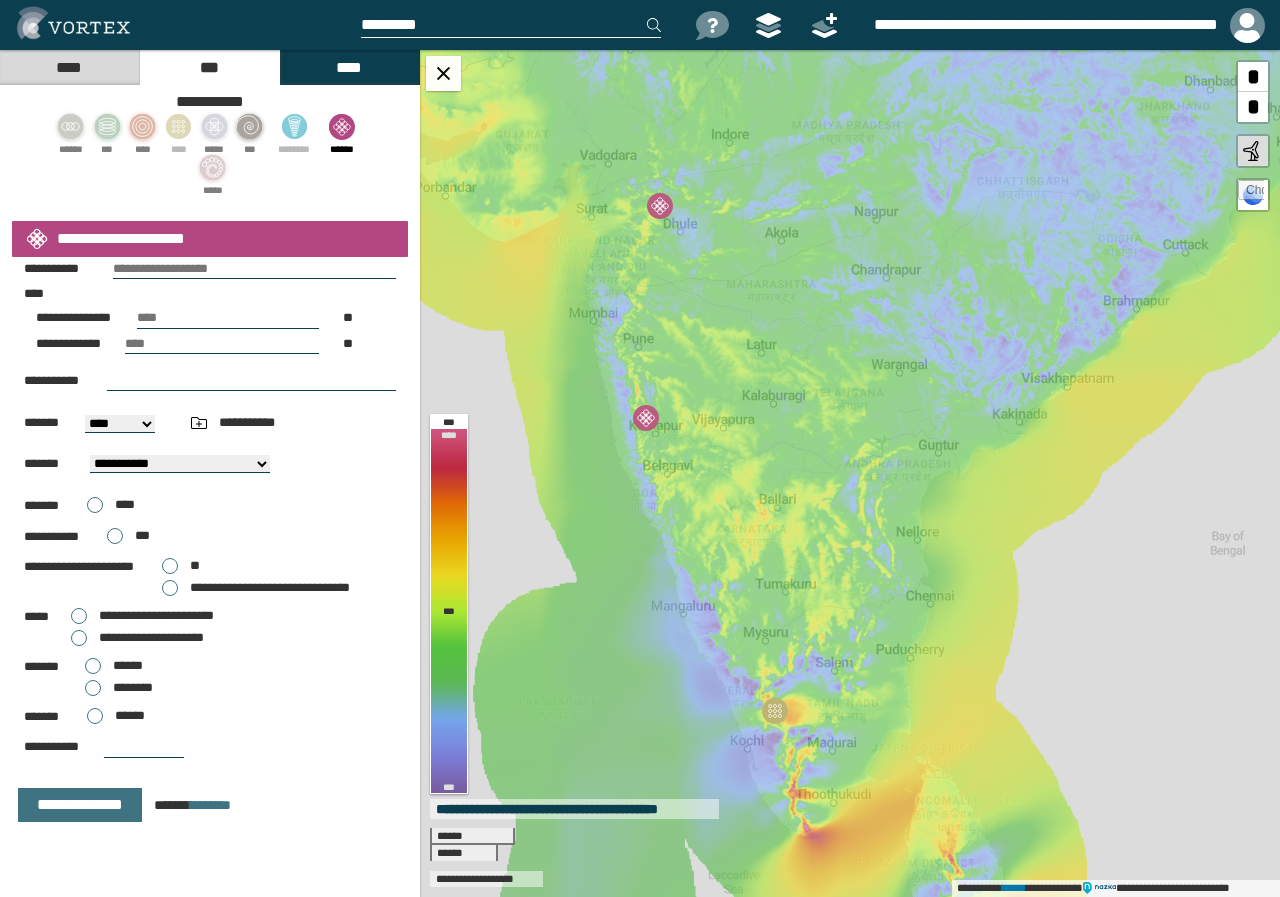 click 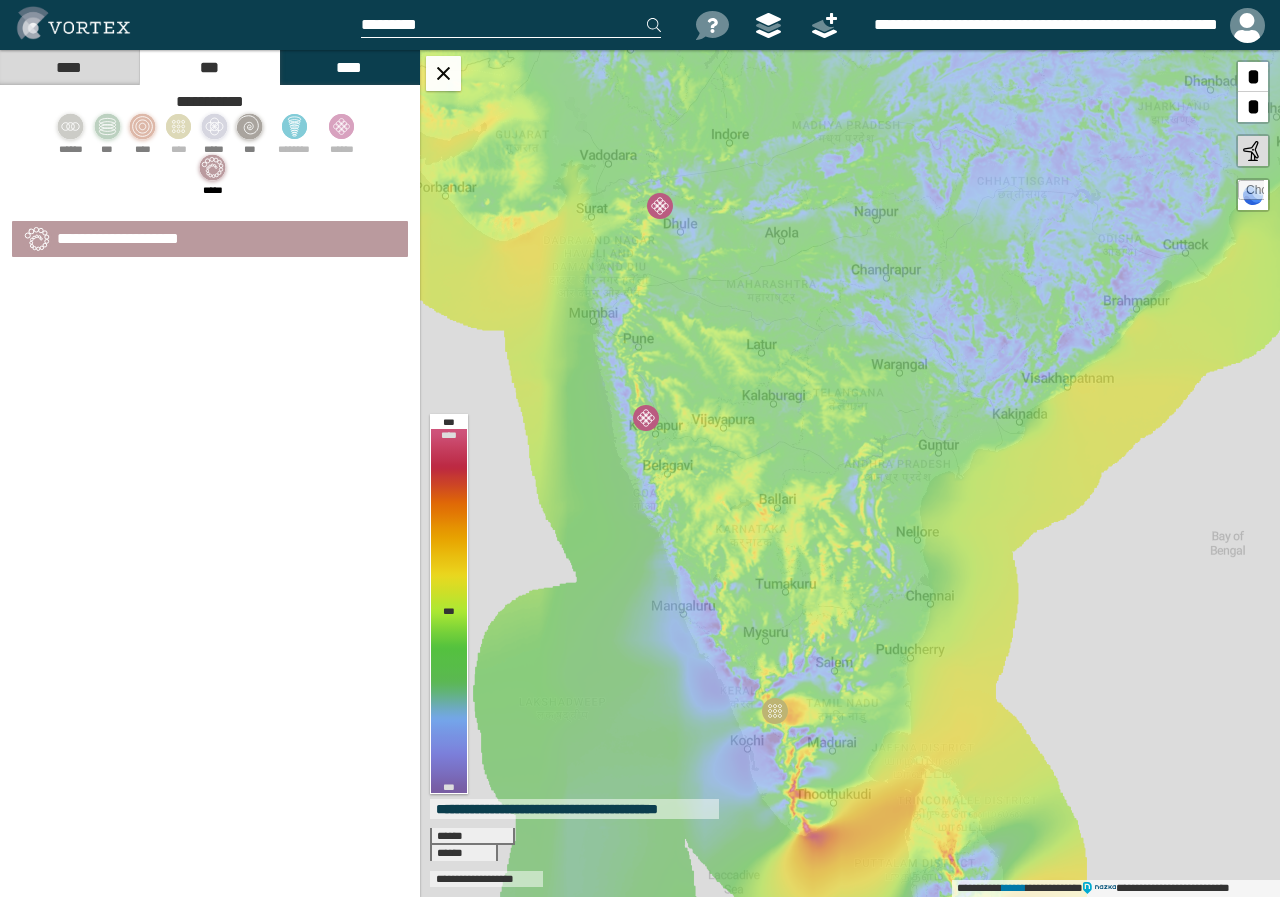 select on "**" 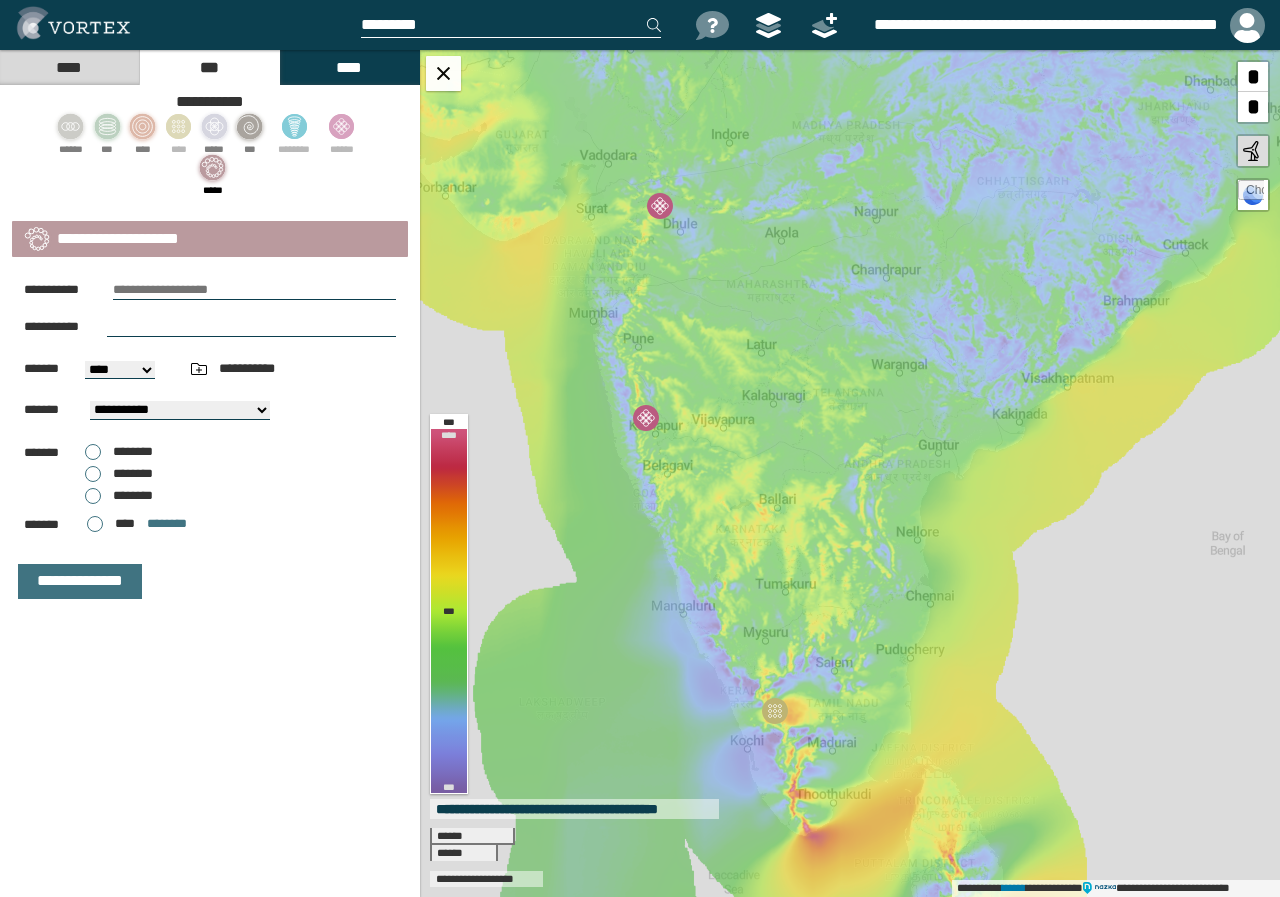 click on "********" at bounding box center [119, 452] 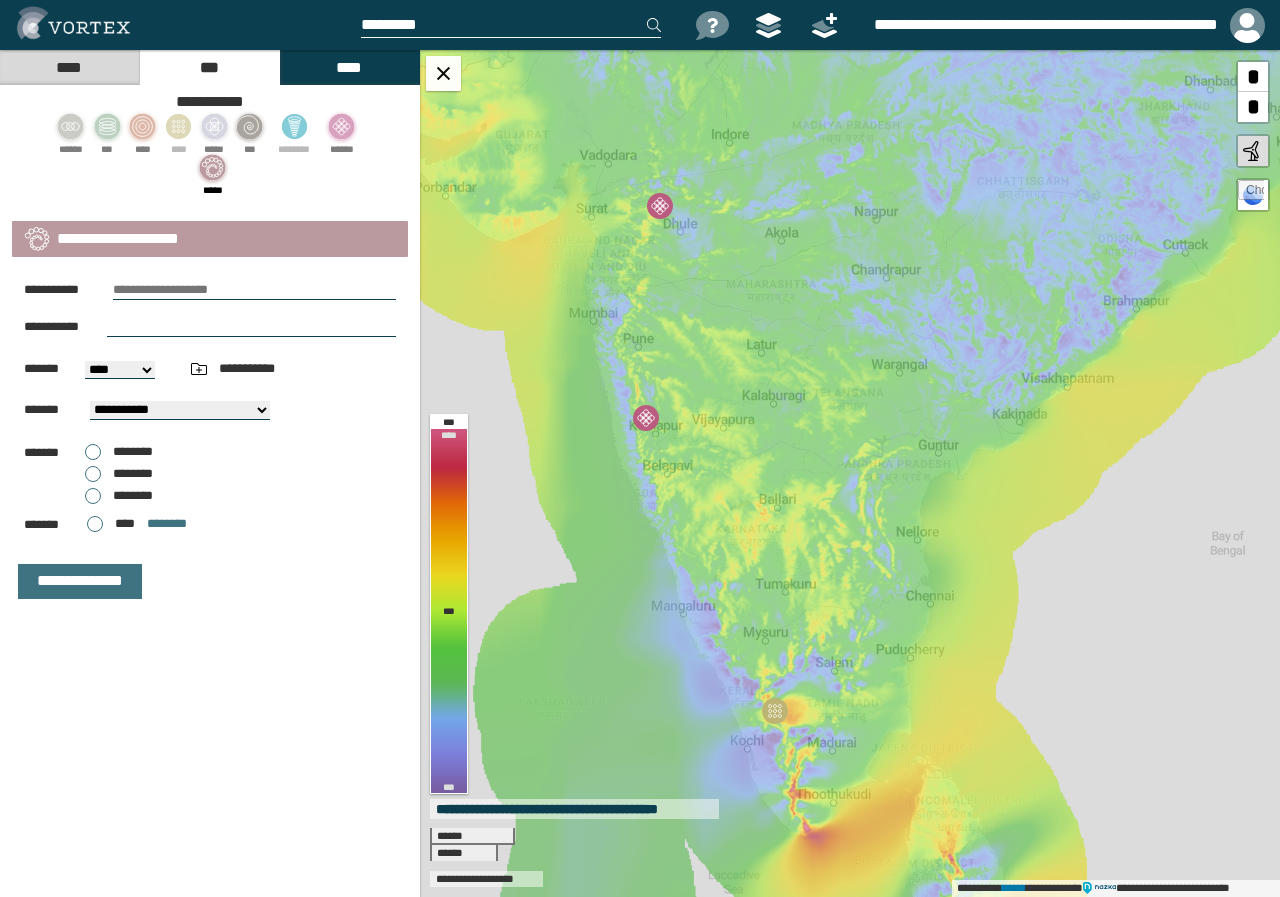 click 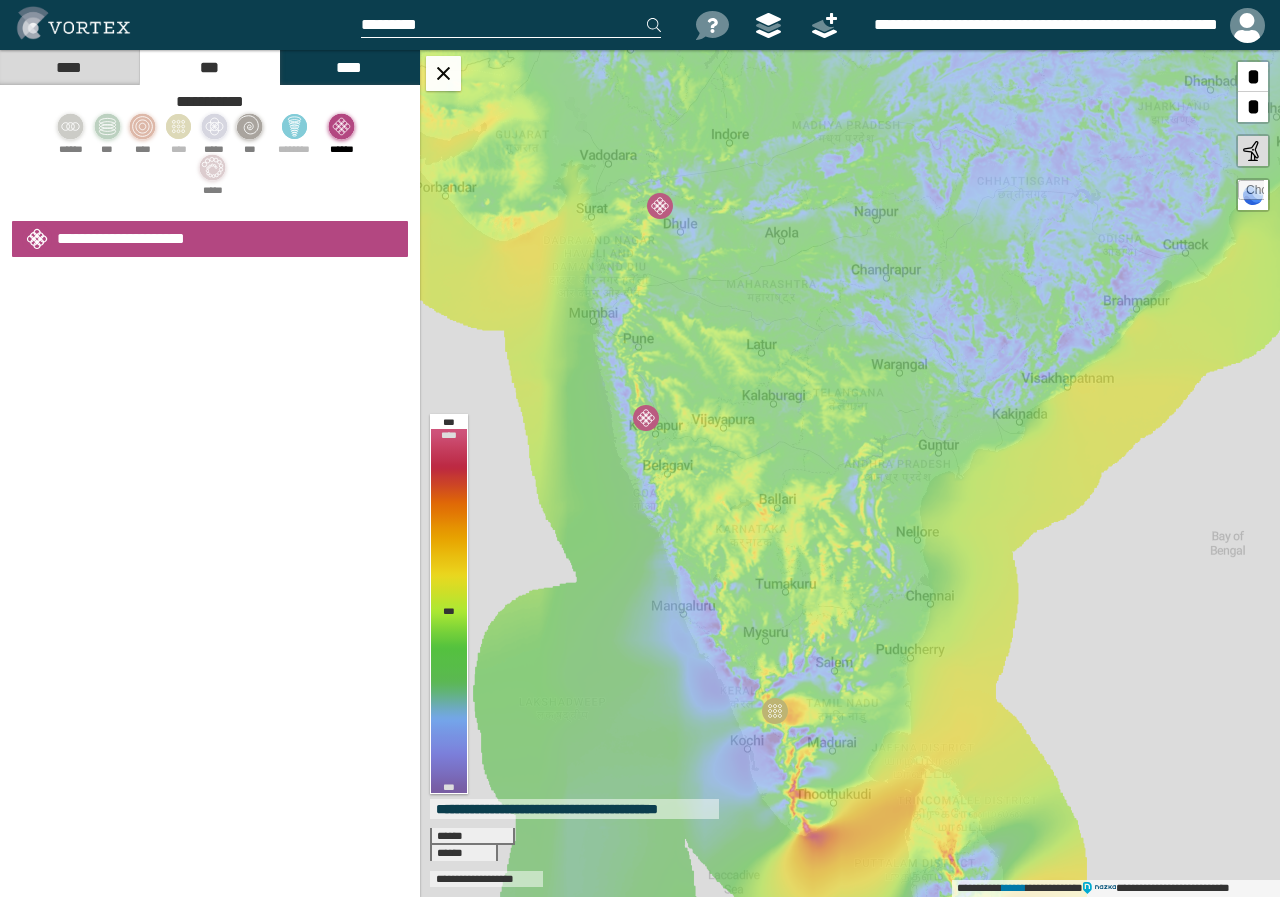 select on "**" 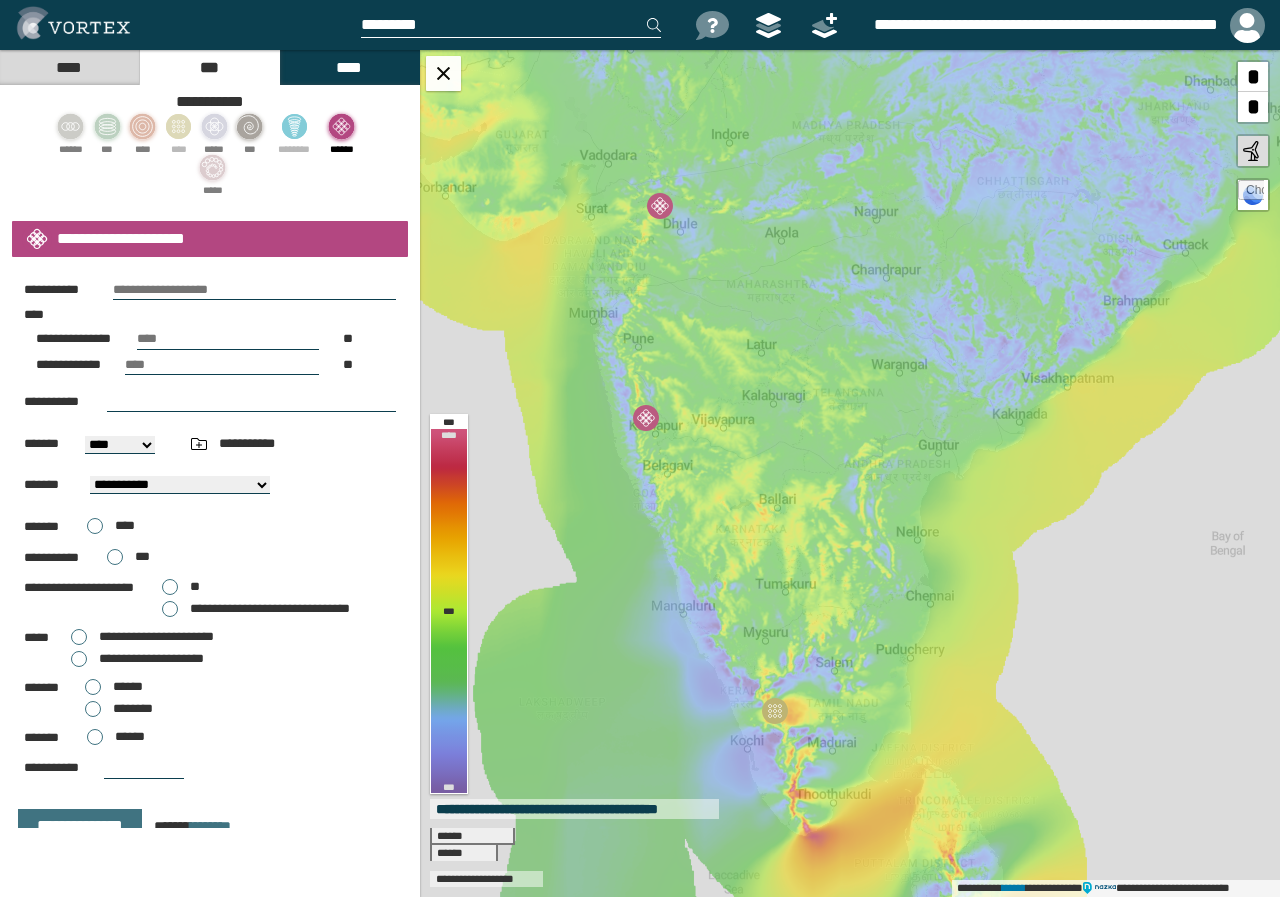 scroll, scrollTop: 21, scrollLeft: 0, axis: vertical 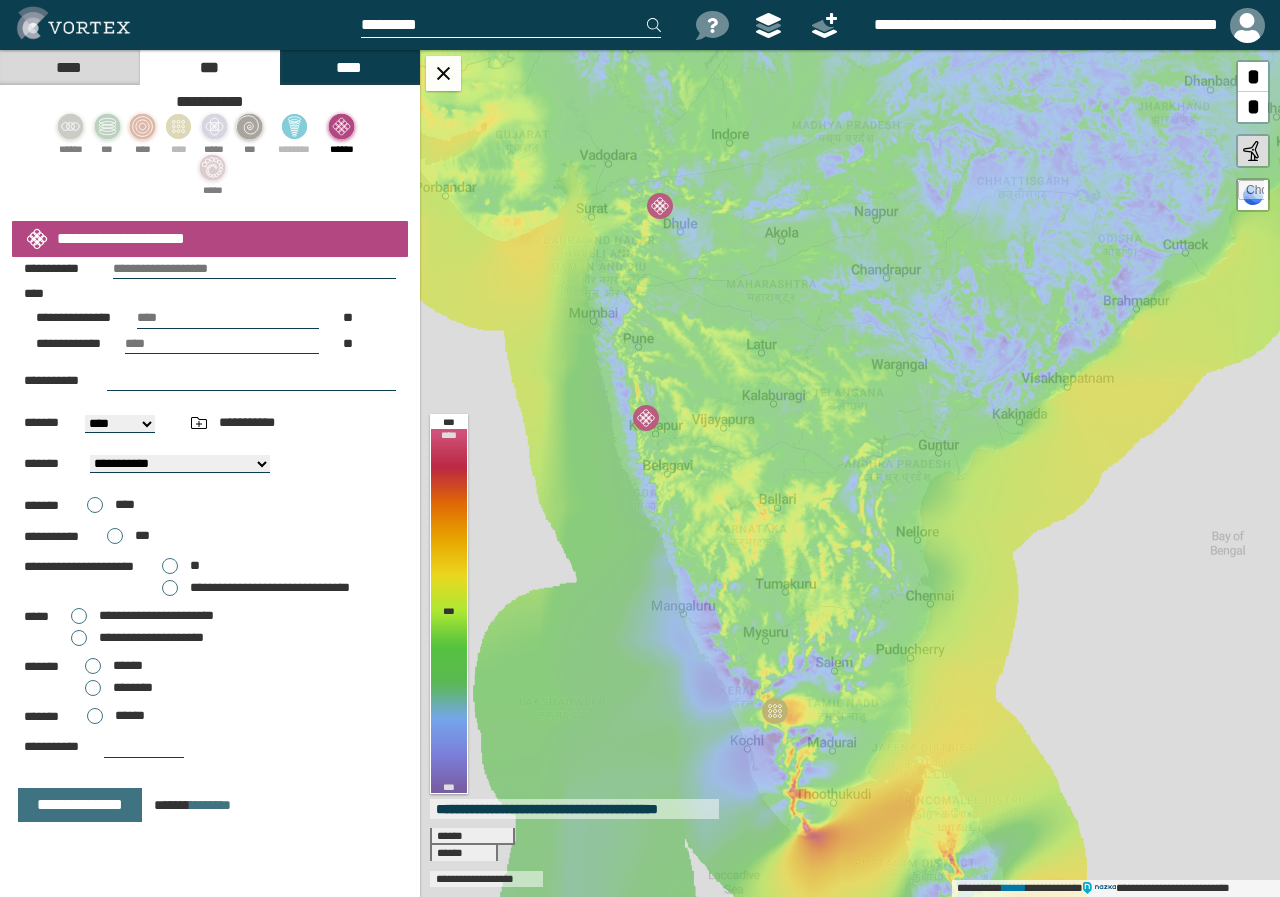 click on "********" at bounding box center [133, 687] 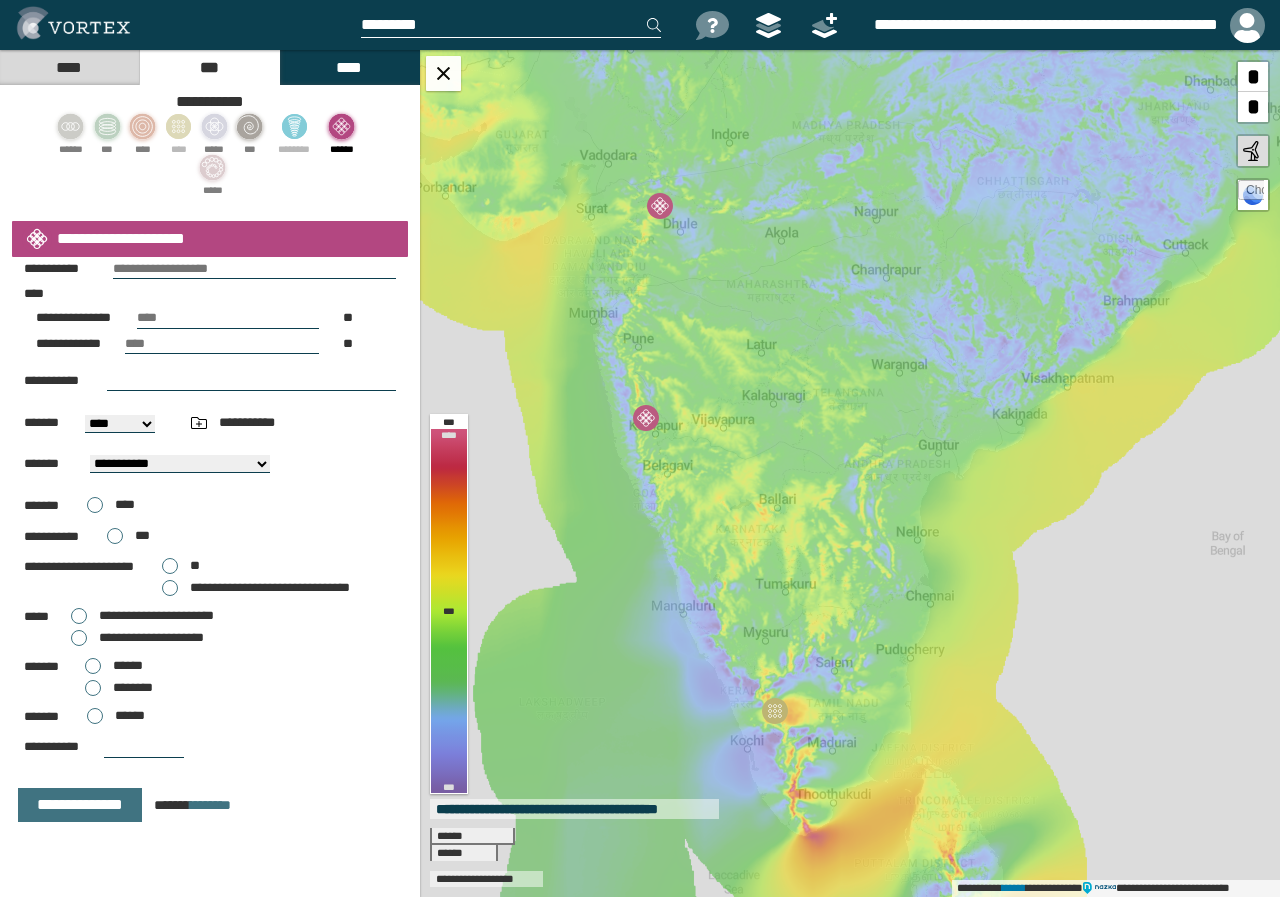 scroll, scrollTop: 0, scrollLeft: 0, axis: both 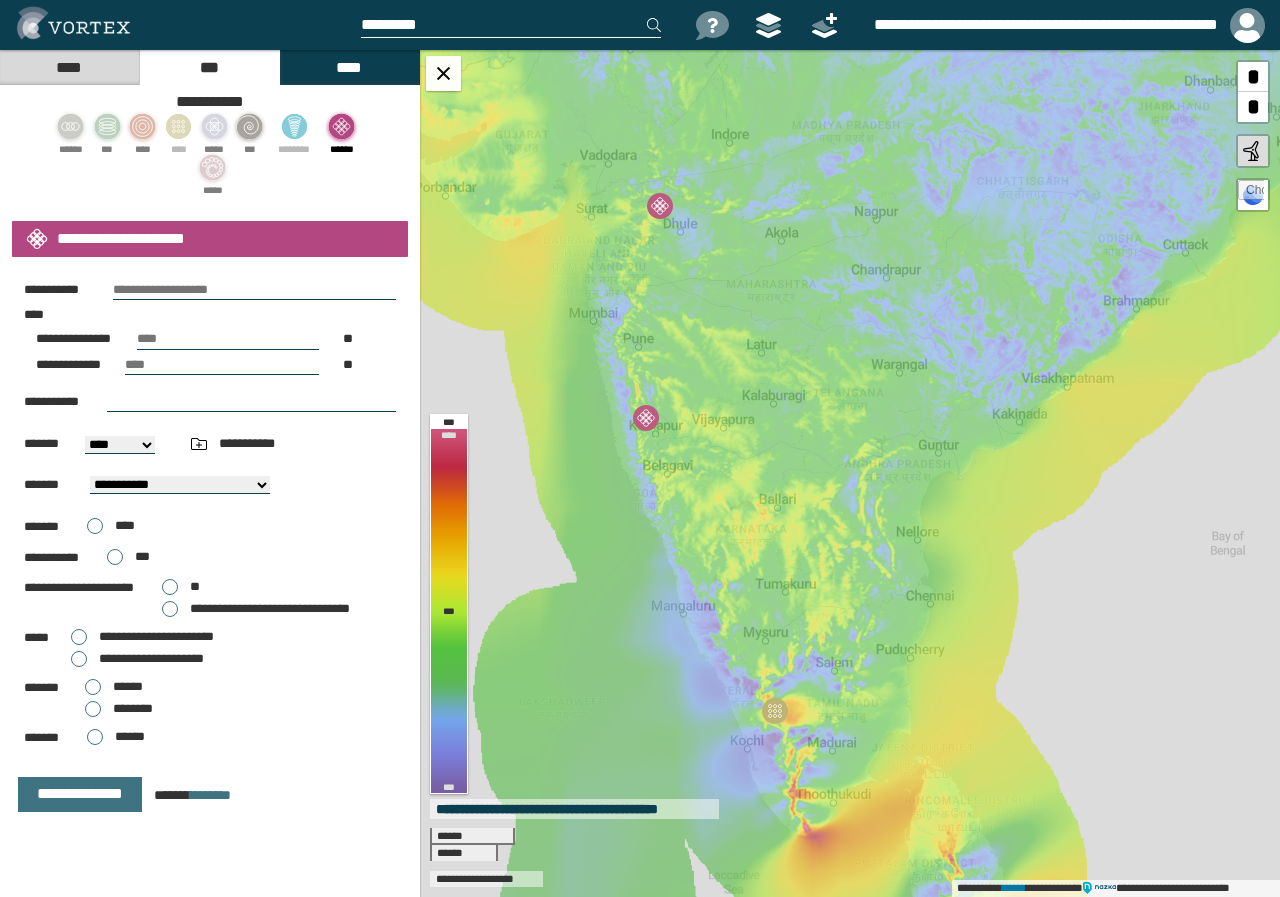 click on "**********" at bounding box center [151, 658] 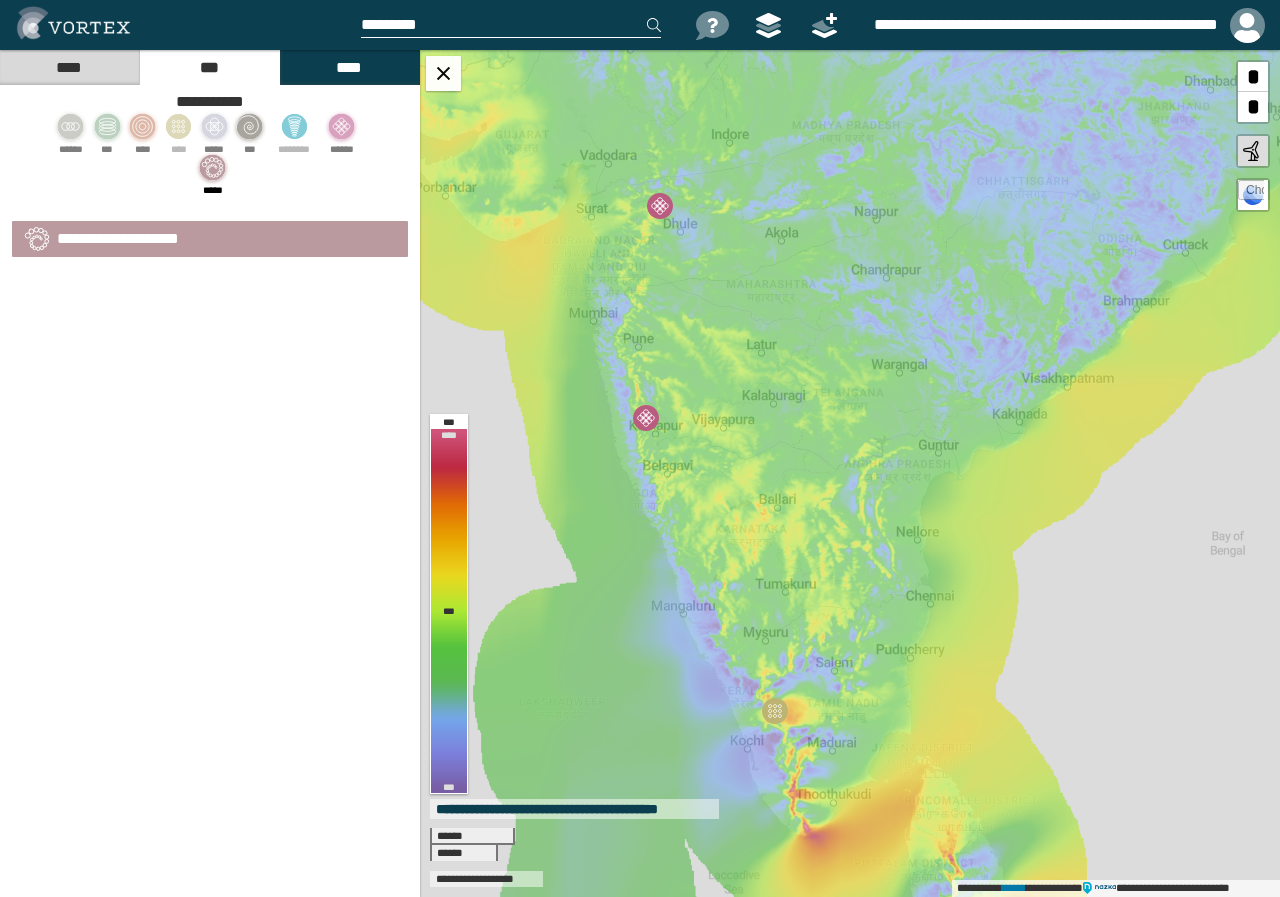 select on "**" 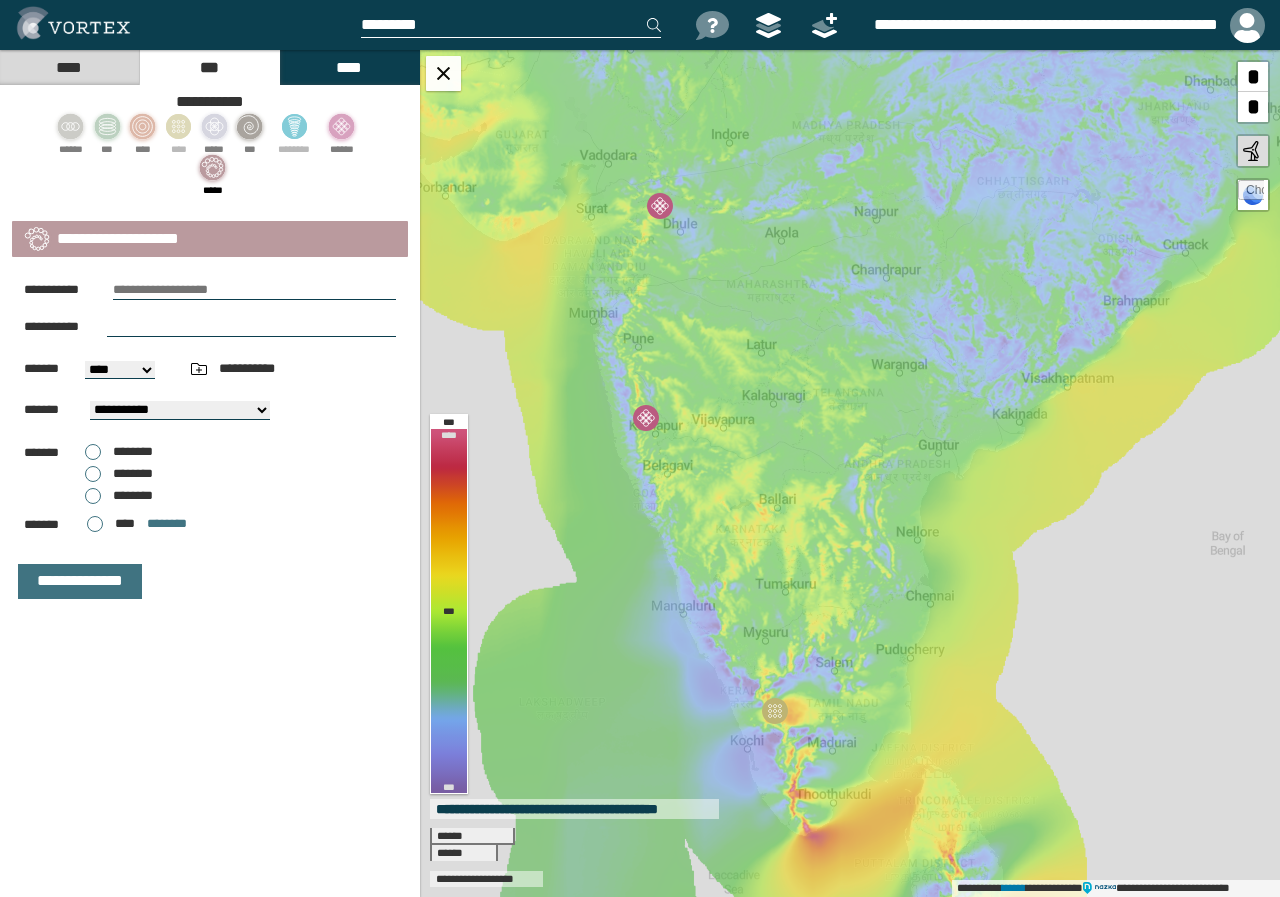 click on "********" at bounding box center (119, 496) 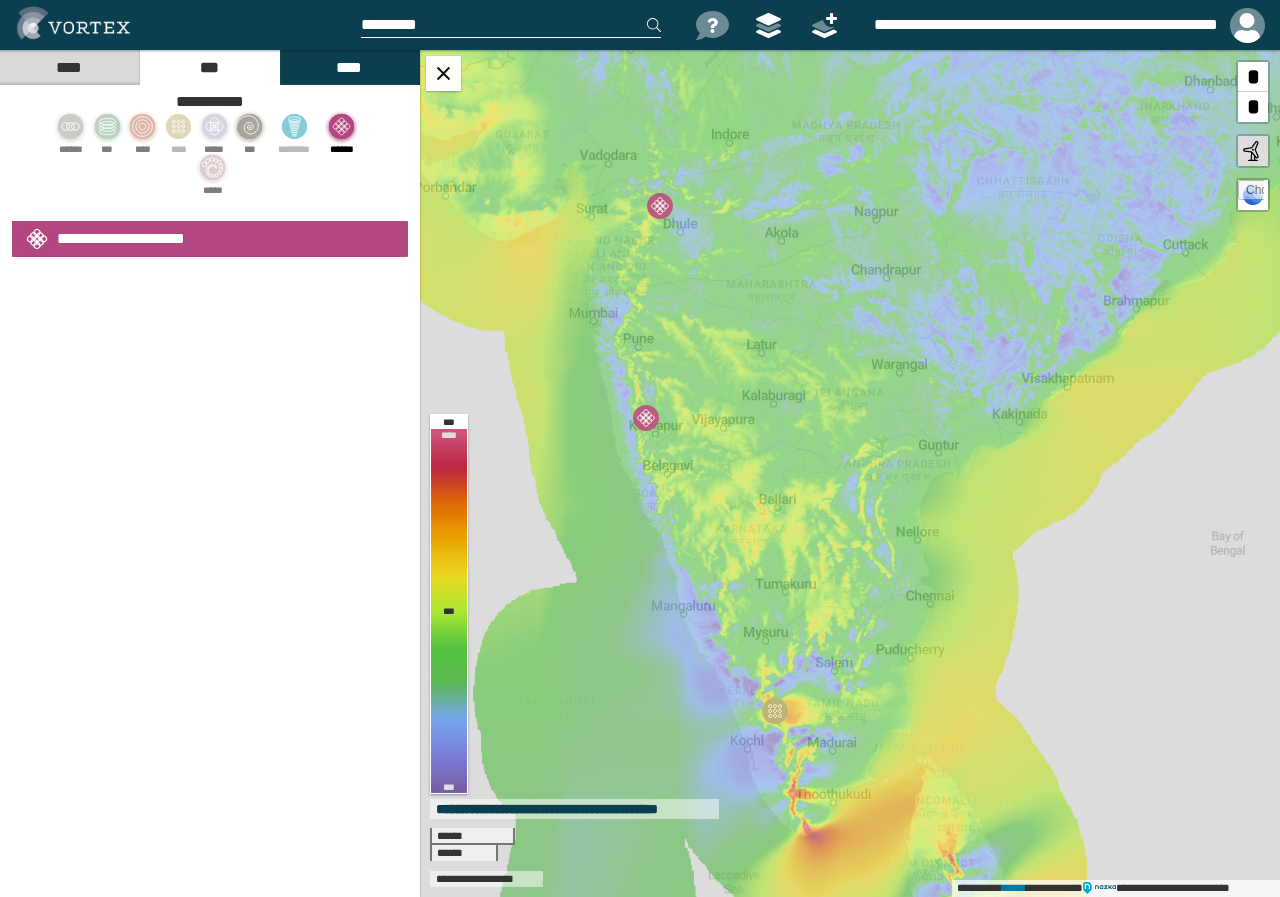 select on "**" 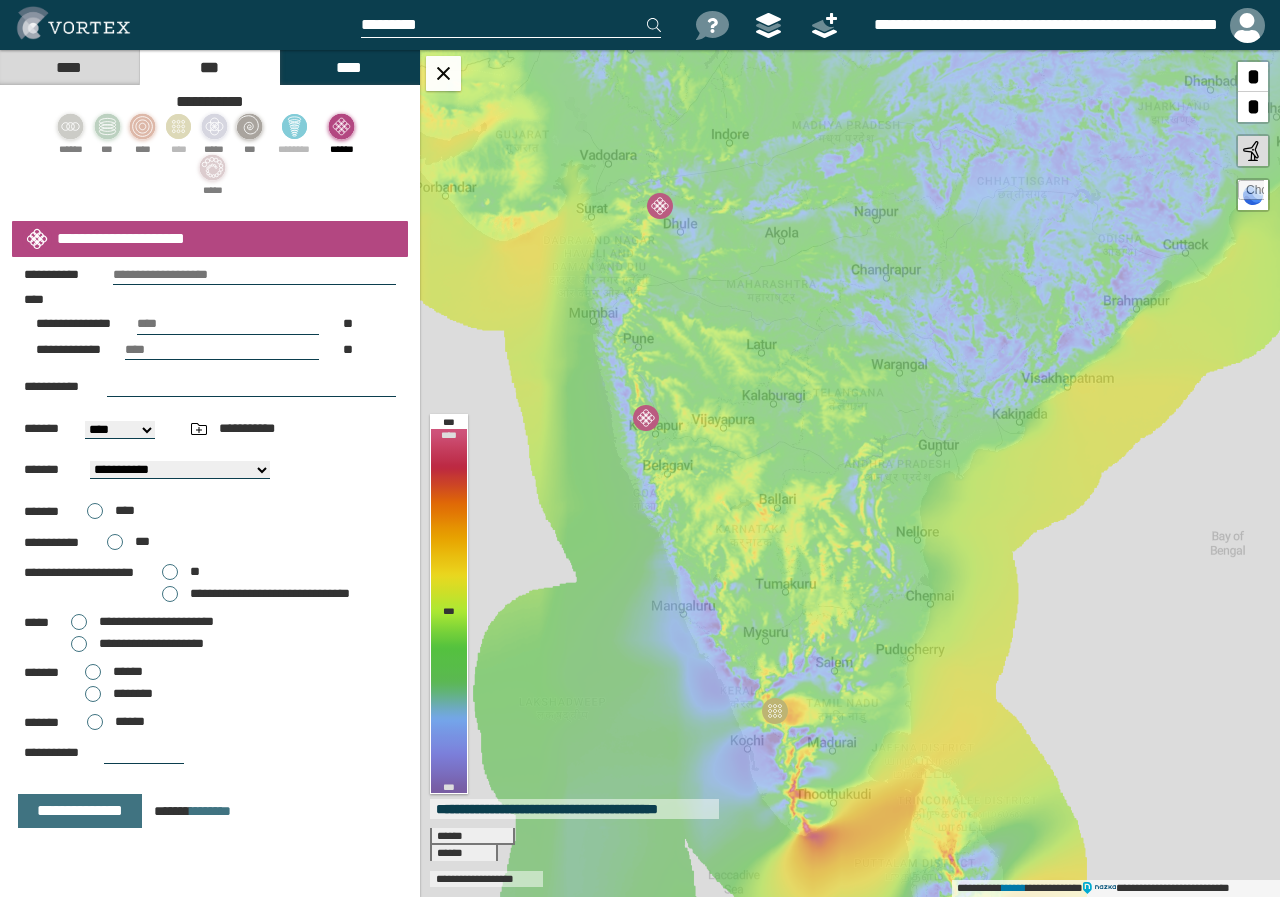 scroll, scrollTop: 21, scrollLeft: 0, axis: vertical 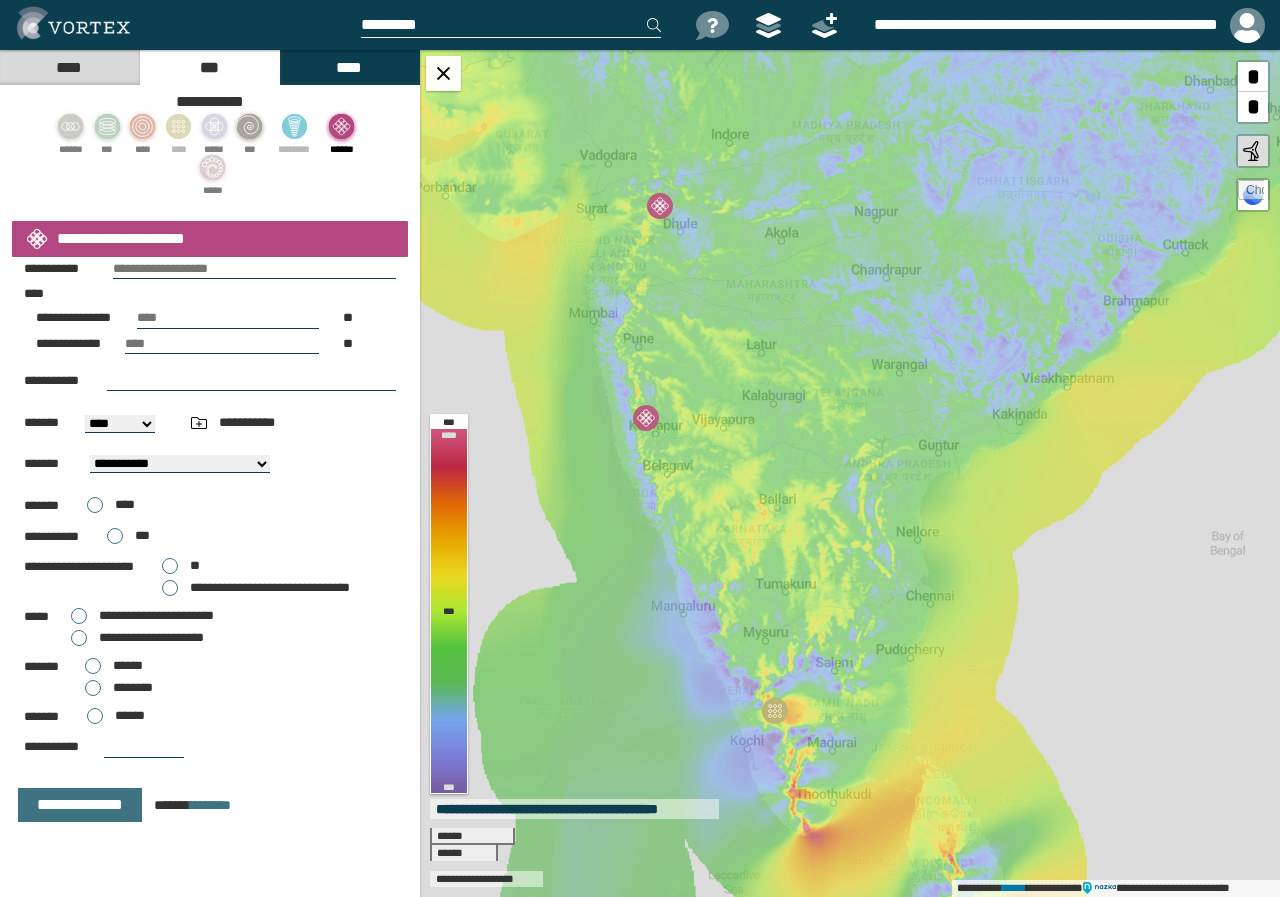 click on "**********" at bounding box center (151, 637) 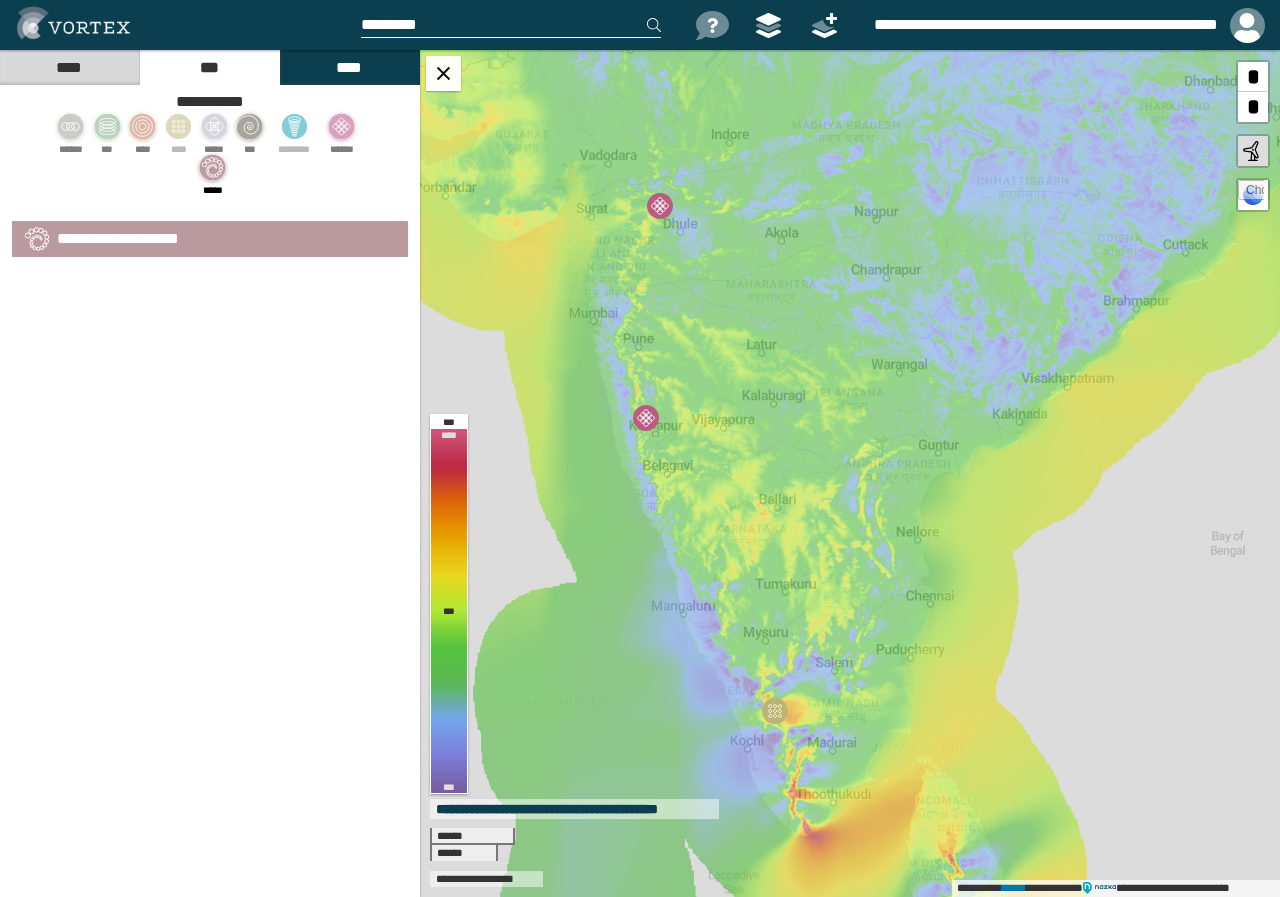 scroll, scrollTop: 0, scrollLeft: 0, axis: both 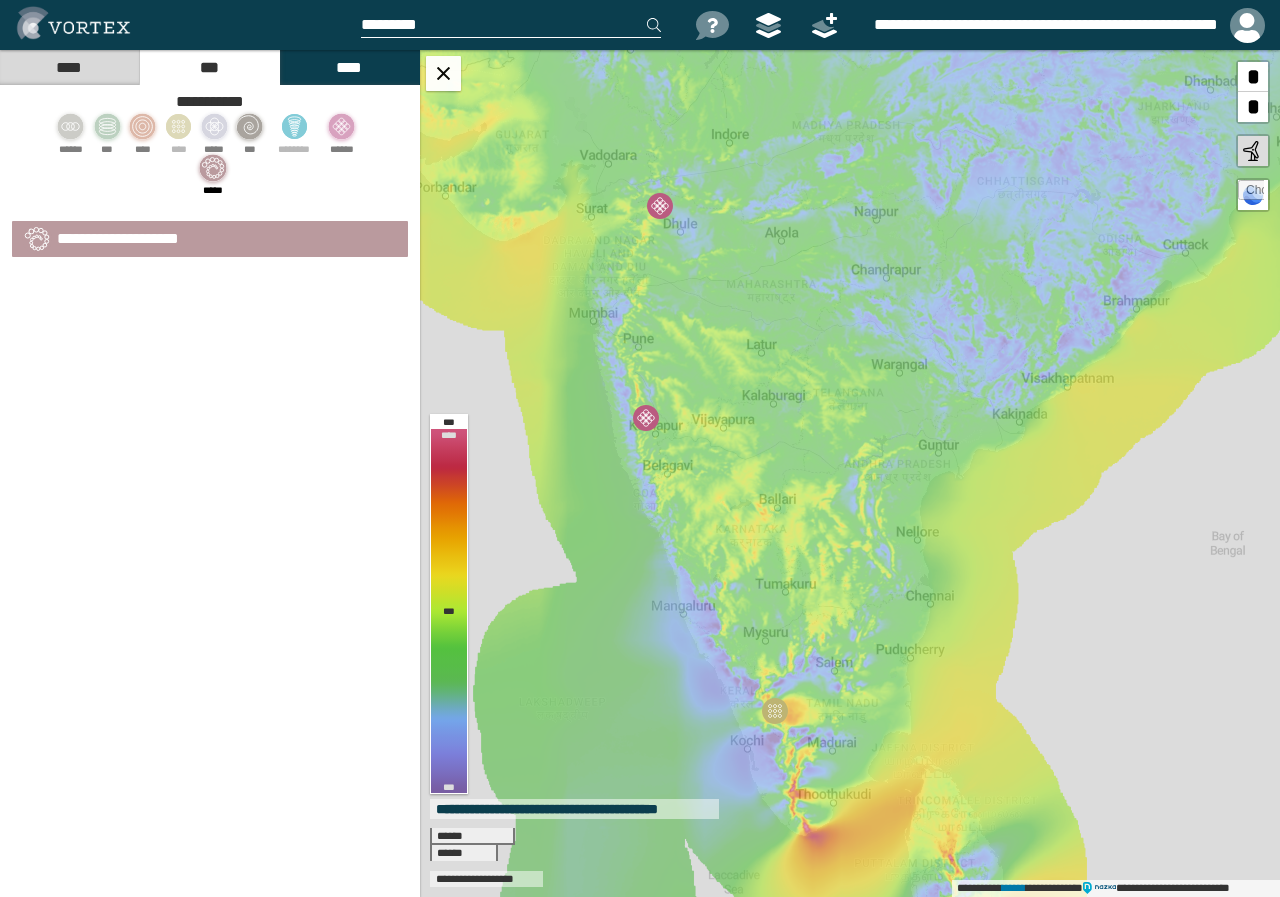 select on "**" 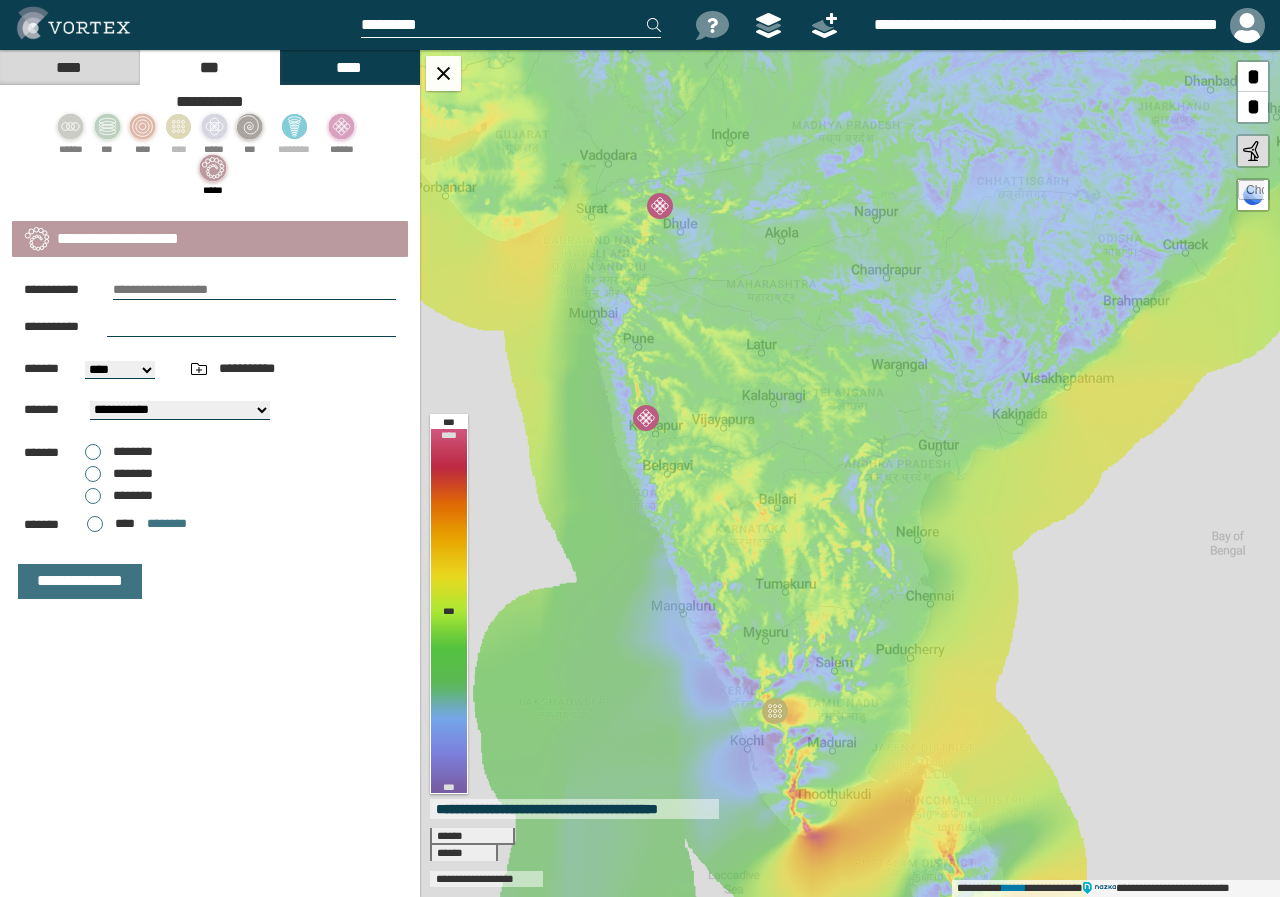 click on "********" at bounding box center (119, 496) 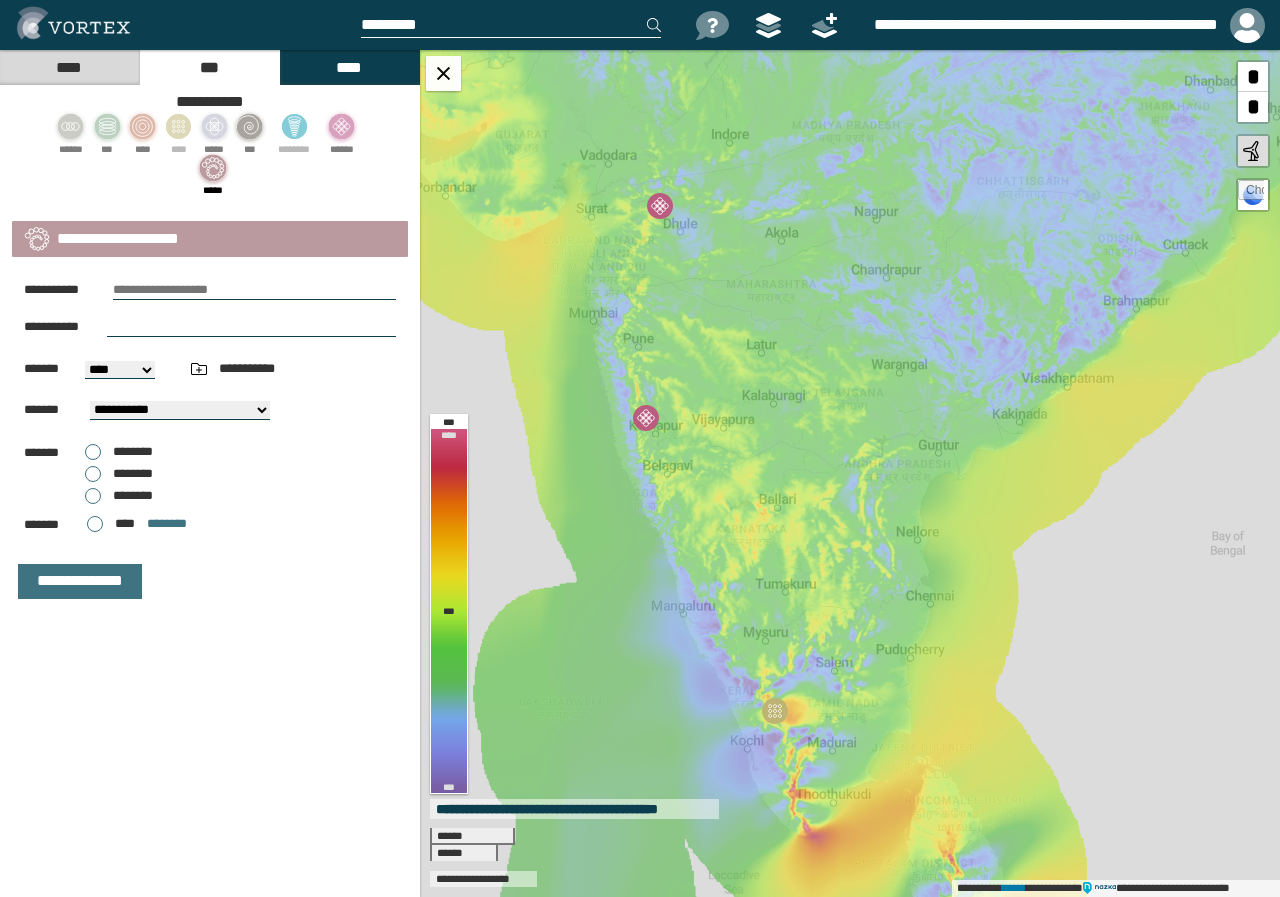 click 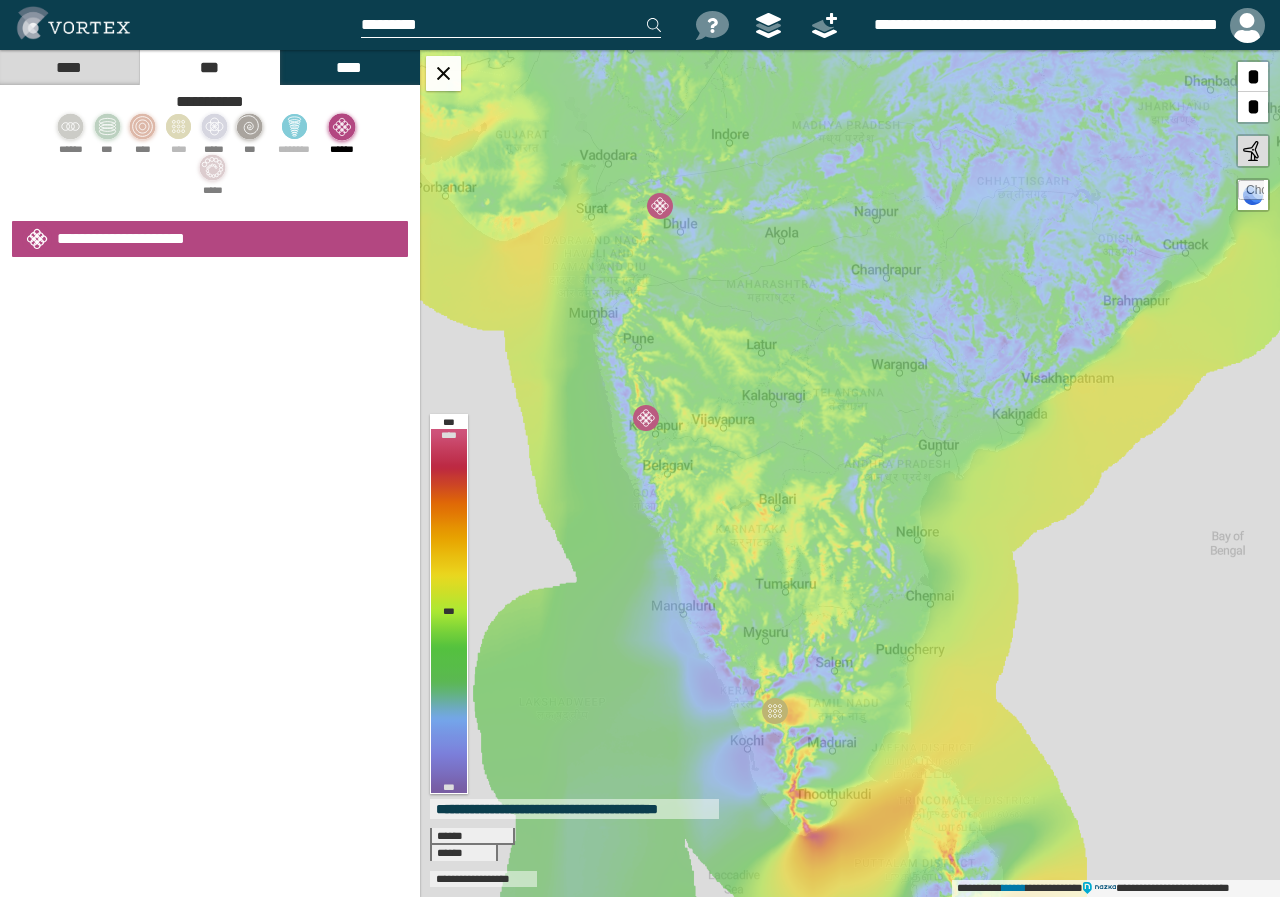 select on "**" 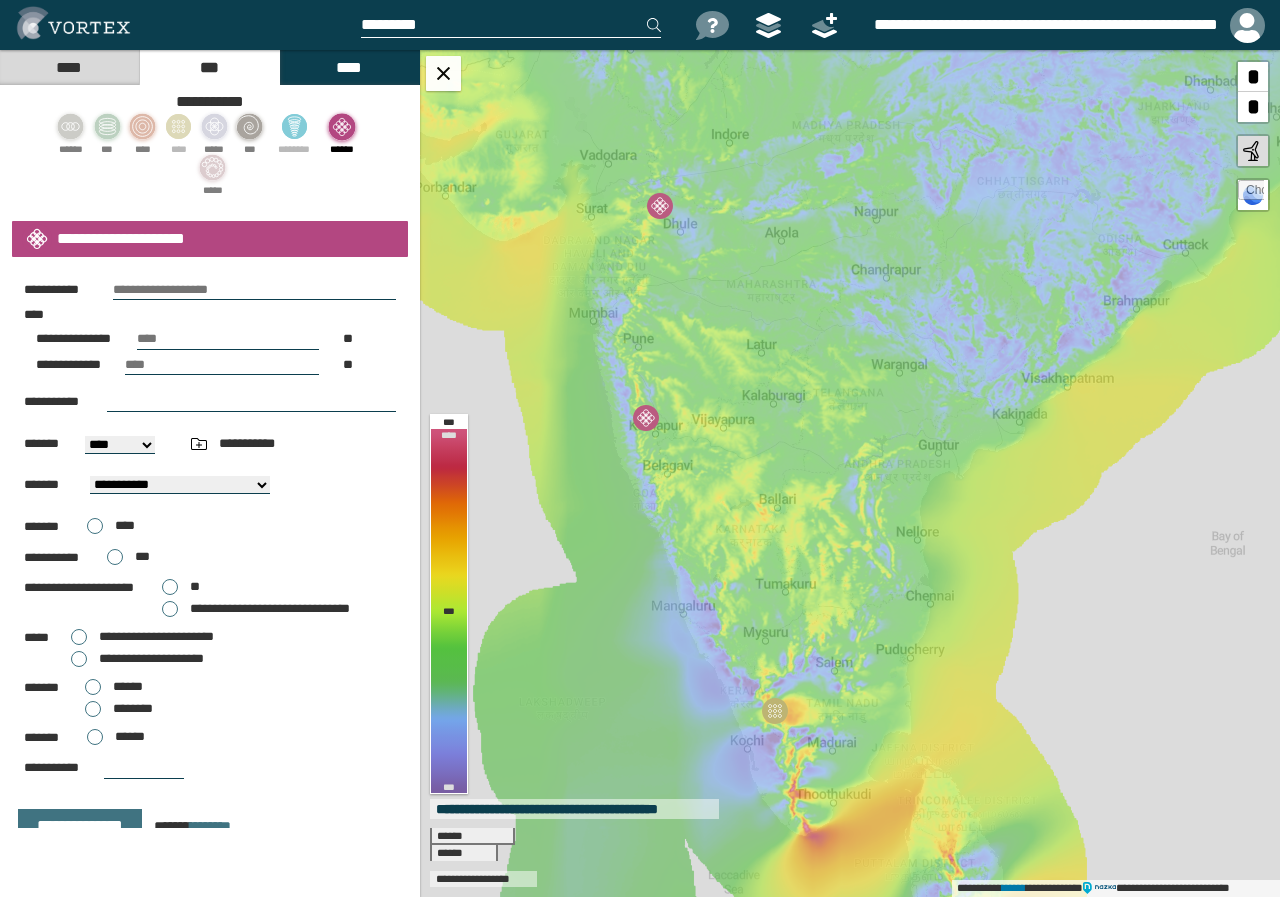 scroll, scrollTop: 21, scrollLeft: 0, axis: vertical 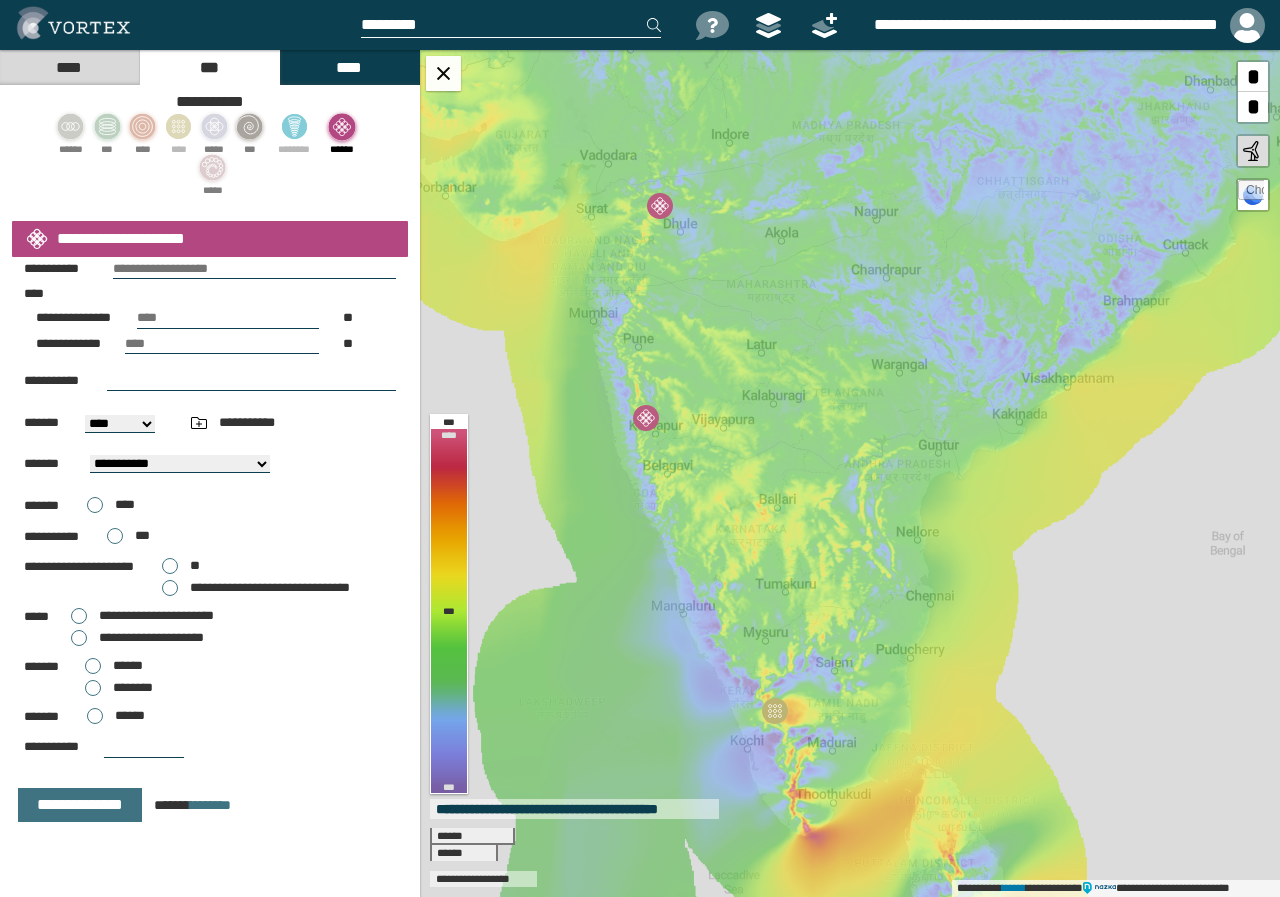click on "**********" at bounding box center [256, 588] 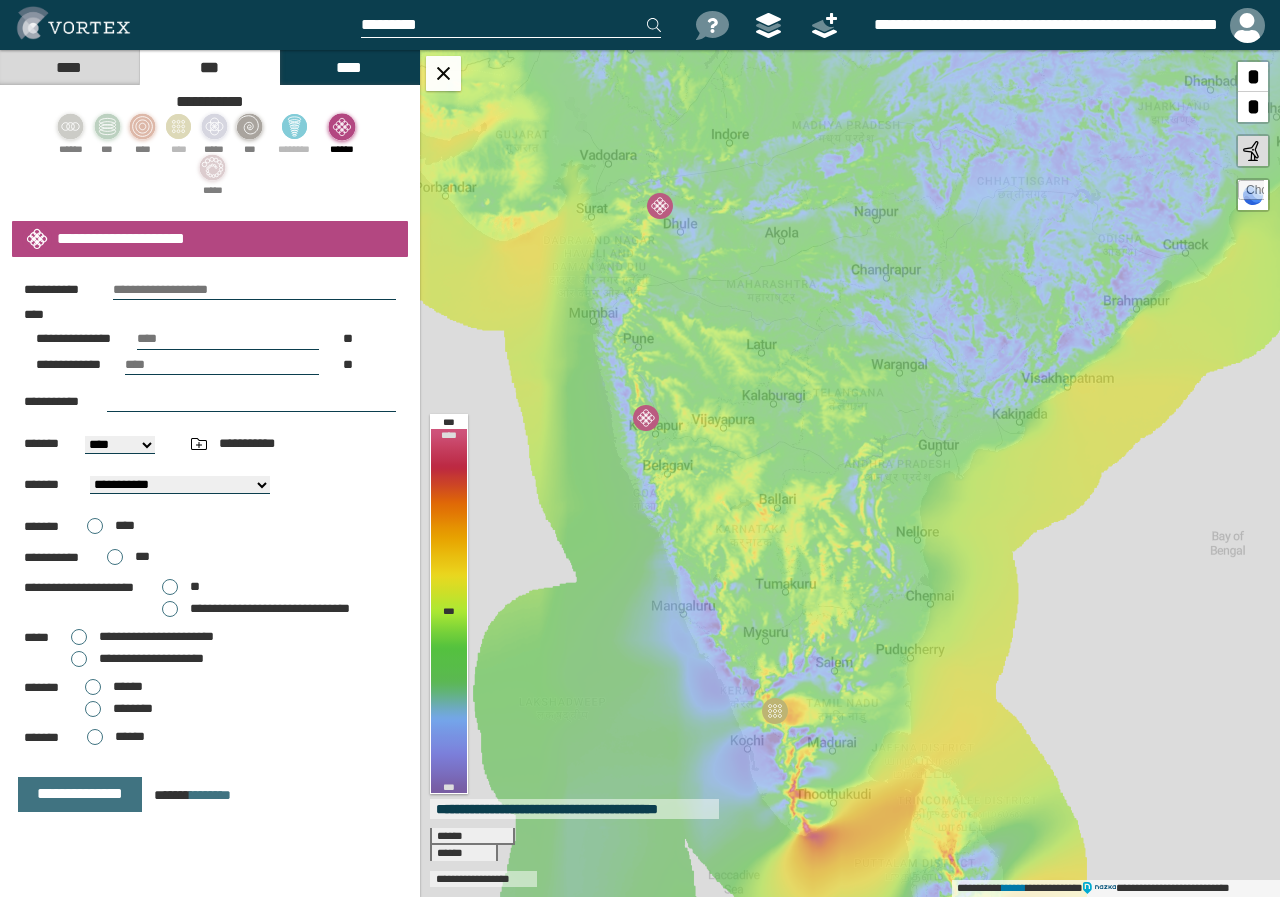 scroll, scrollTop: 0, scrollLeft: 0, axis: both 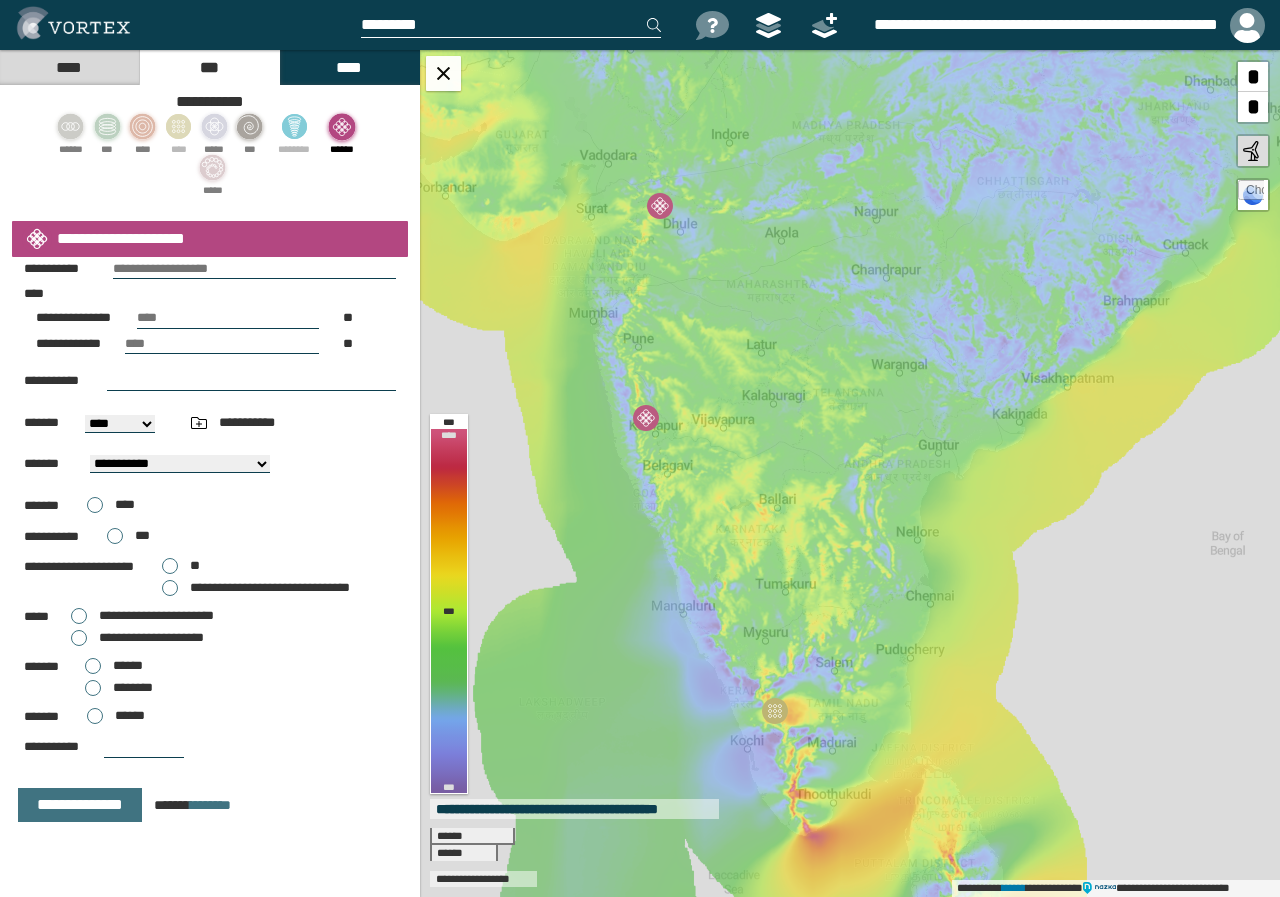 click on "********" at bounding box center [133, 687] 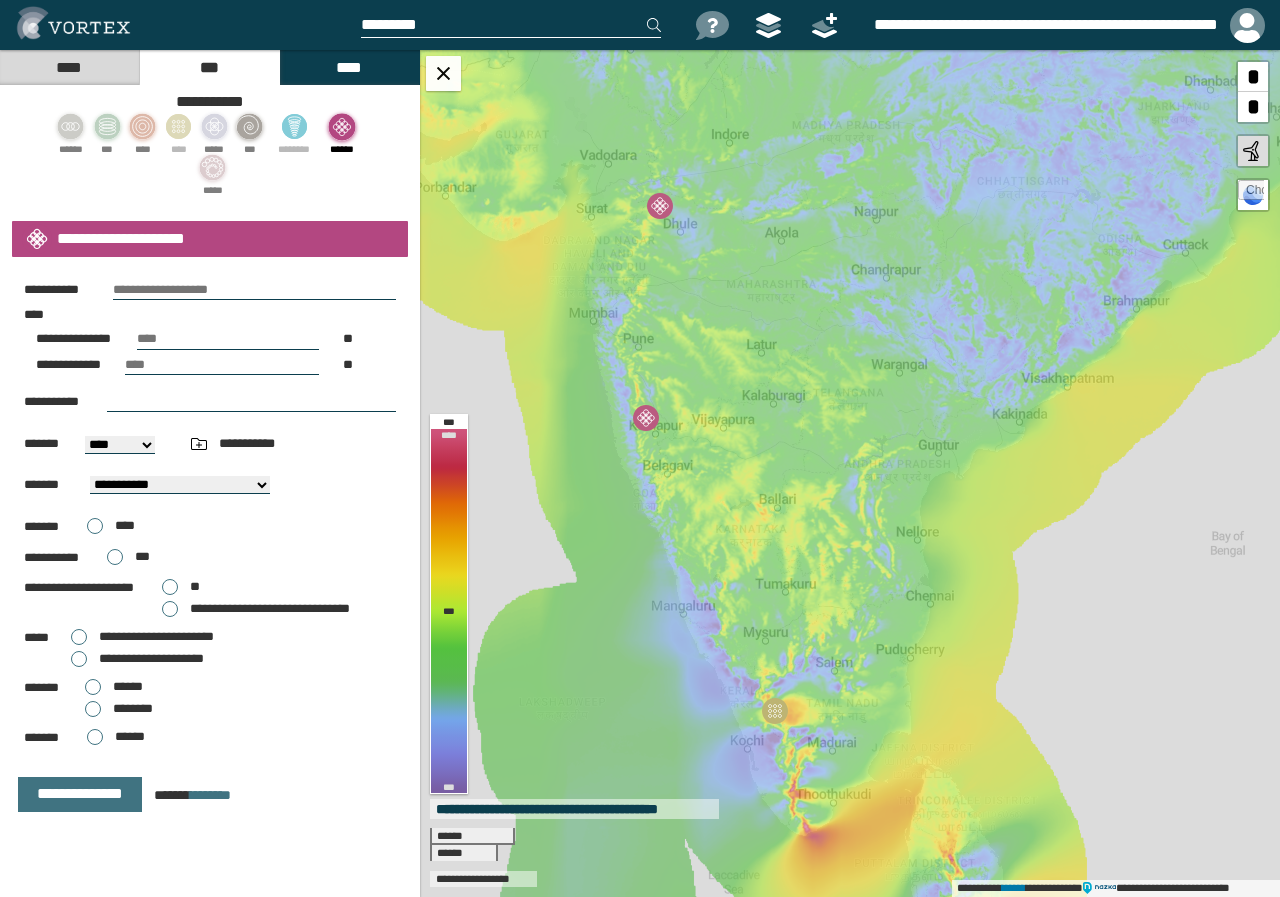 click on "**********" at bounding box center [137, 659] 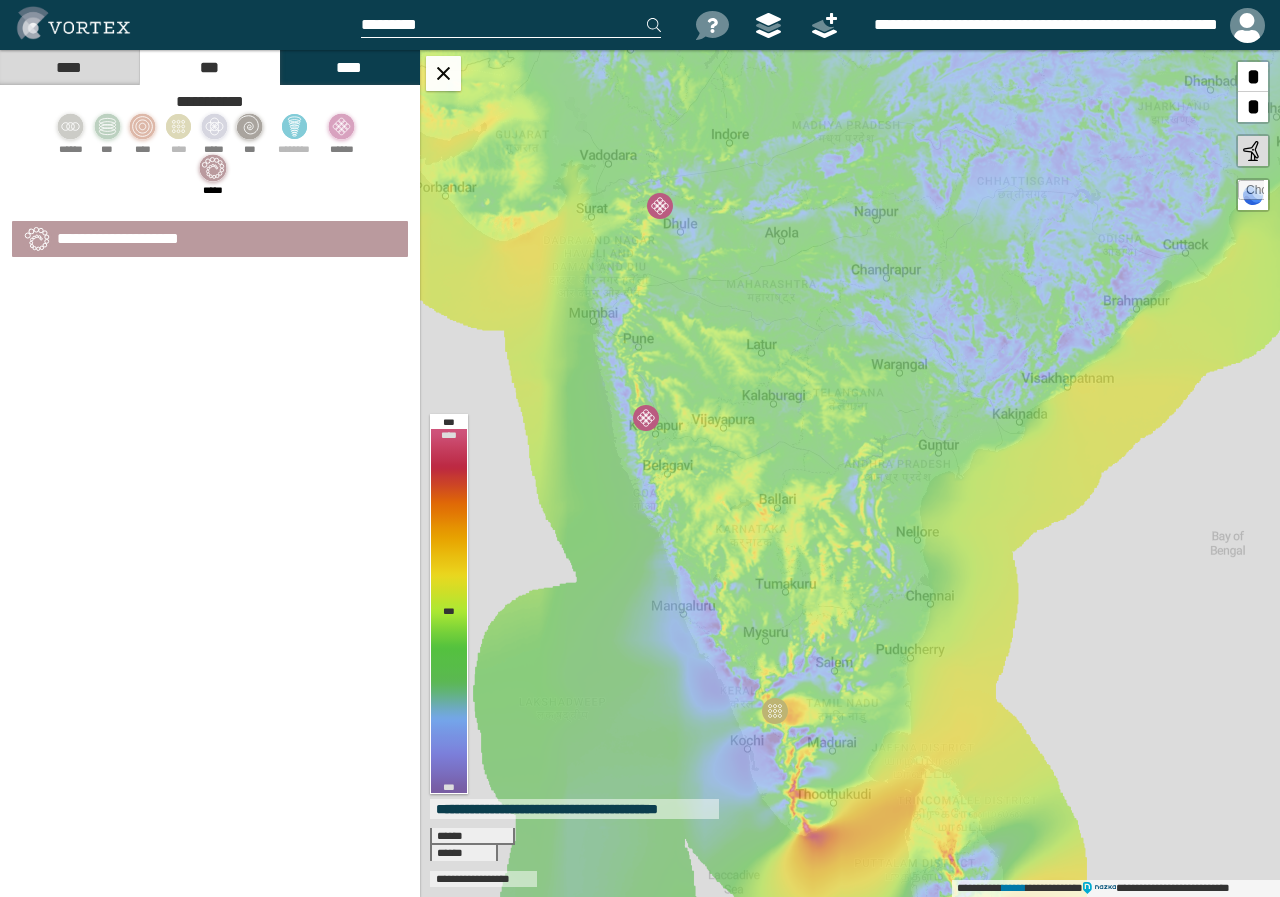 select on "**" 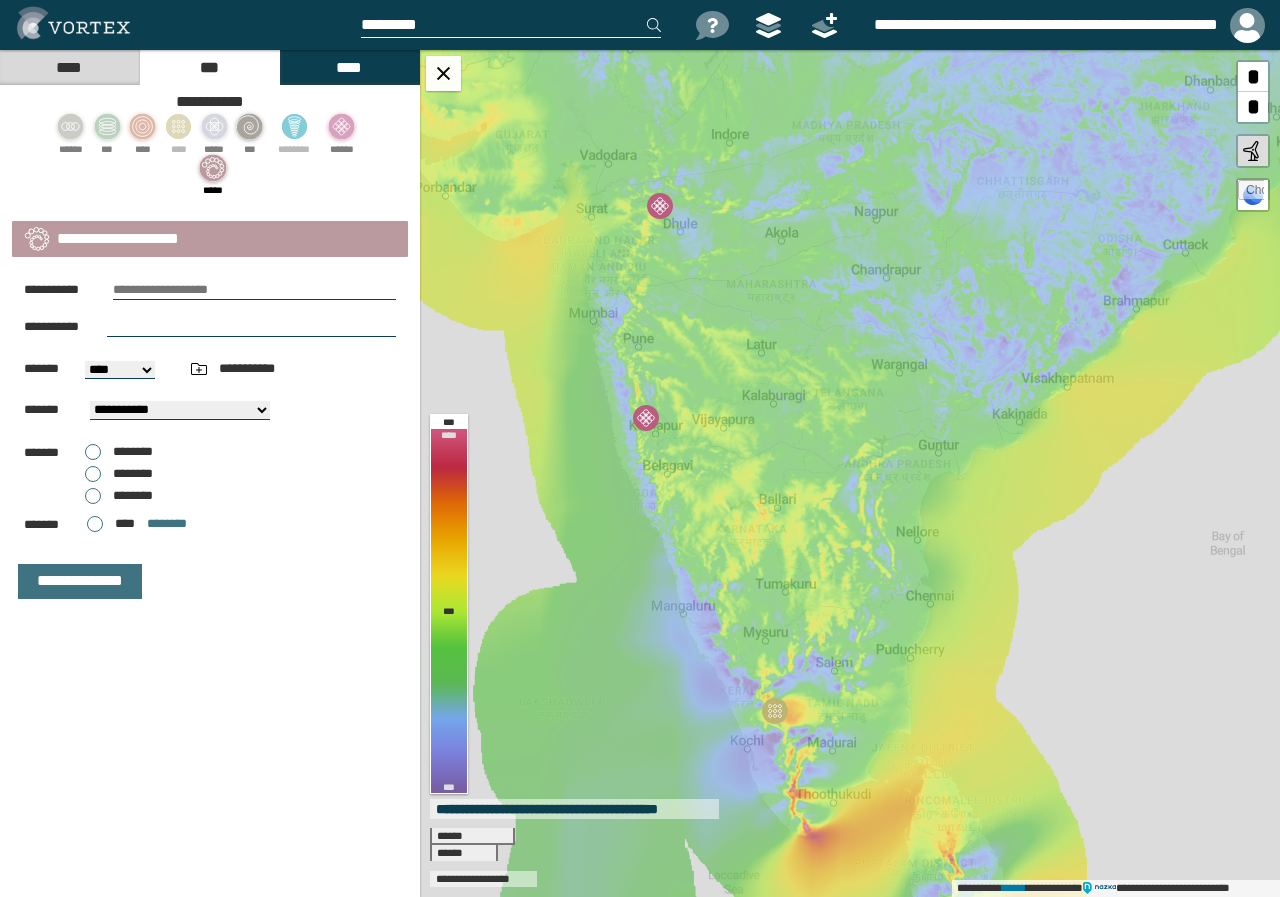 click on "********" at bounding box center (133, 451) 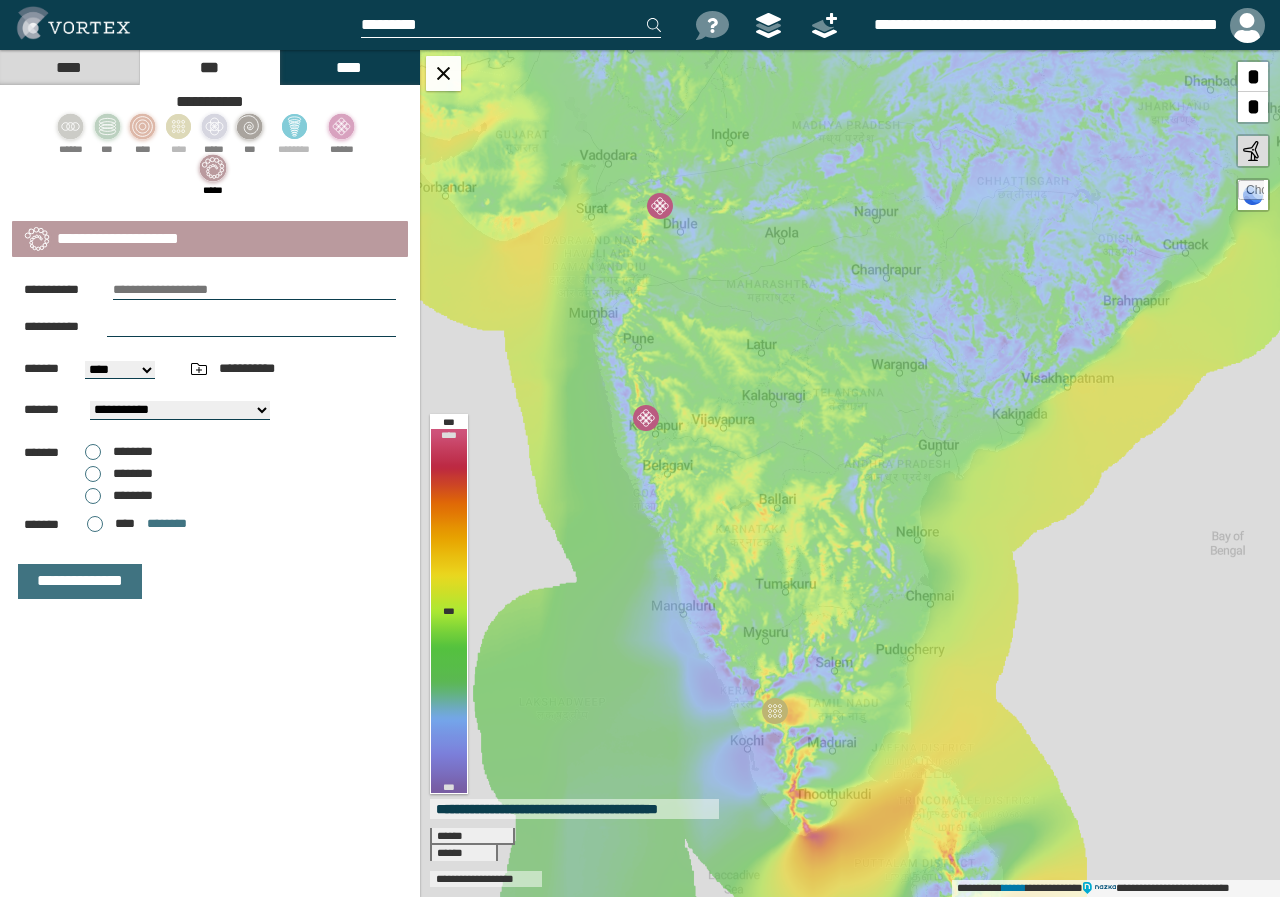 click 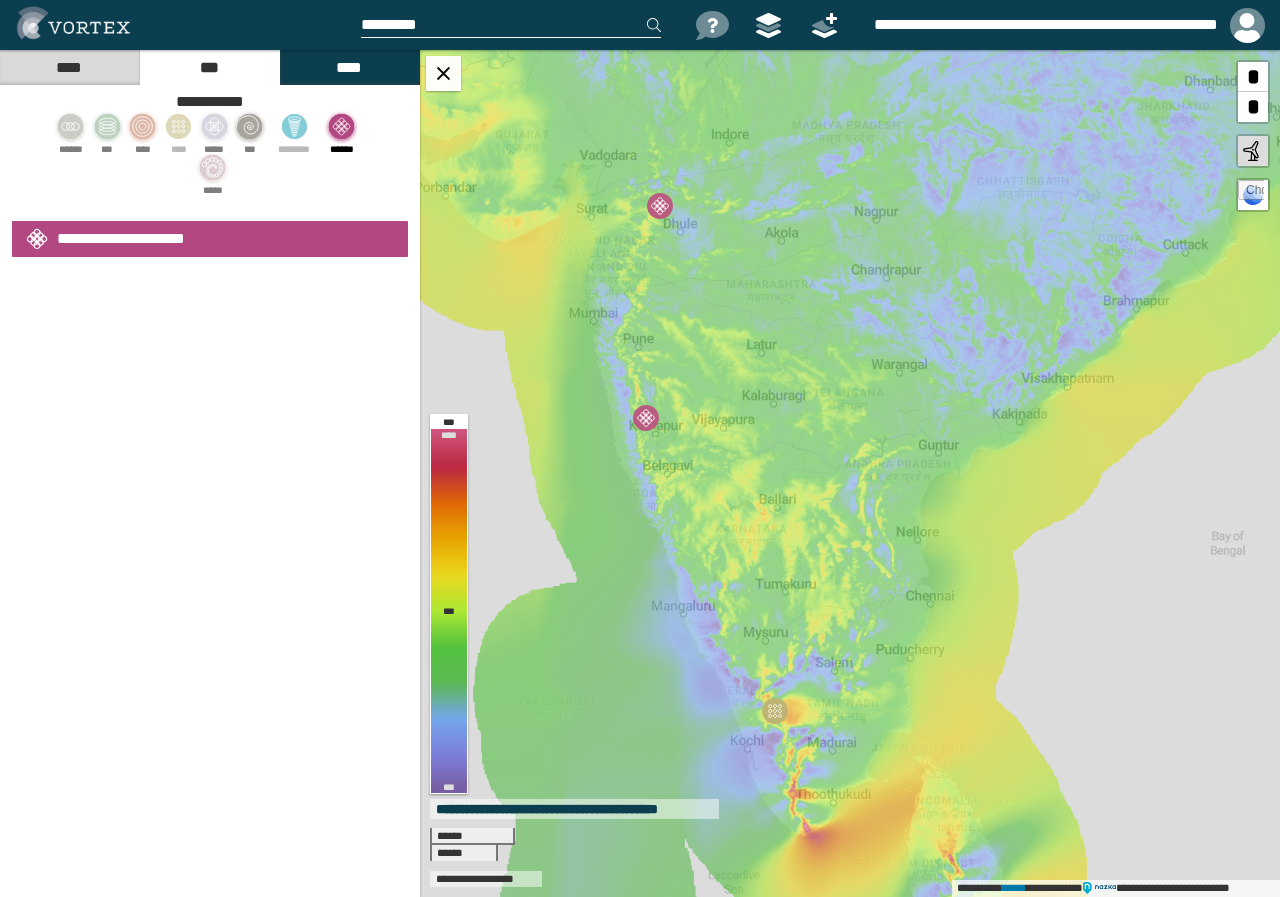 select on "**" 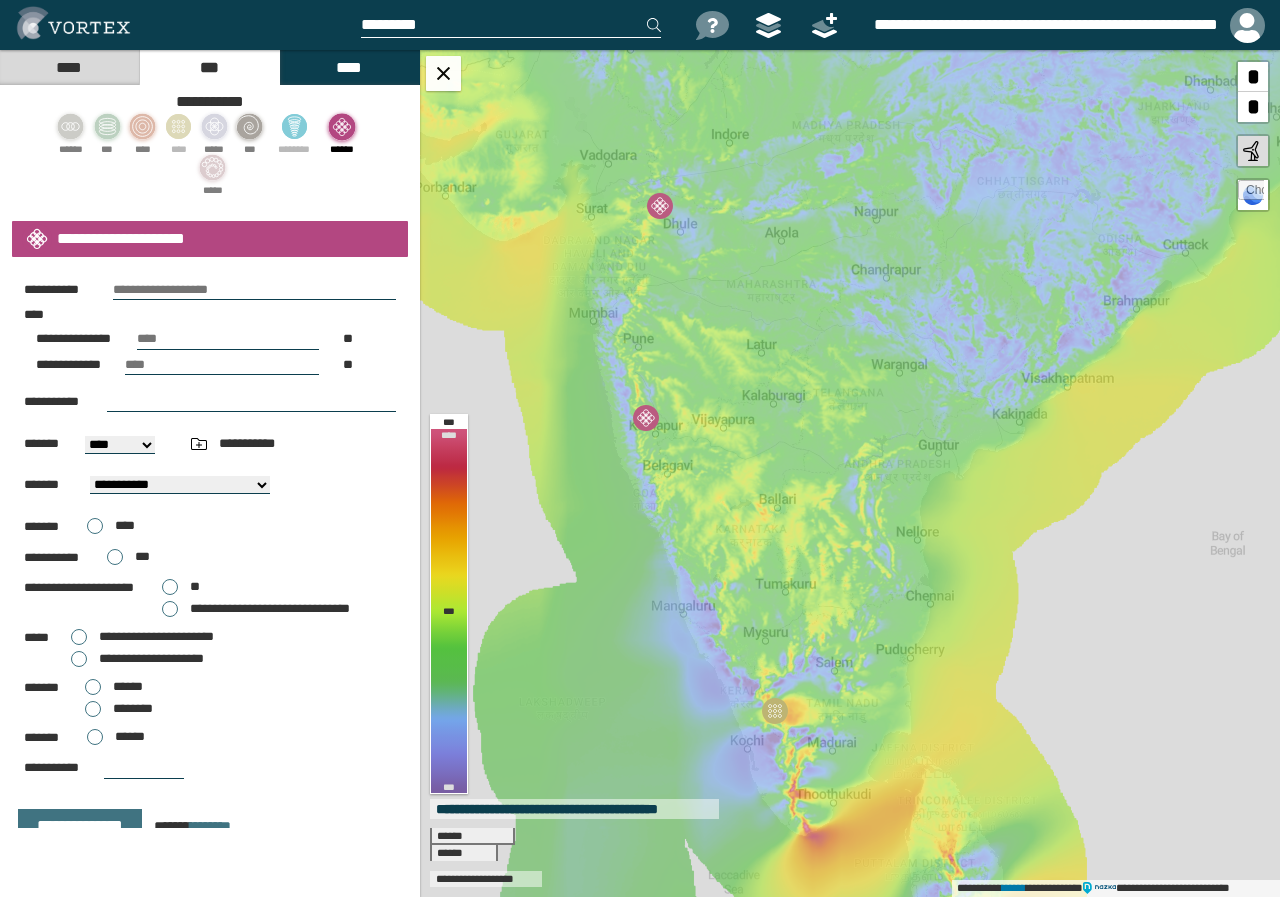 scroll, scrollTop: 21, scrollLeft: 0, axis: vertical 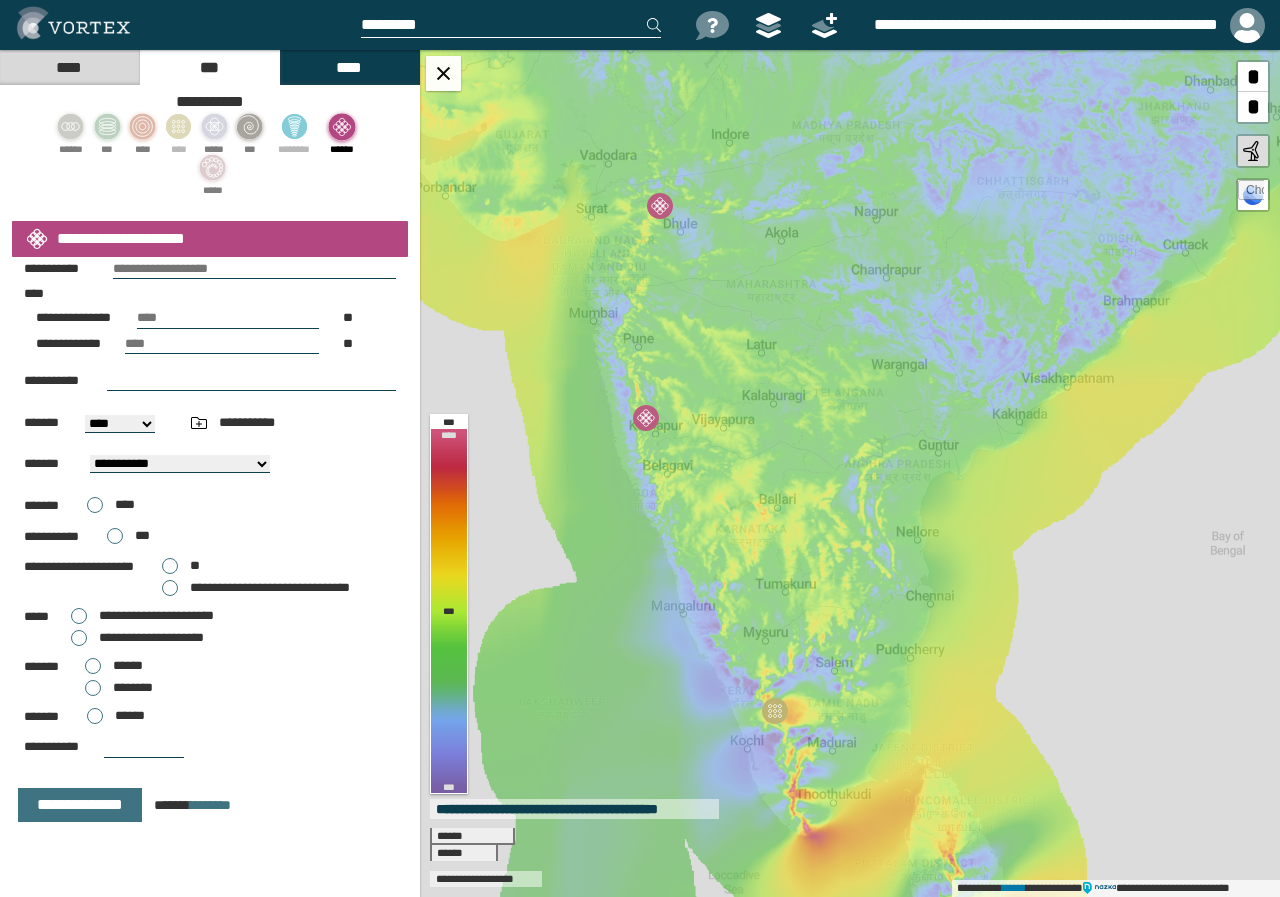 click on "**********" at bounding box center [151, 637] 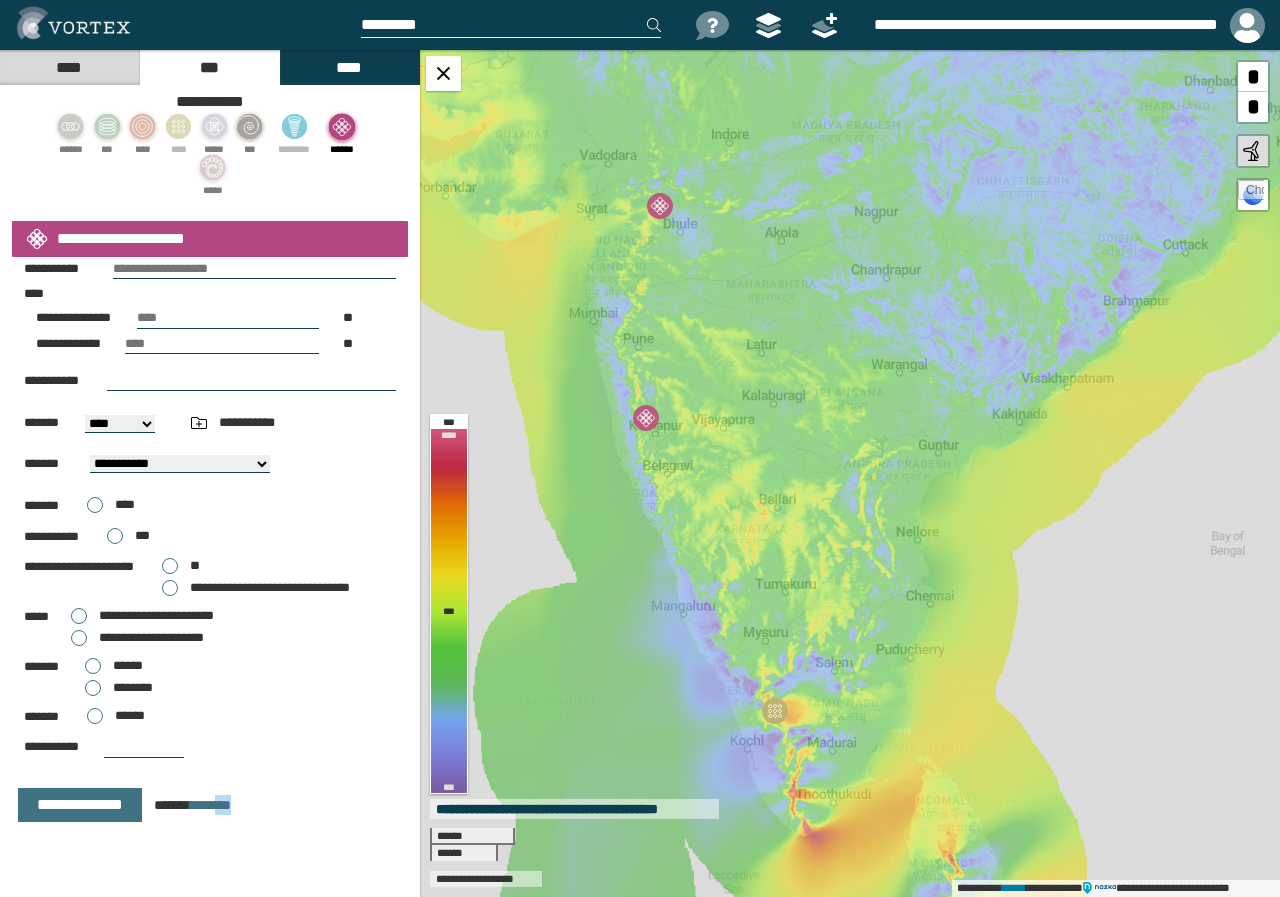 drag, startPoint x: 222, startPoint y: 806, endPoint x: 245, endPoint y: 806, distance: 23 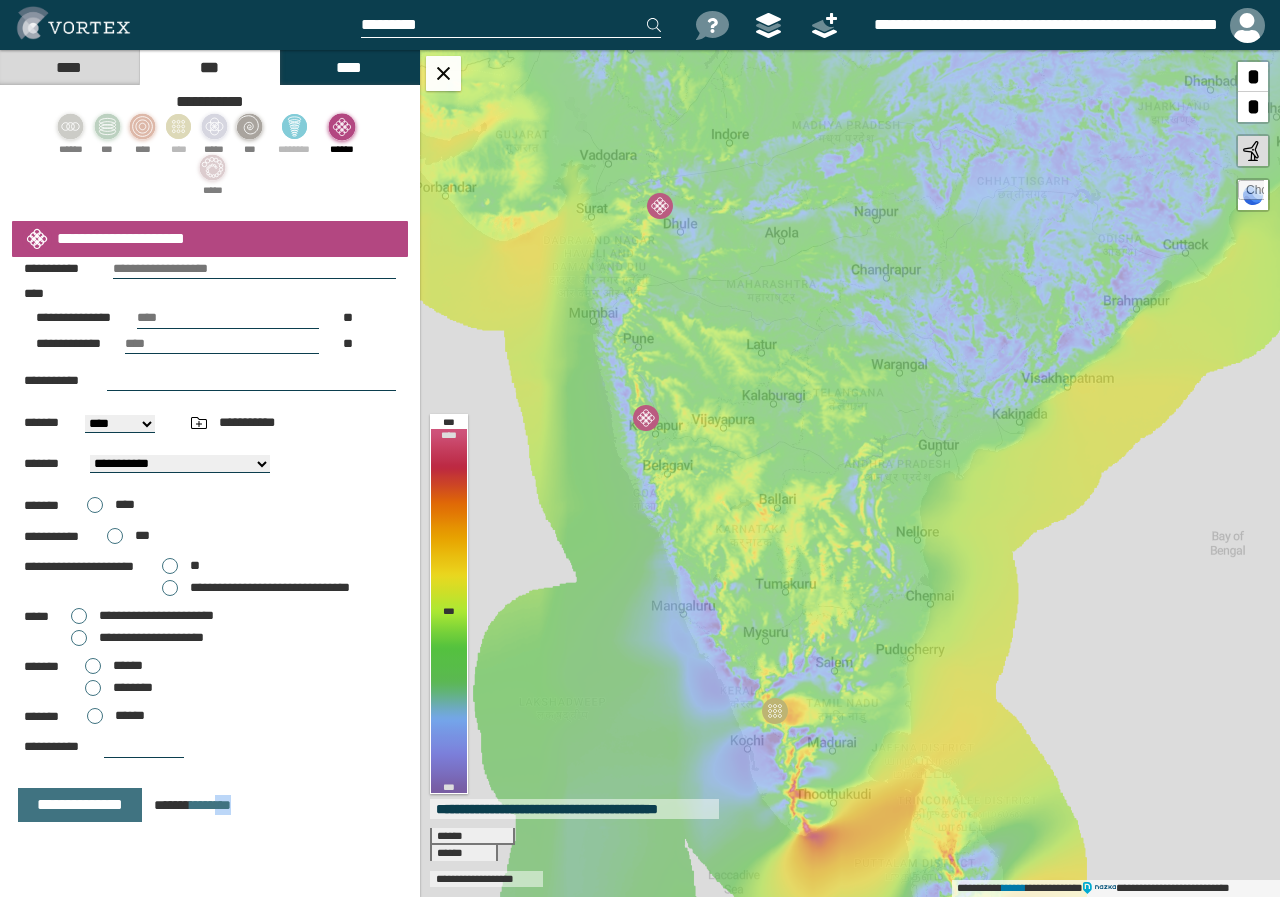 click on "****" at bounding box center (69, 67) 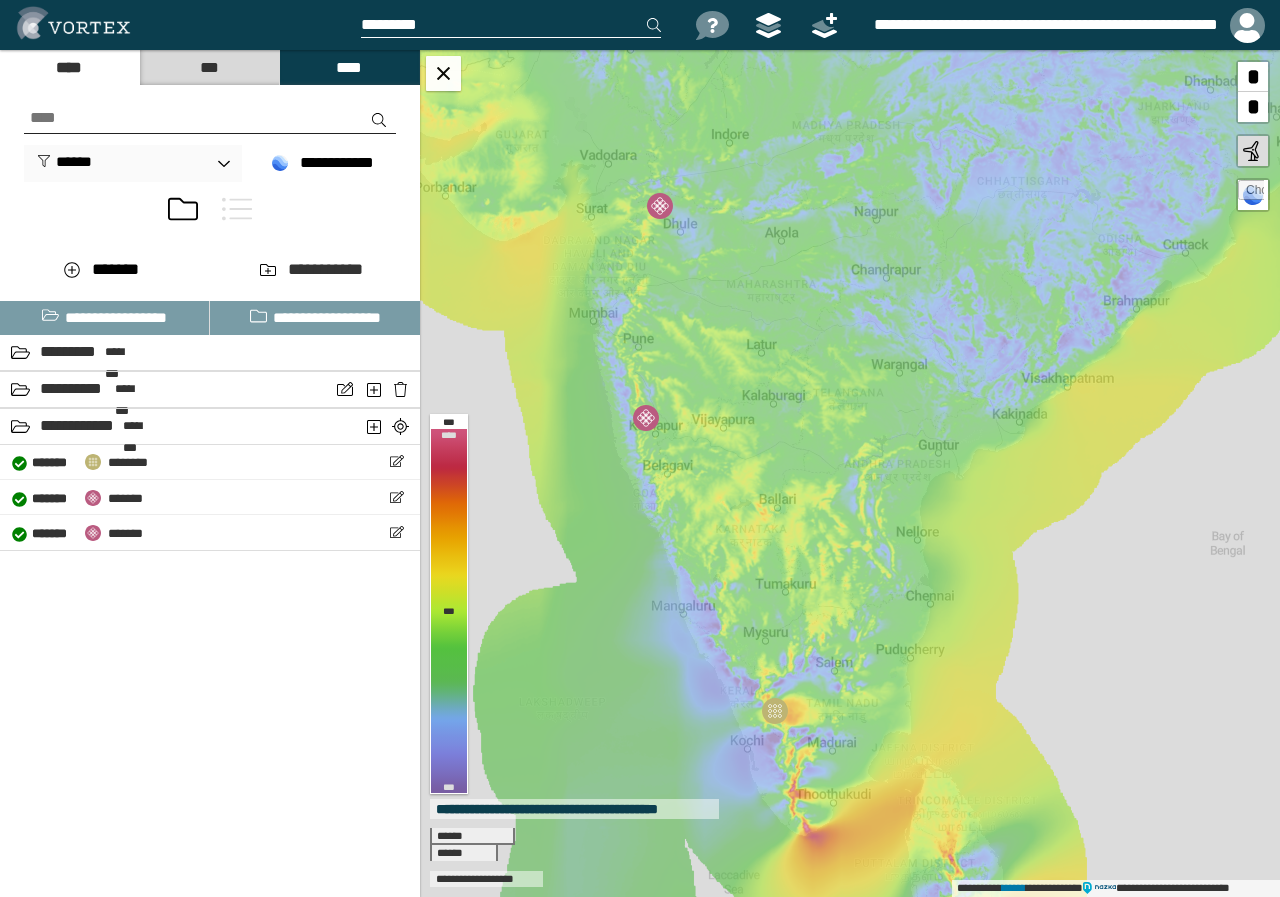 click on "***" at bounding box center [209, 67] 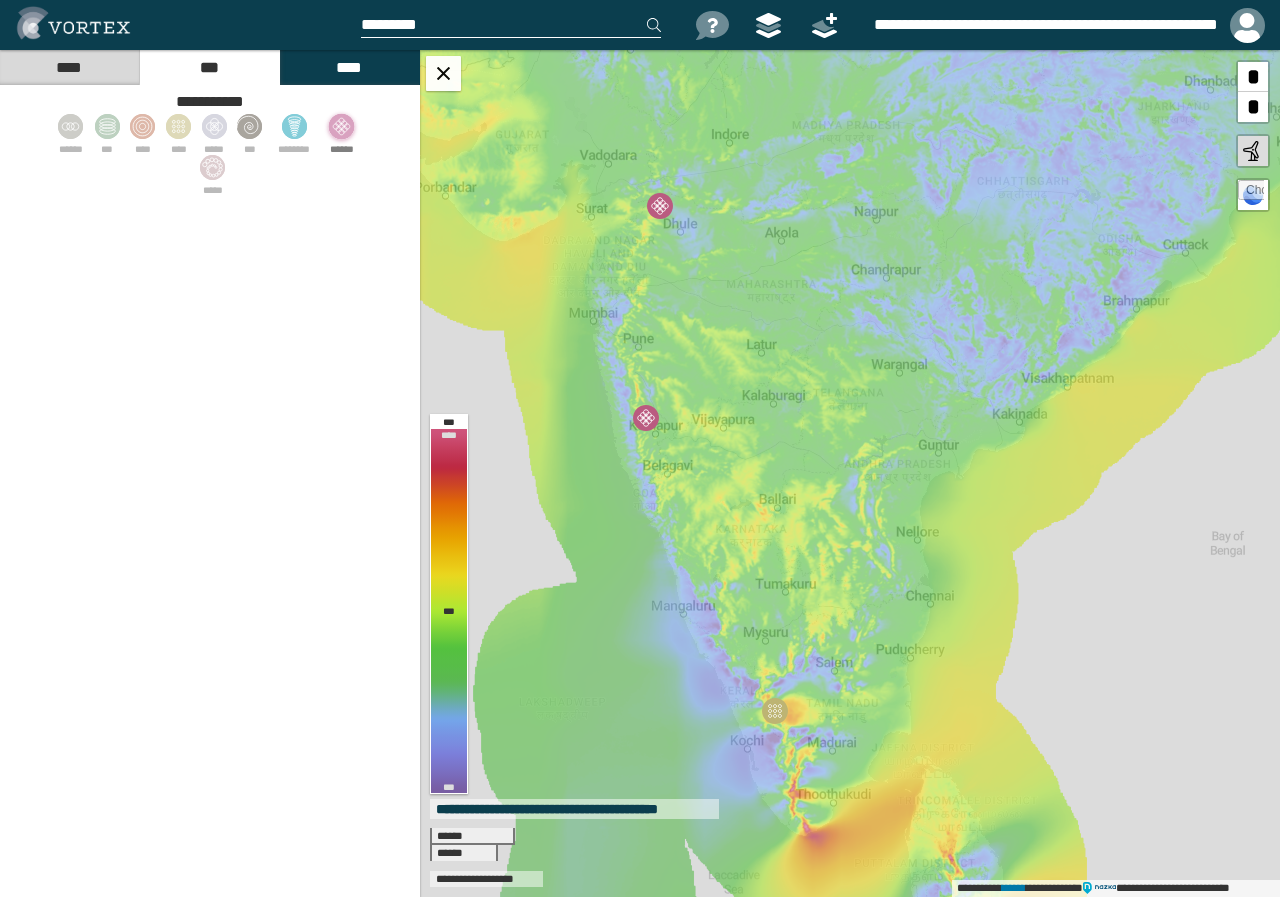 click 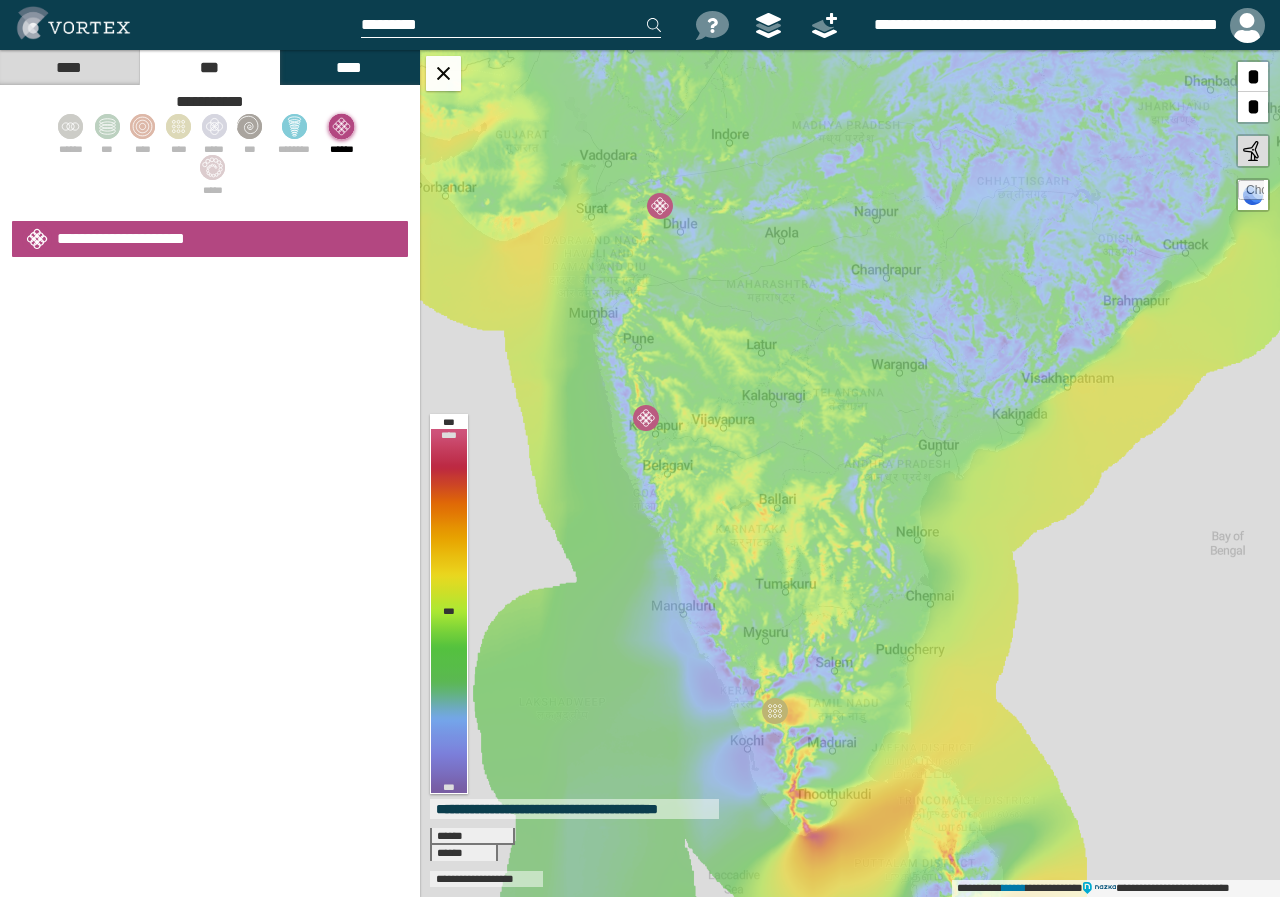 select on "**" 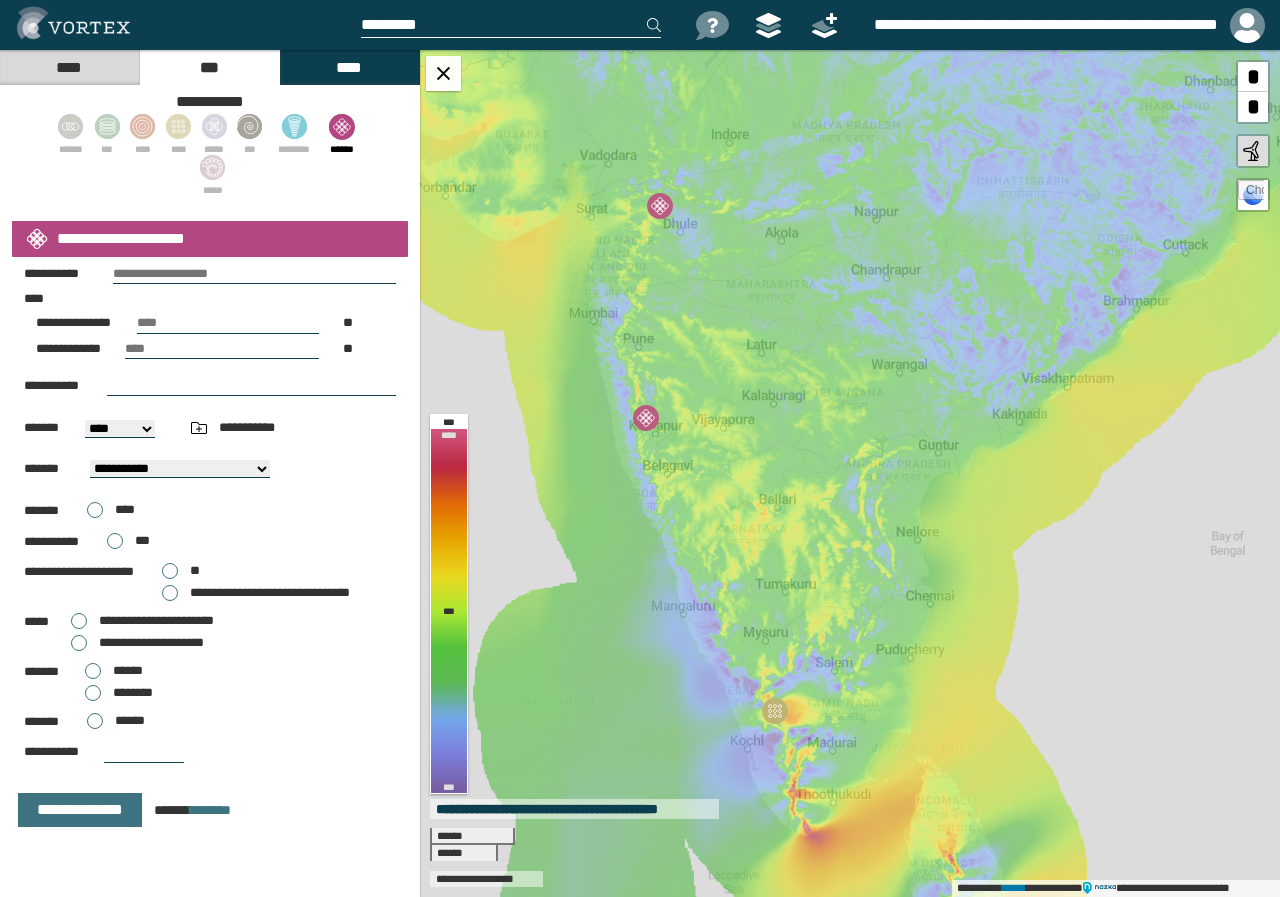scroll, scrollTop: 21, scrollLeft: 0, axis: vertical 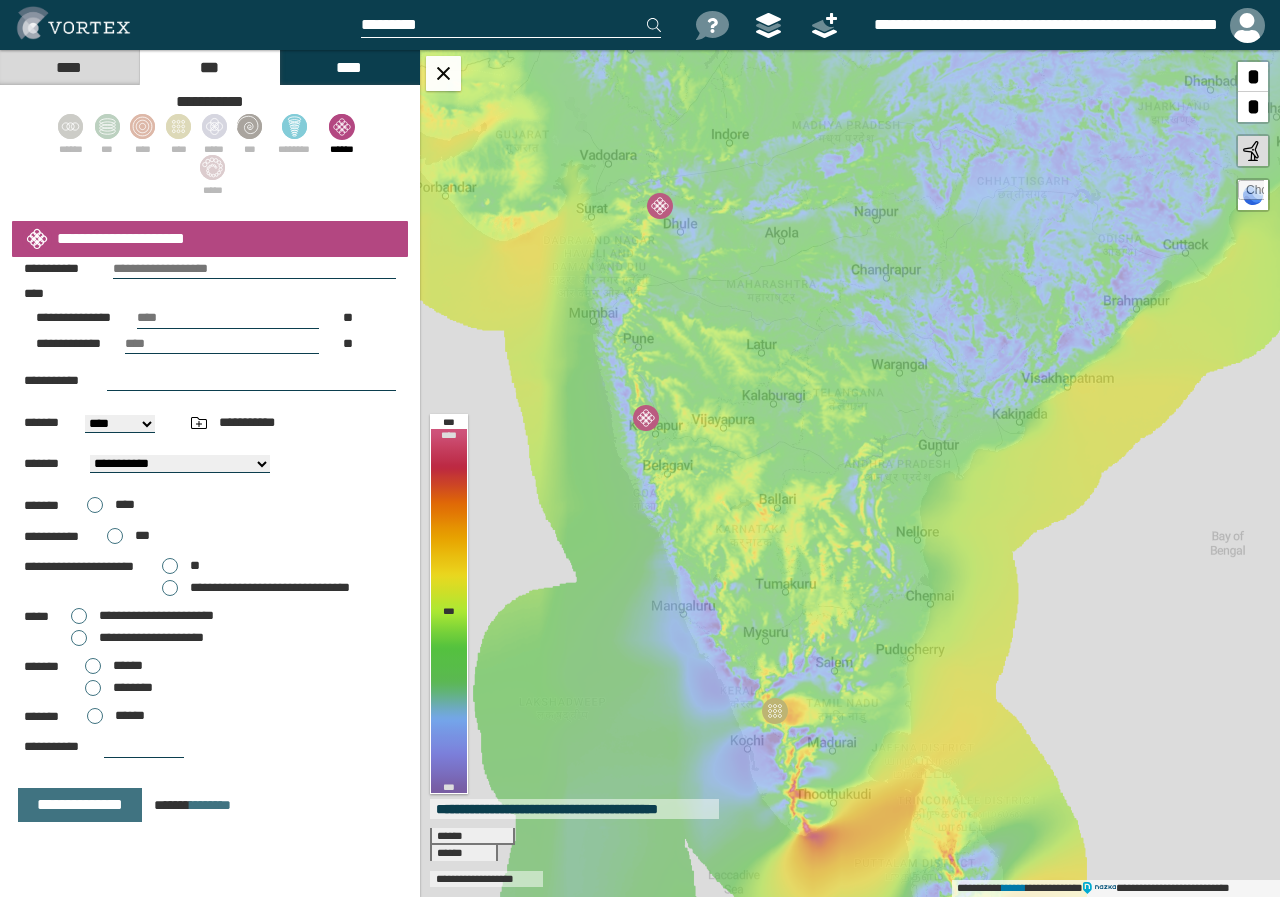click on "**********" at bounding box center (151, 637) 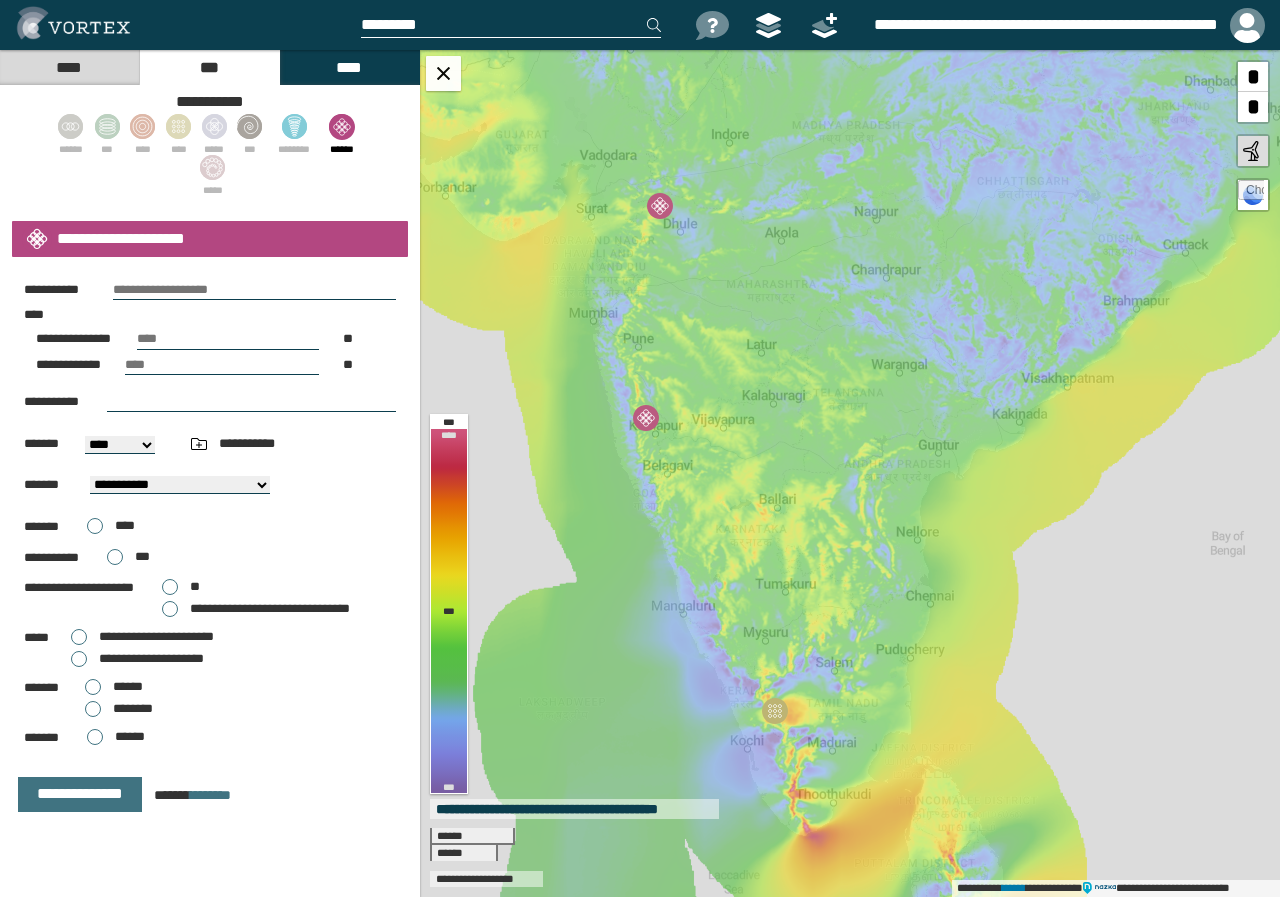 click on "******" at bounding box center [128, 686] 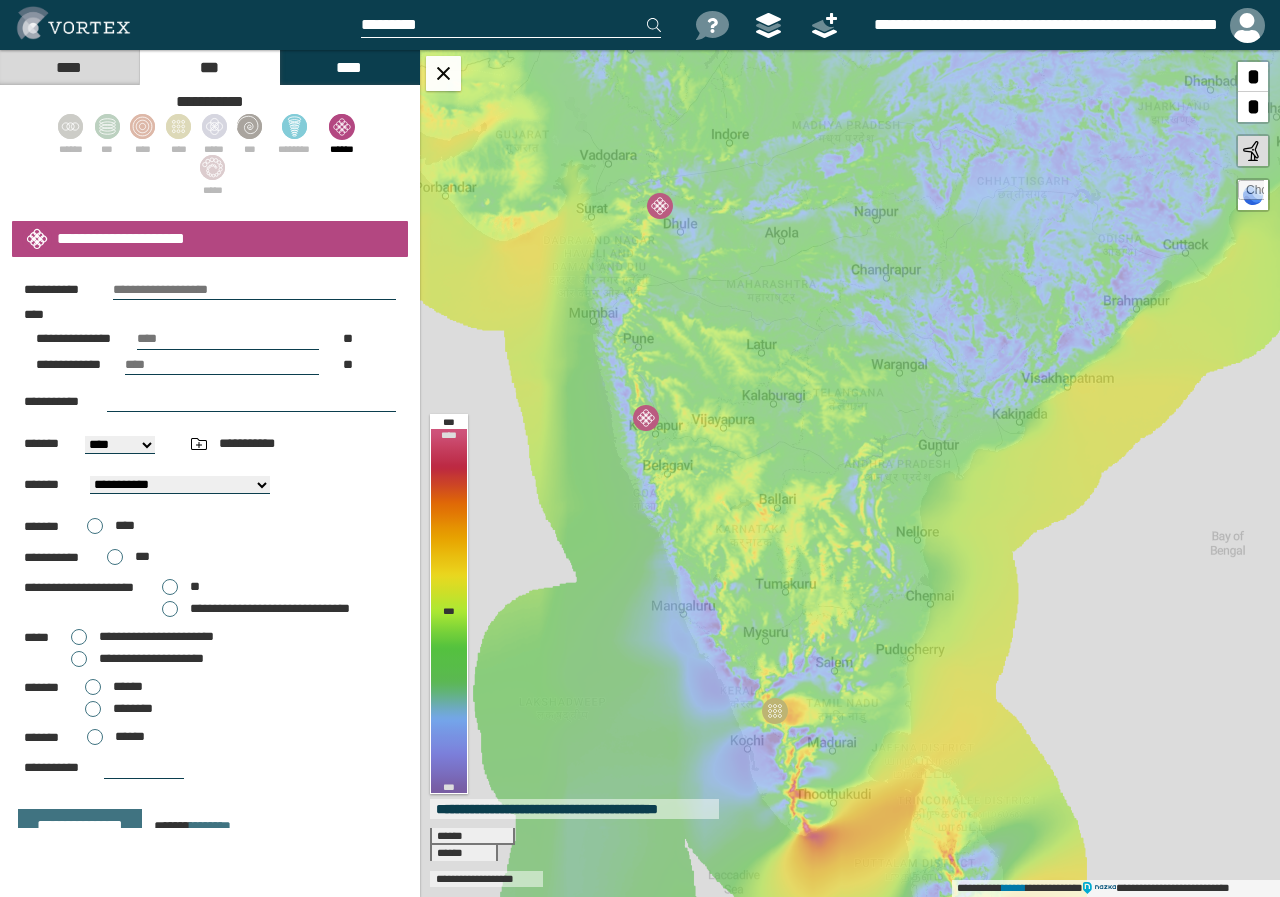 click on "**********" at bounding box center [151, 658] 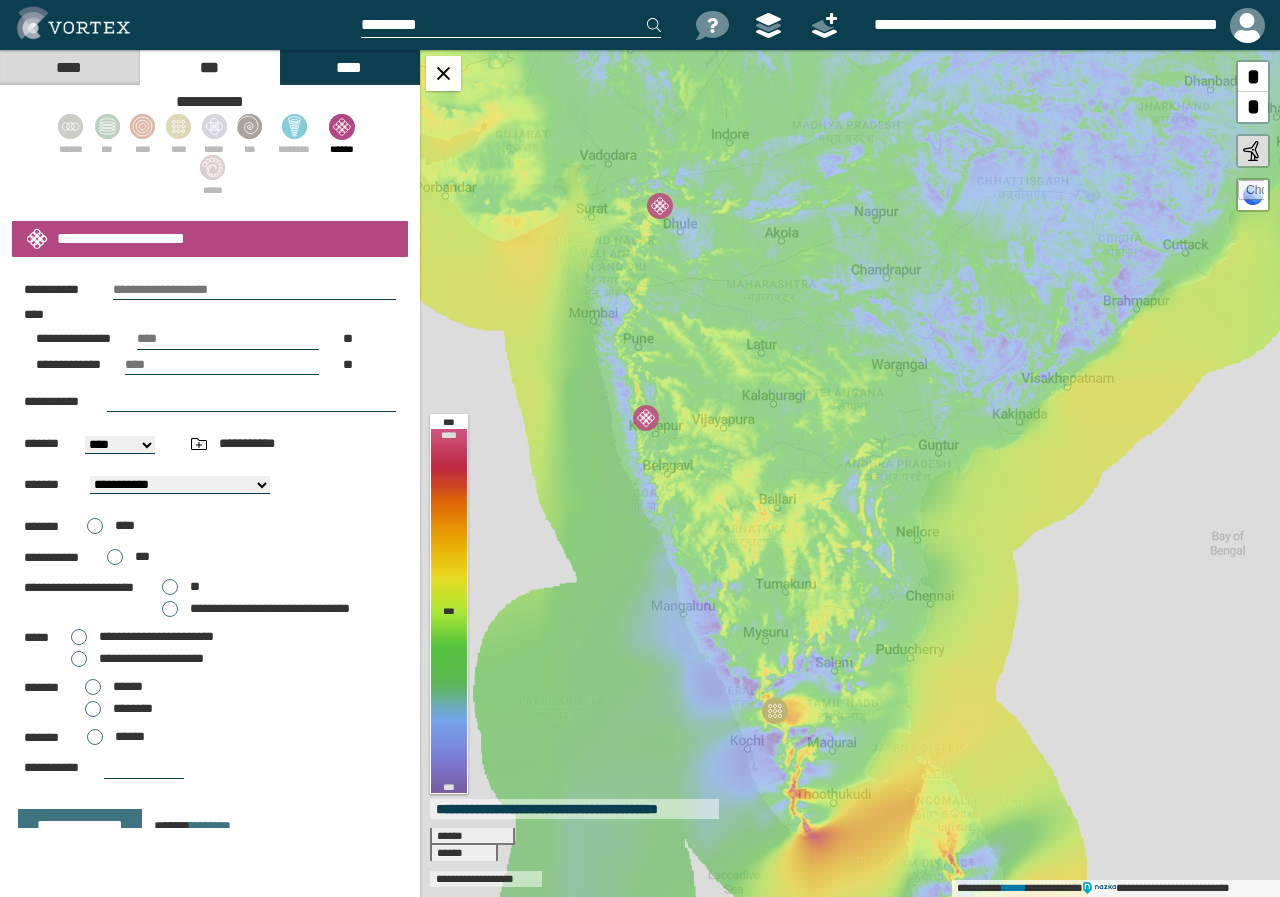 scroll, scrollTop: 21, scrollLeft: 0, axis: vertical 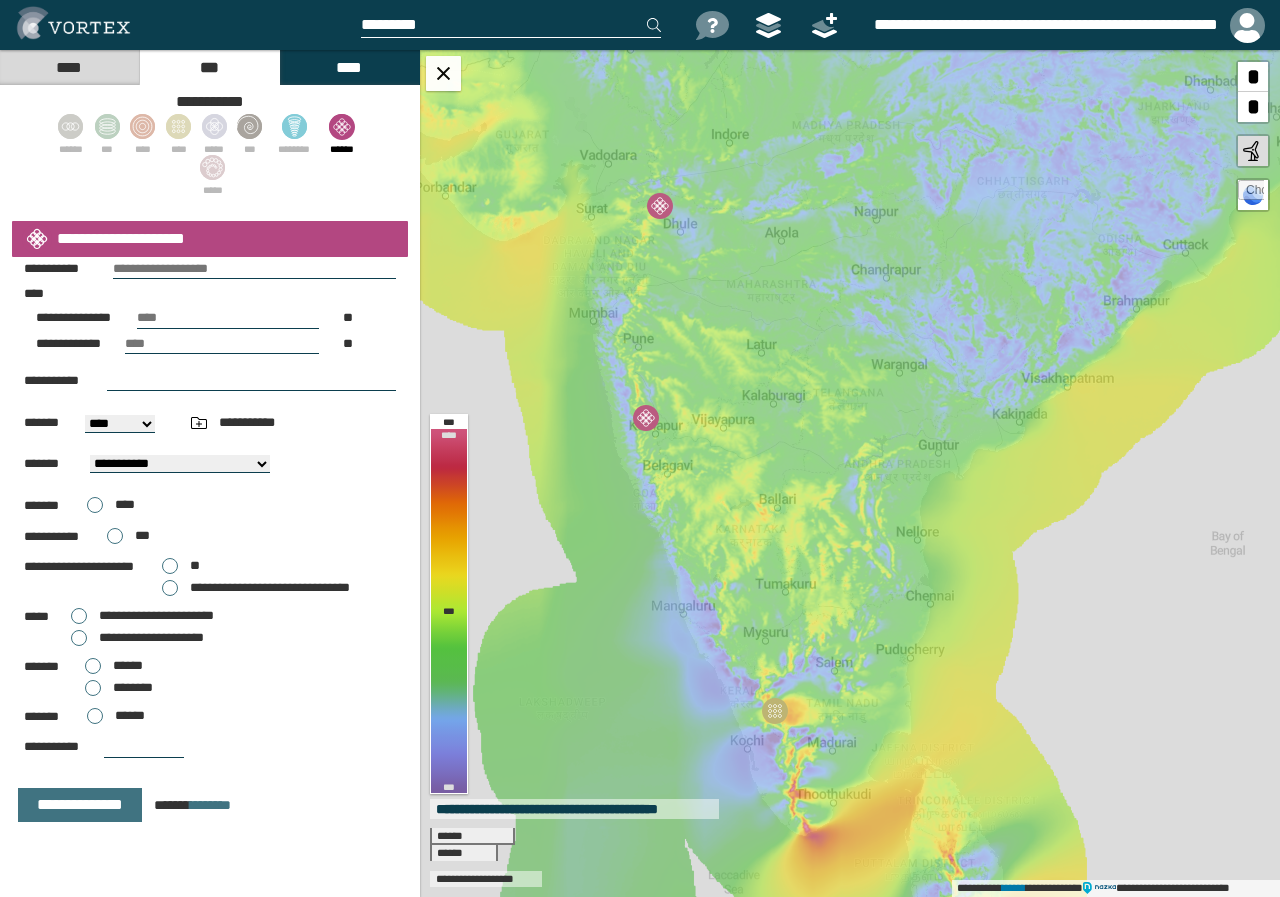 click on "**********" at bounding box center (156, 615) 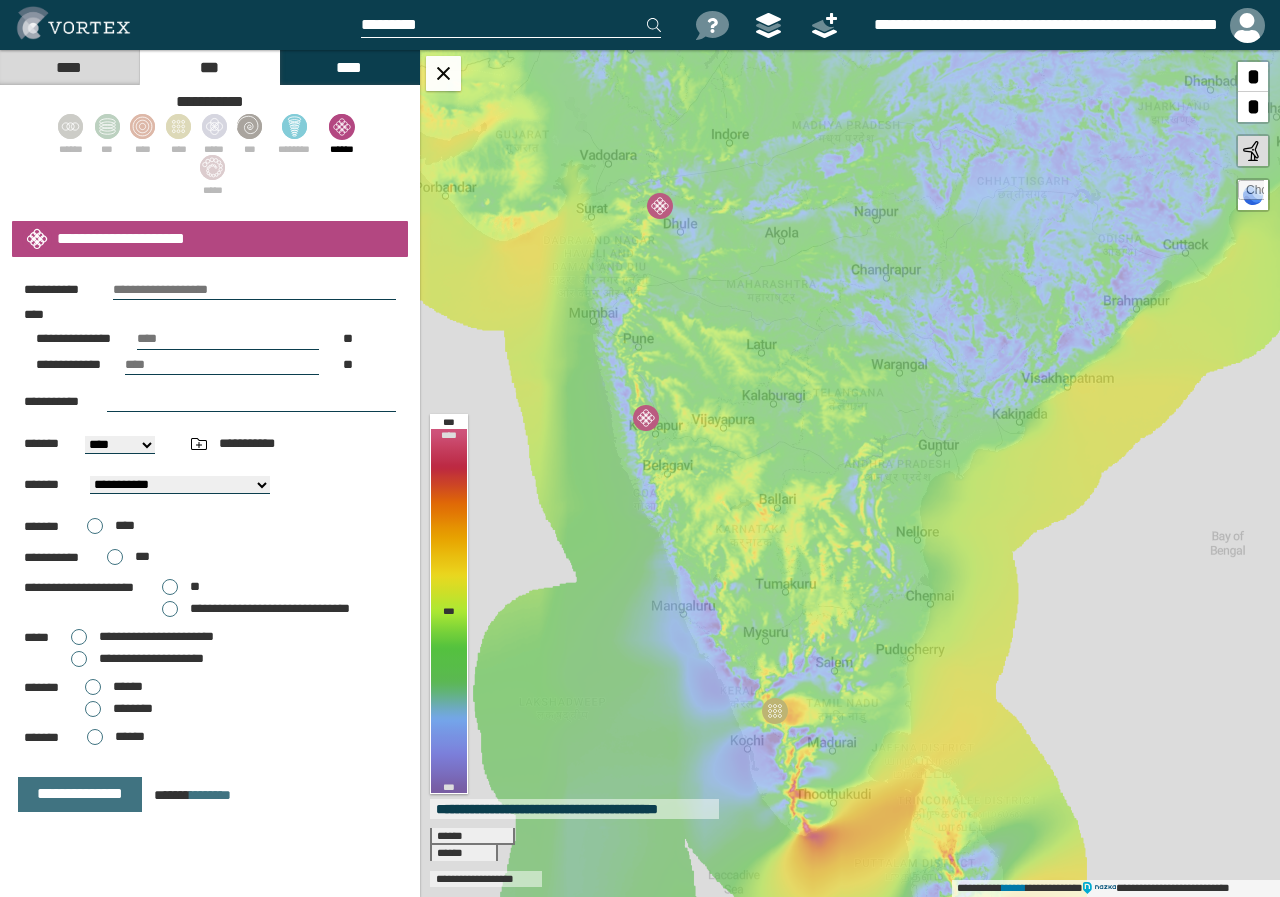 scroll, scrollTop: 0, scrollLeft: 0, axis: both 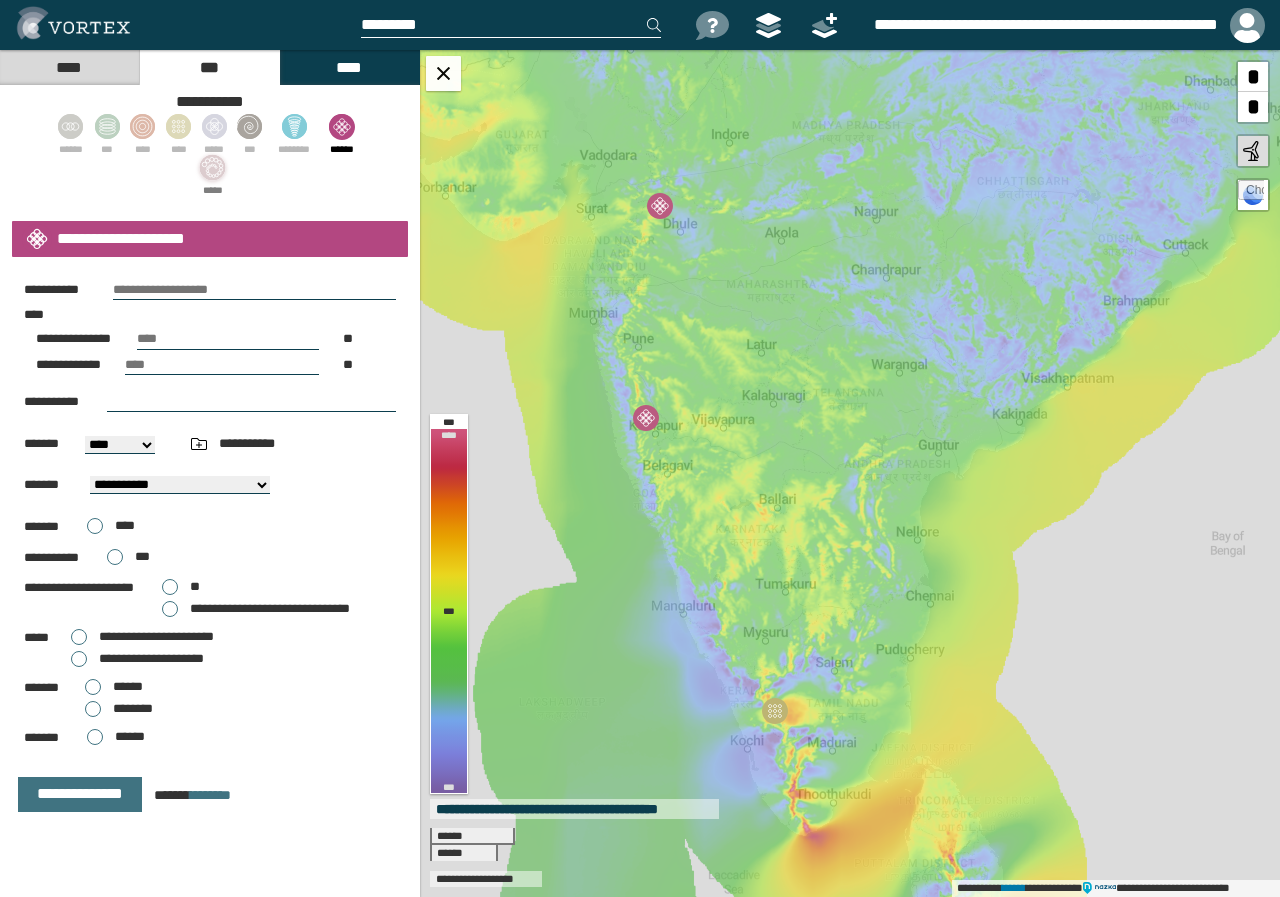 click 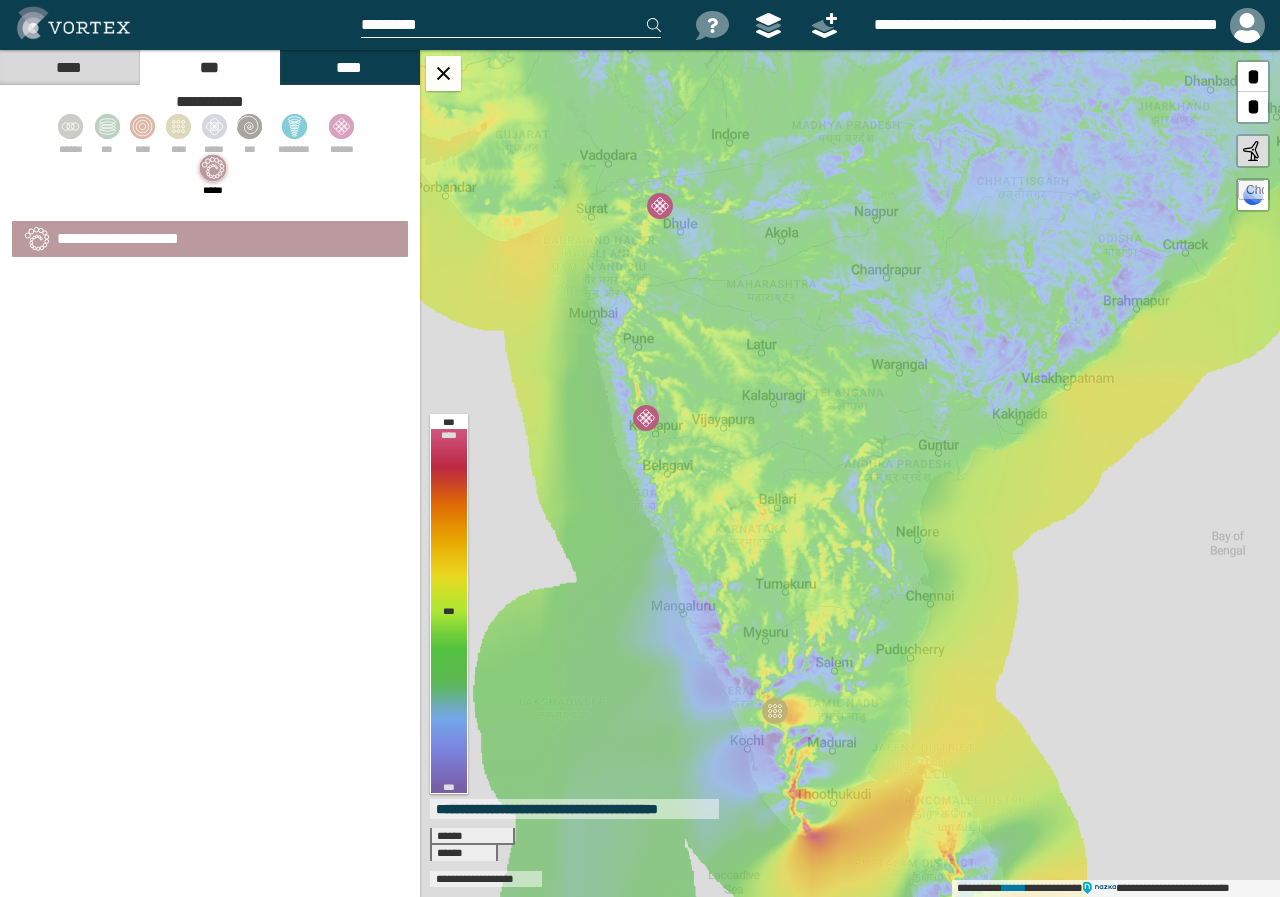 select on "**" 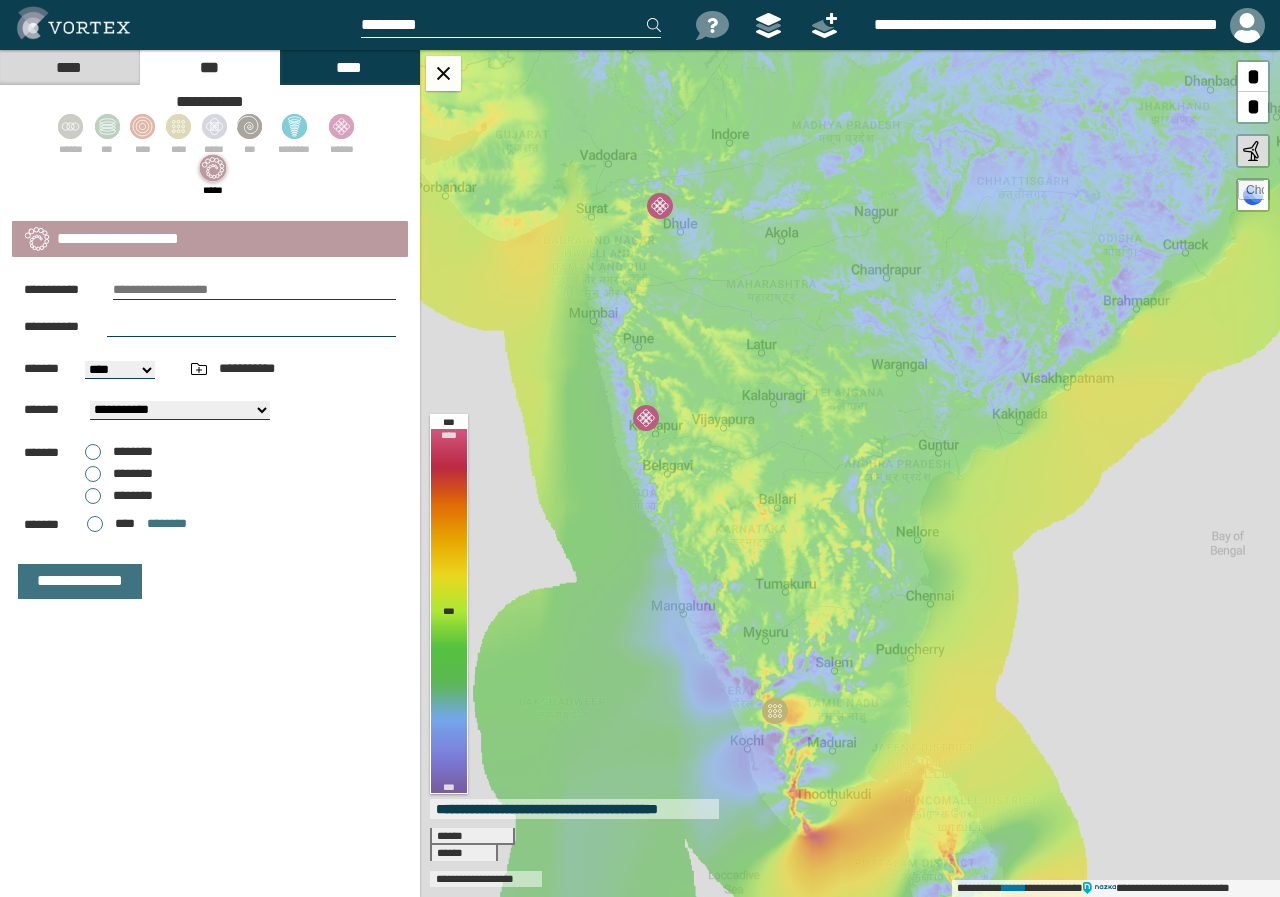 click on "********" at bounding box center [119, 496] 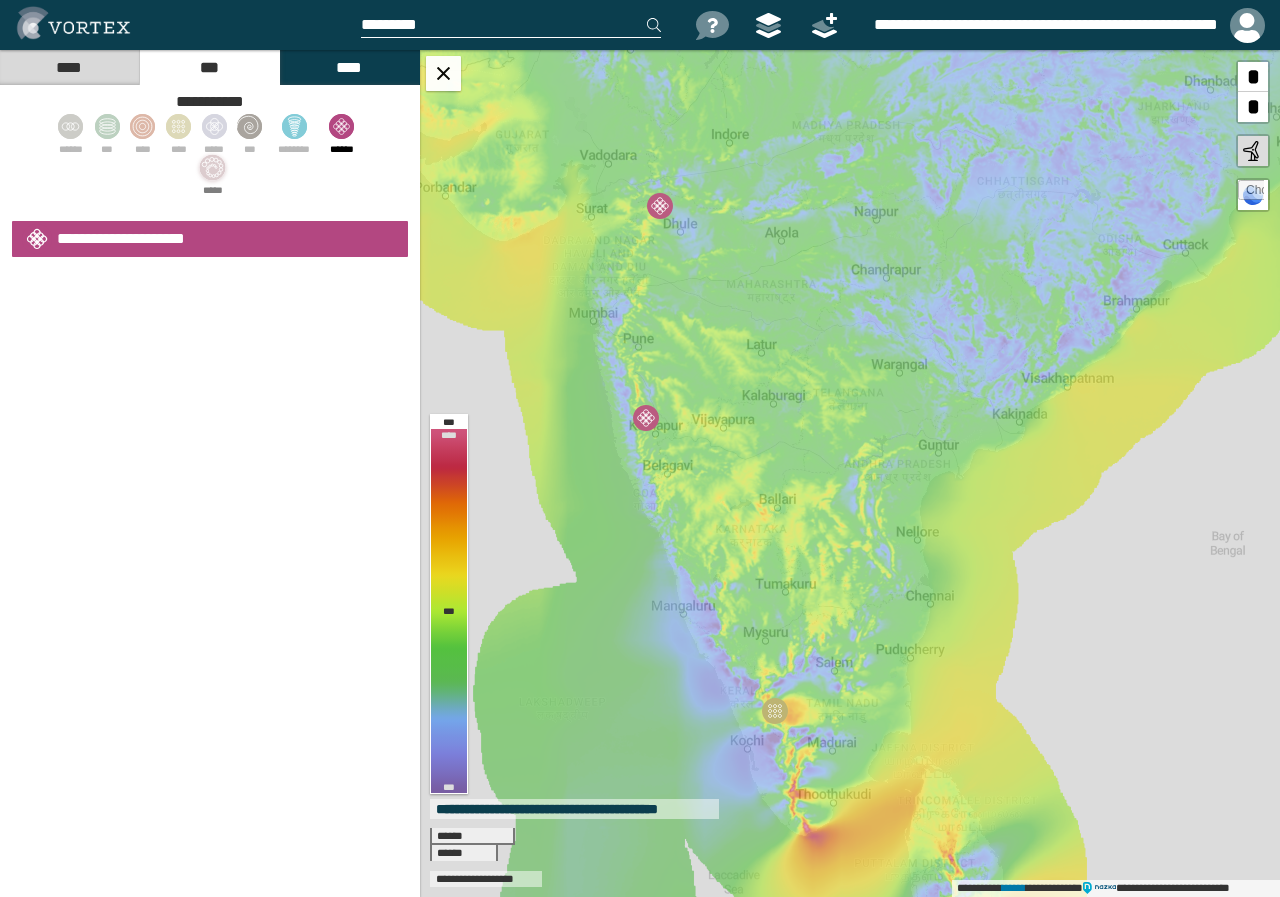 select on "**" 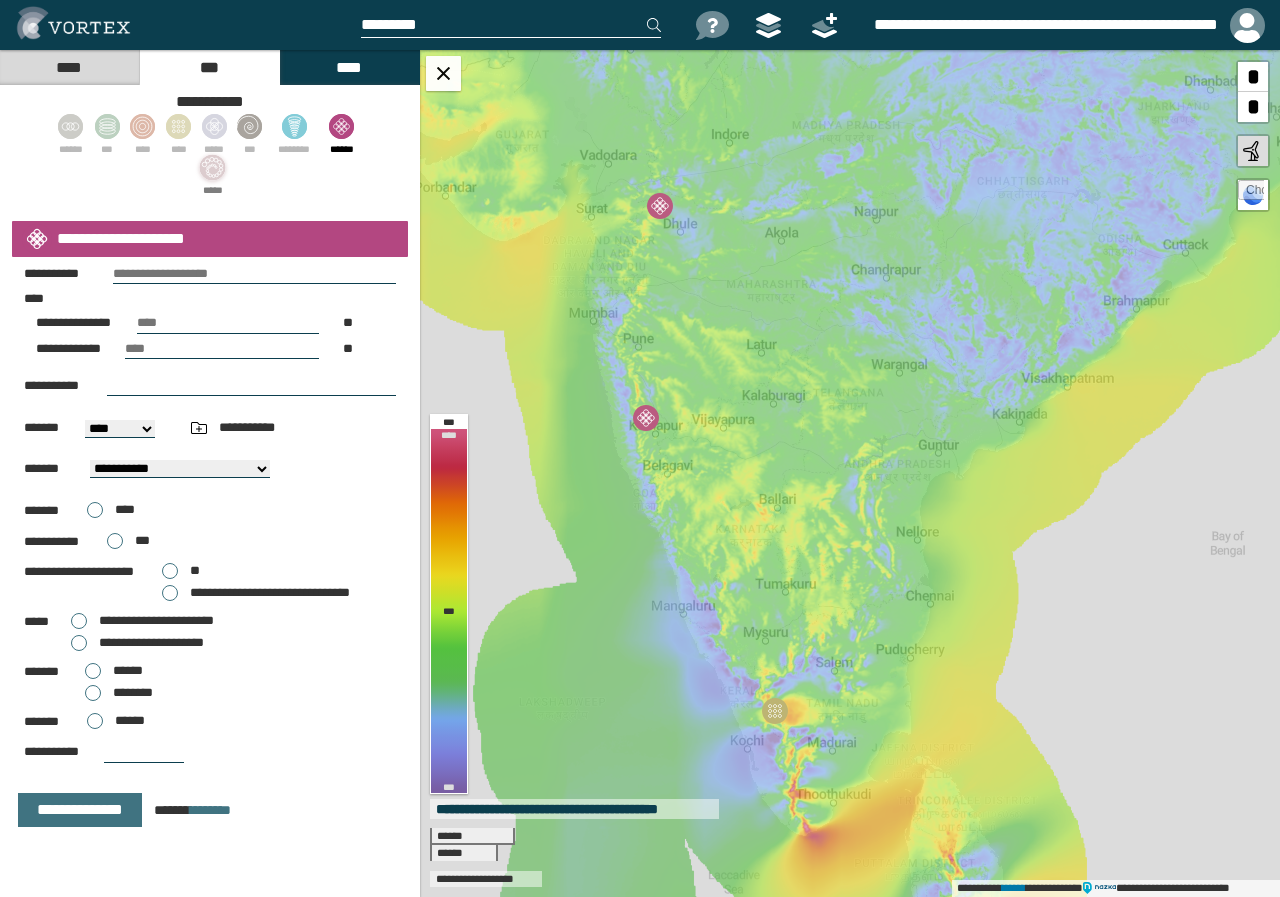 scroll, scrollTop: 21, scrollLeft: 0, axis: vertical 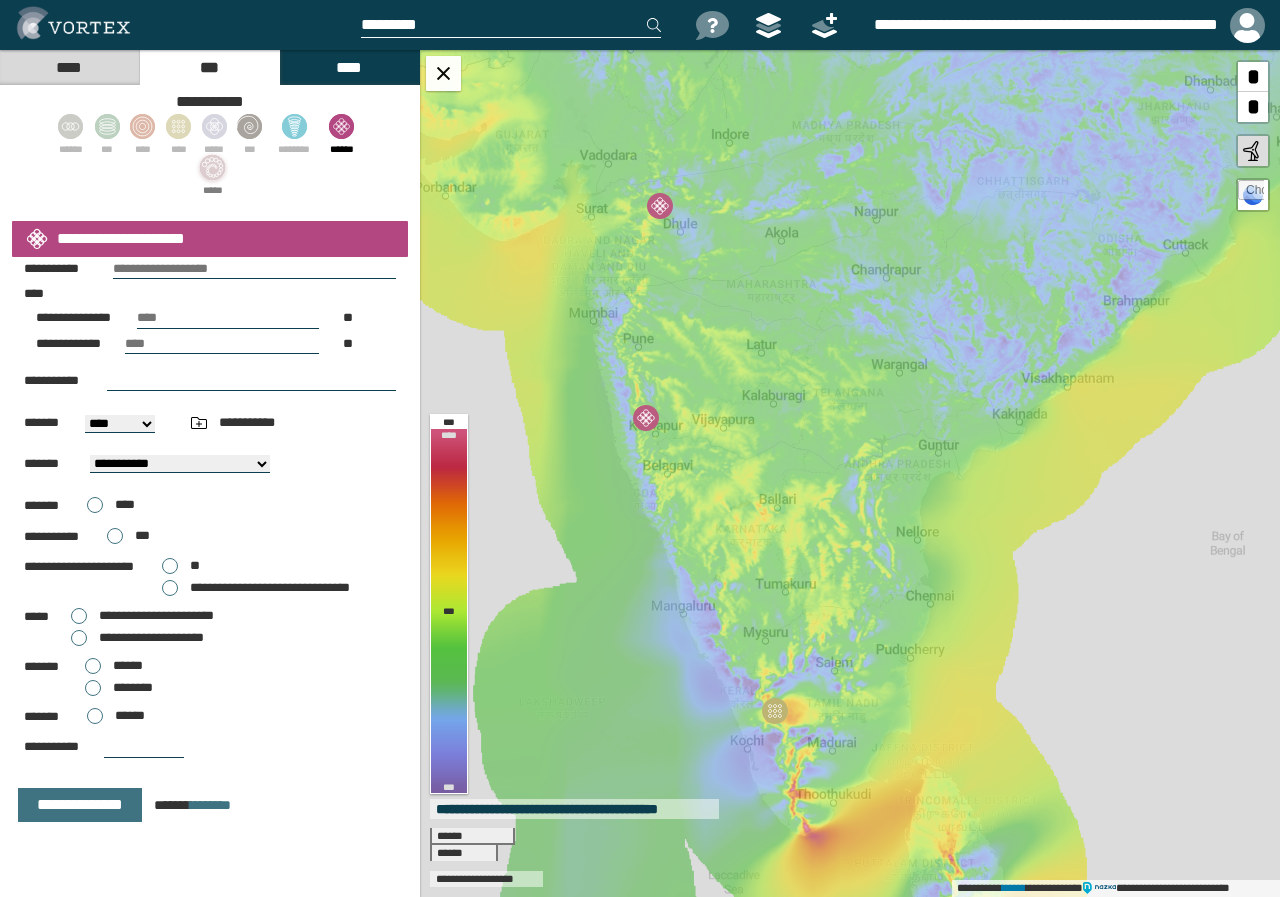 click 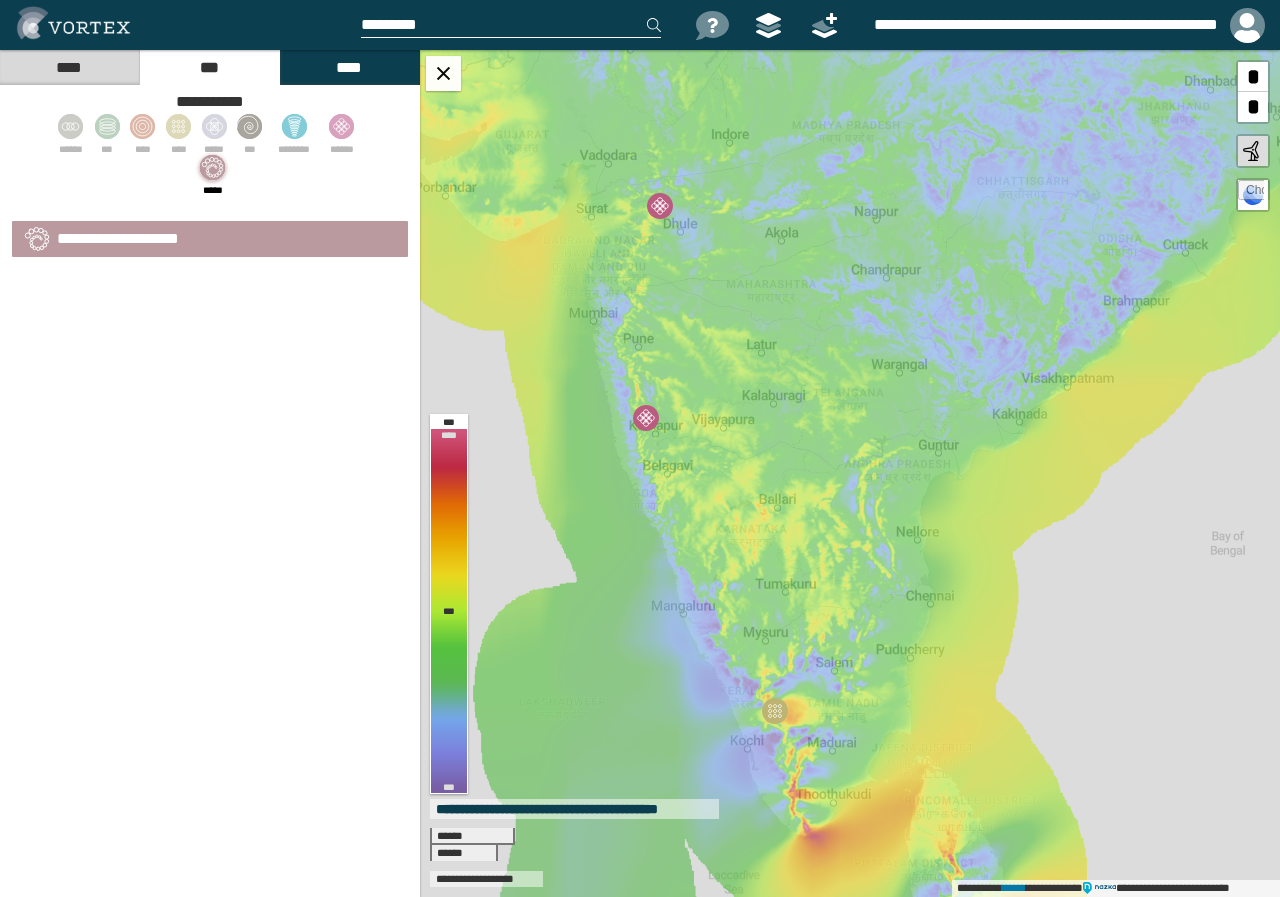 select on "**" 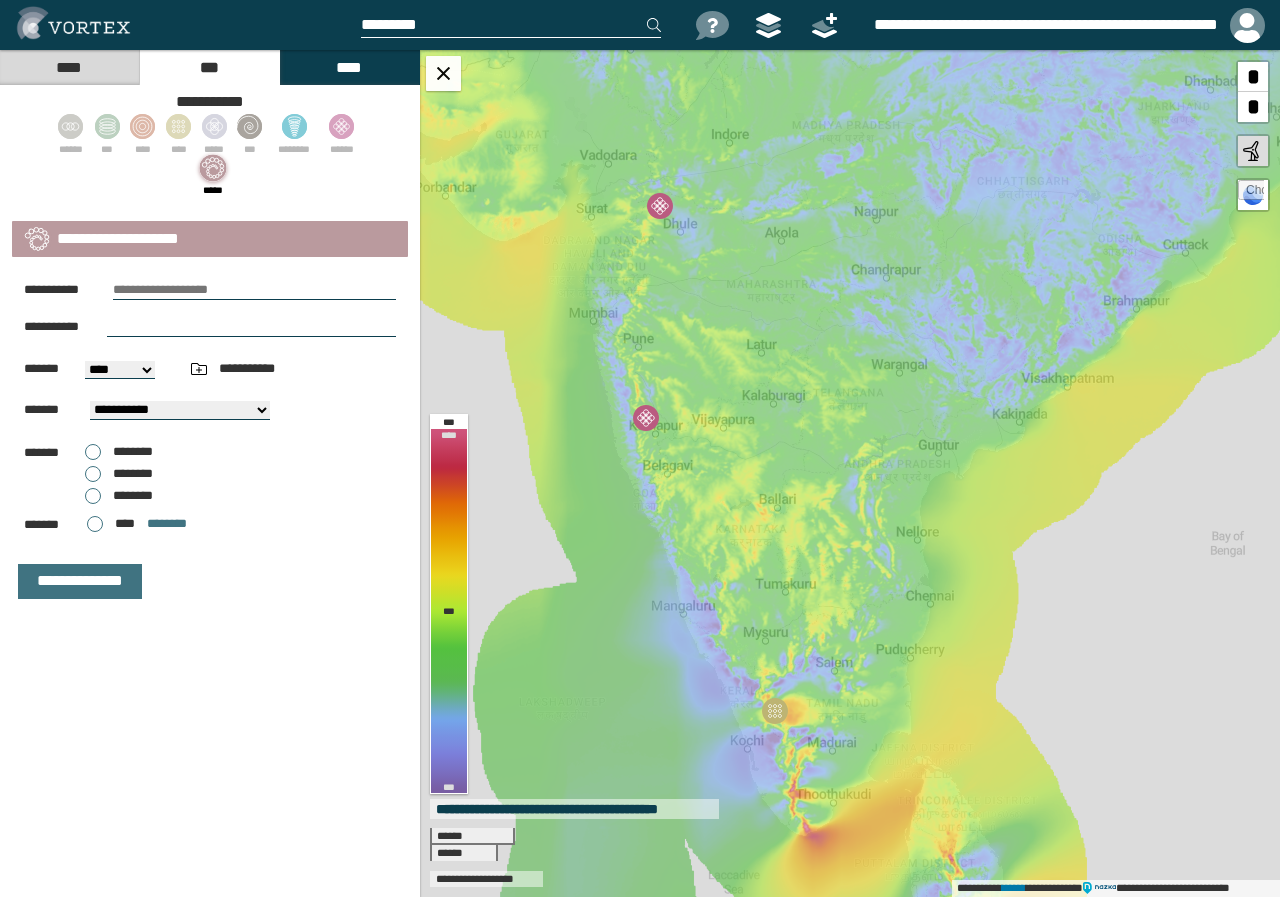 click on "********" at bounding box center [119, 496] 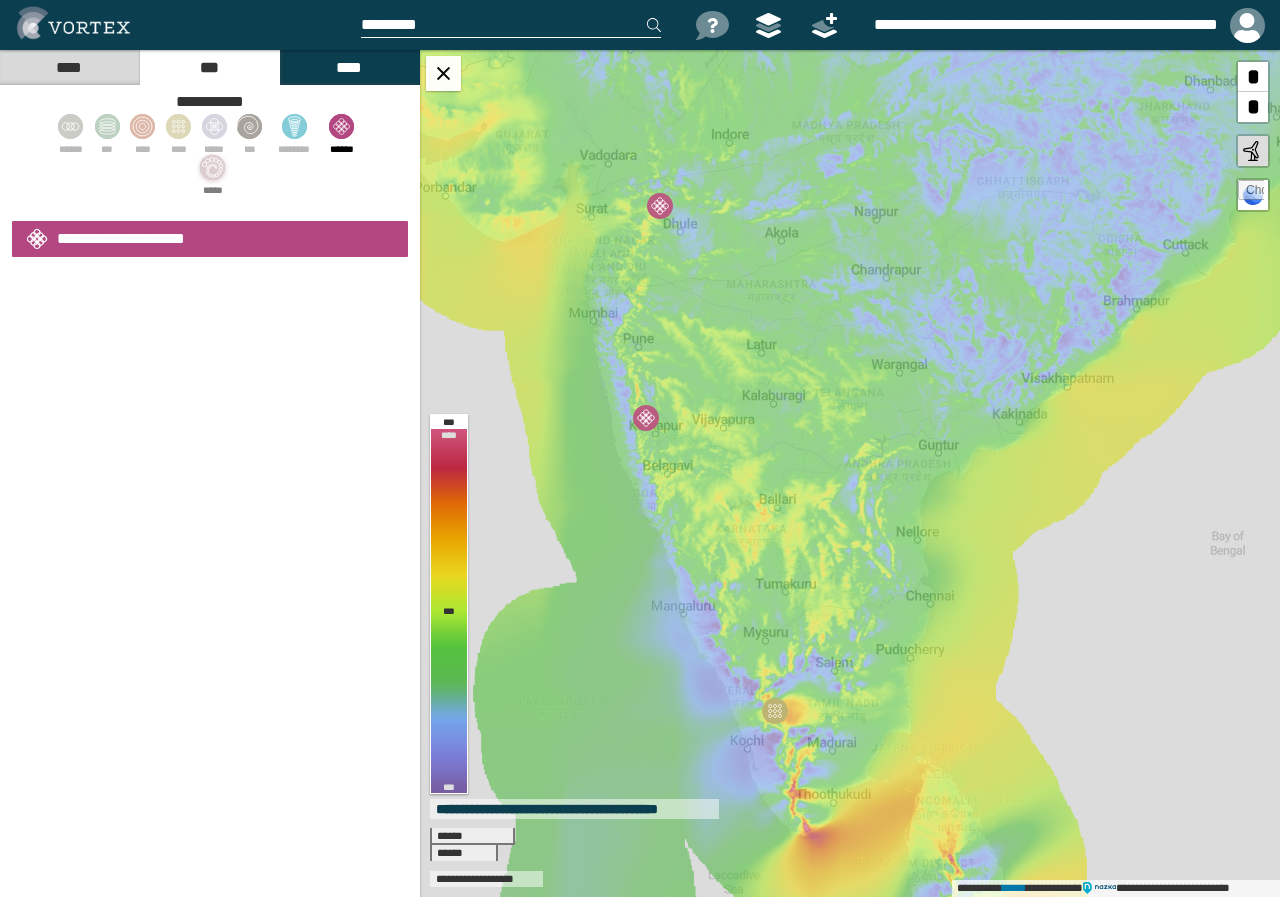select on "**" 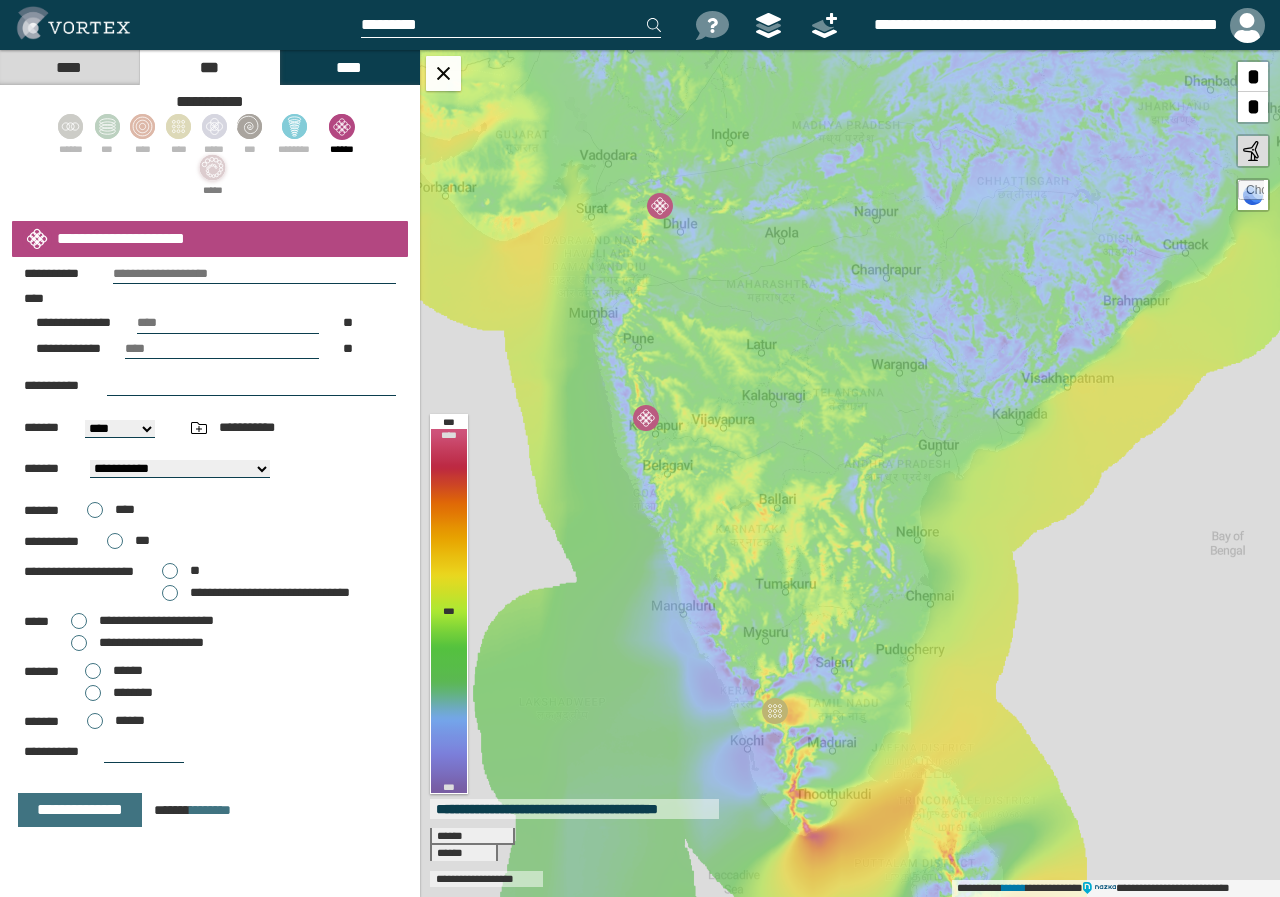 scroll, scrollTop: 21, scrollLeft: 0, axis: vertical 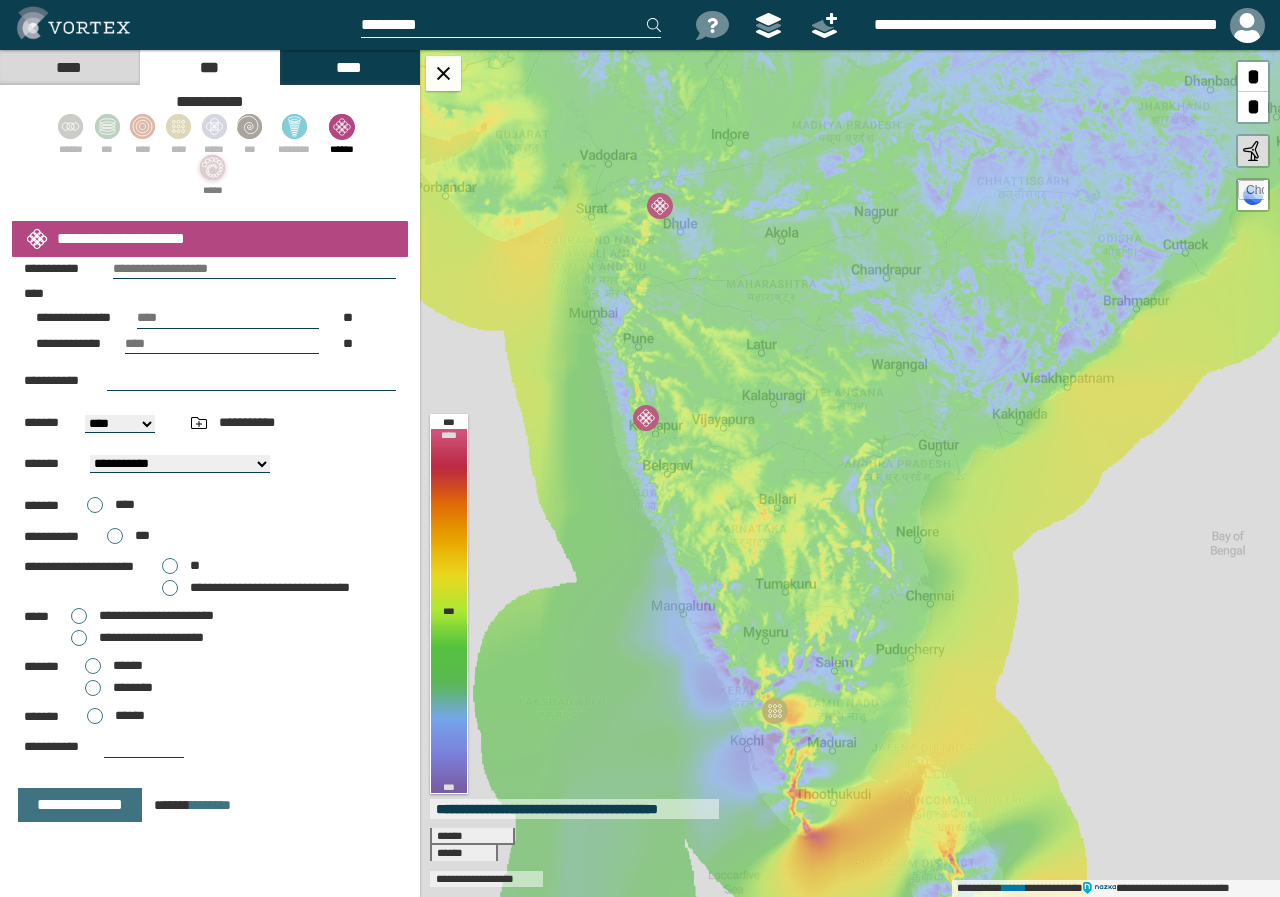 click on "********" at bounding box center [119, 688] 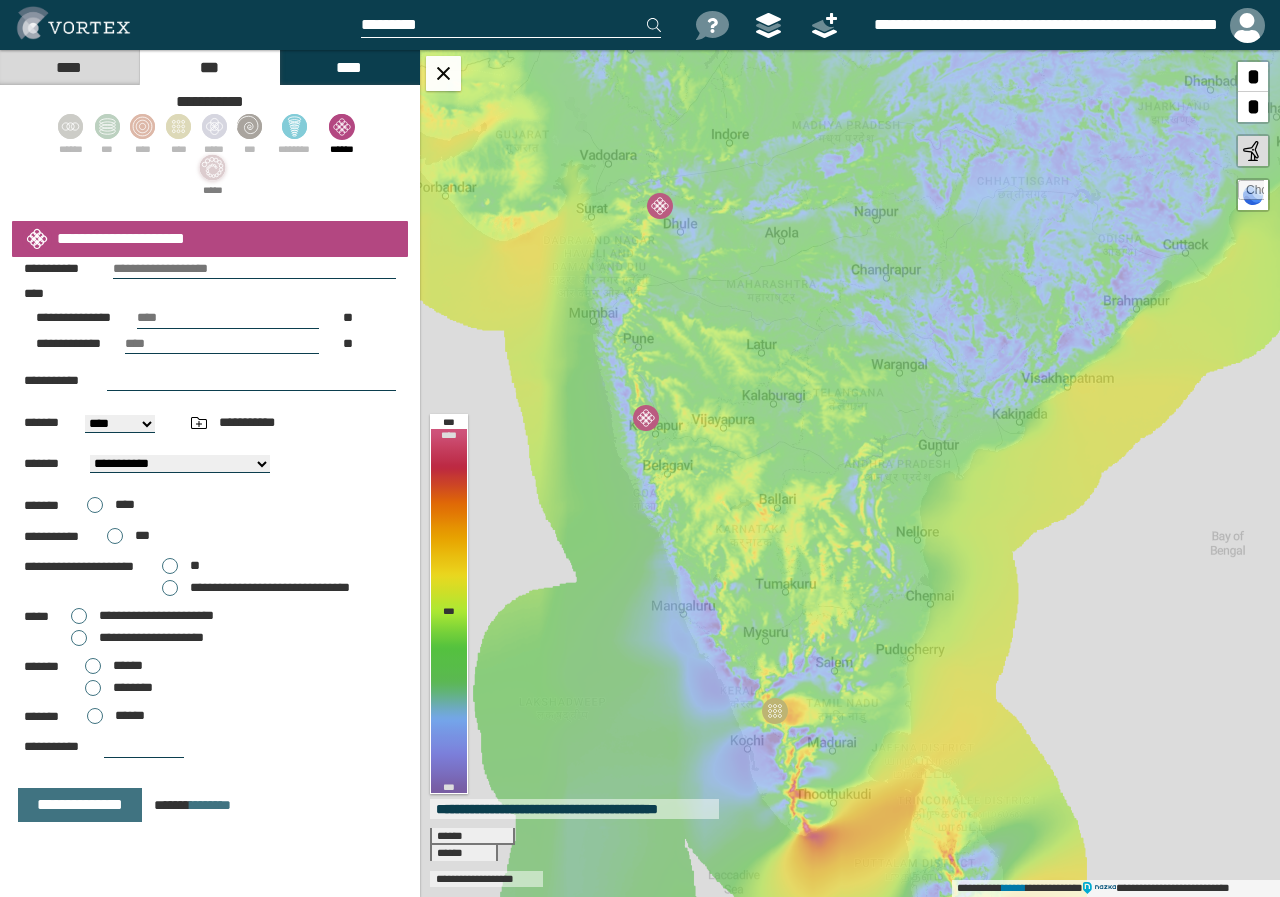 scroll, scrollTop: 0, scrollLeft: 0, axis: both 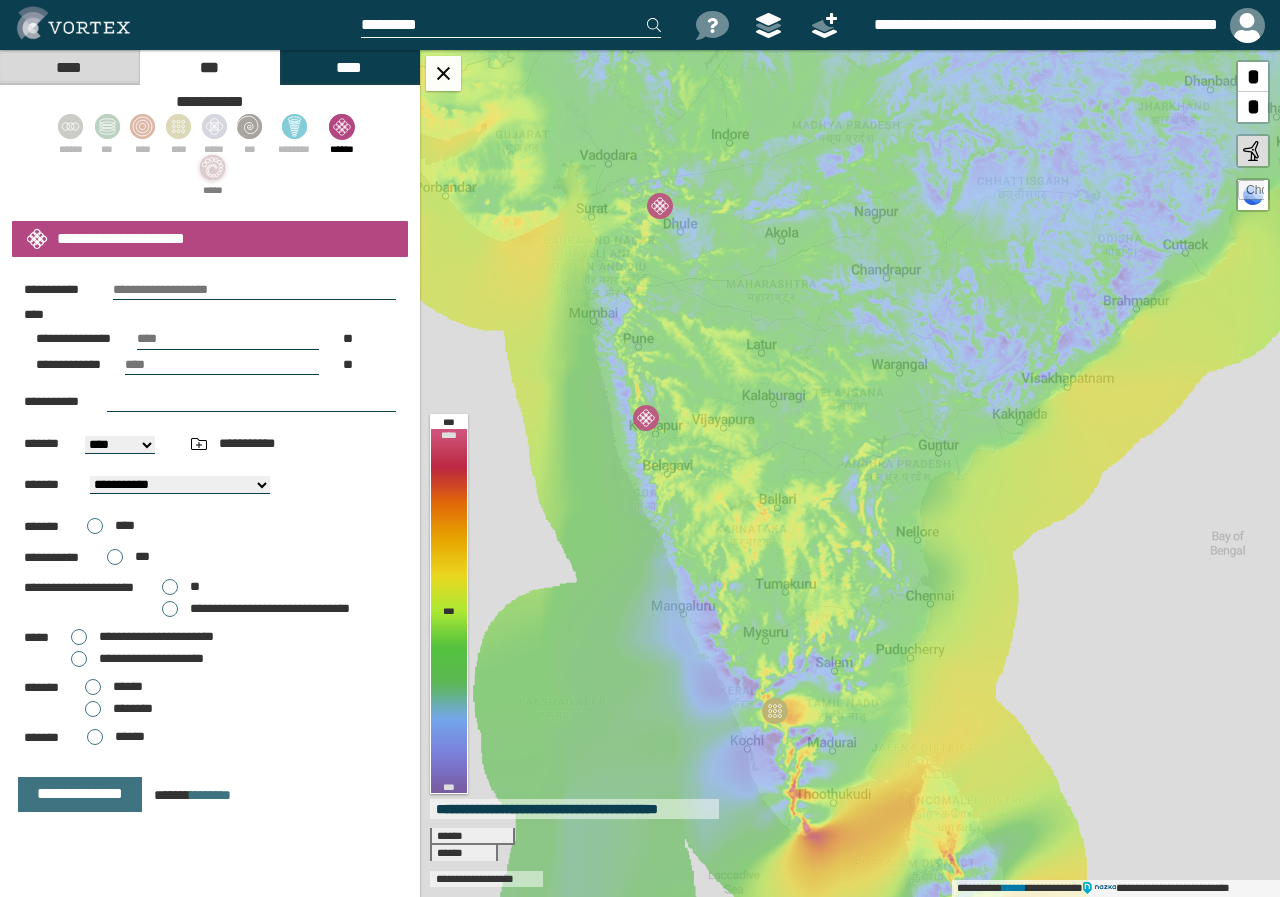 click on "**********" at bounding box center (137, 659) 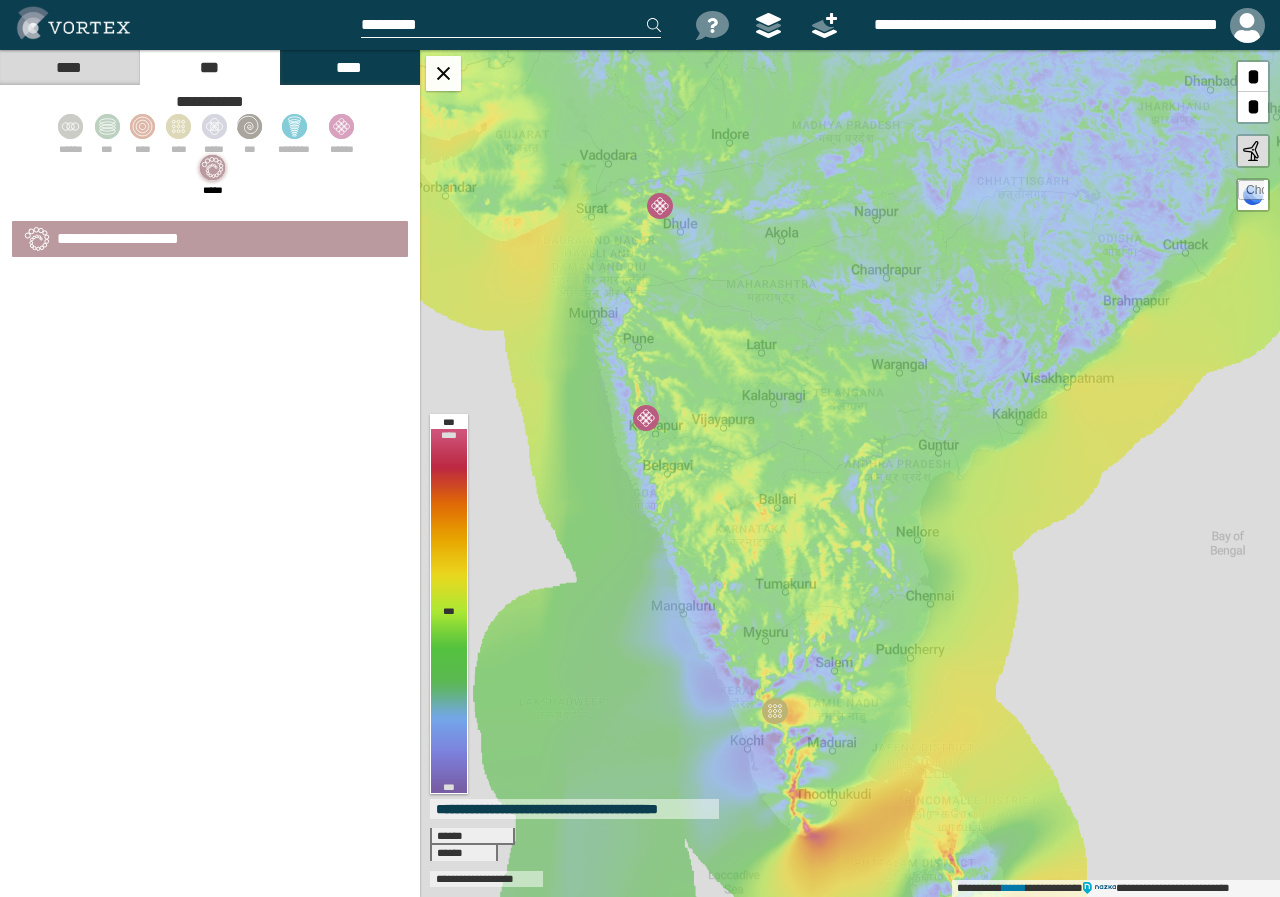 select on "**" 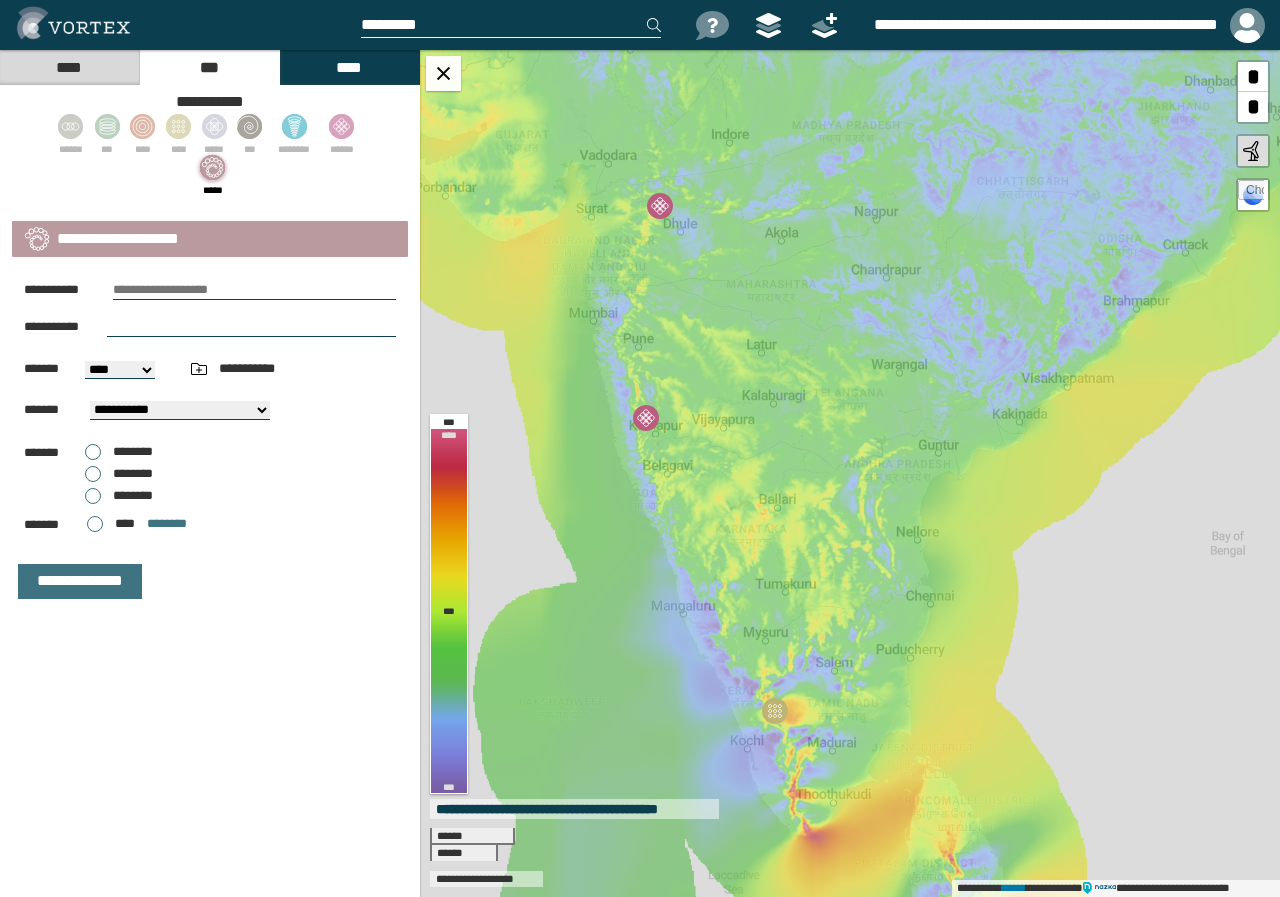 click on "********" at bounding box center [119, 496] 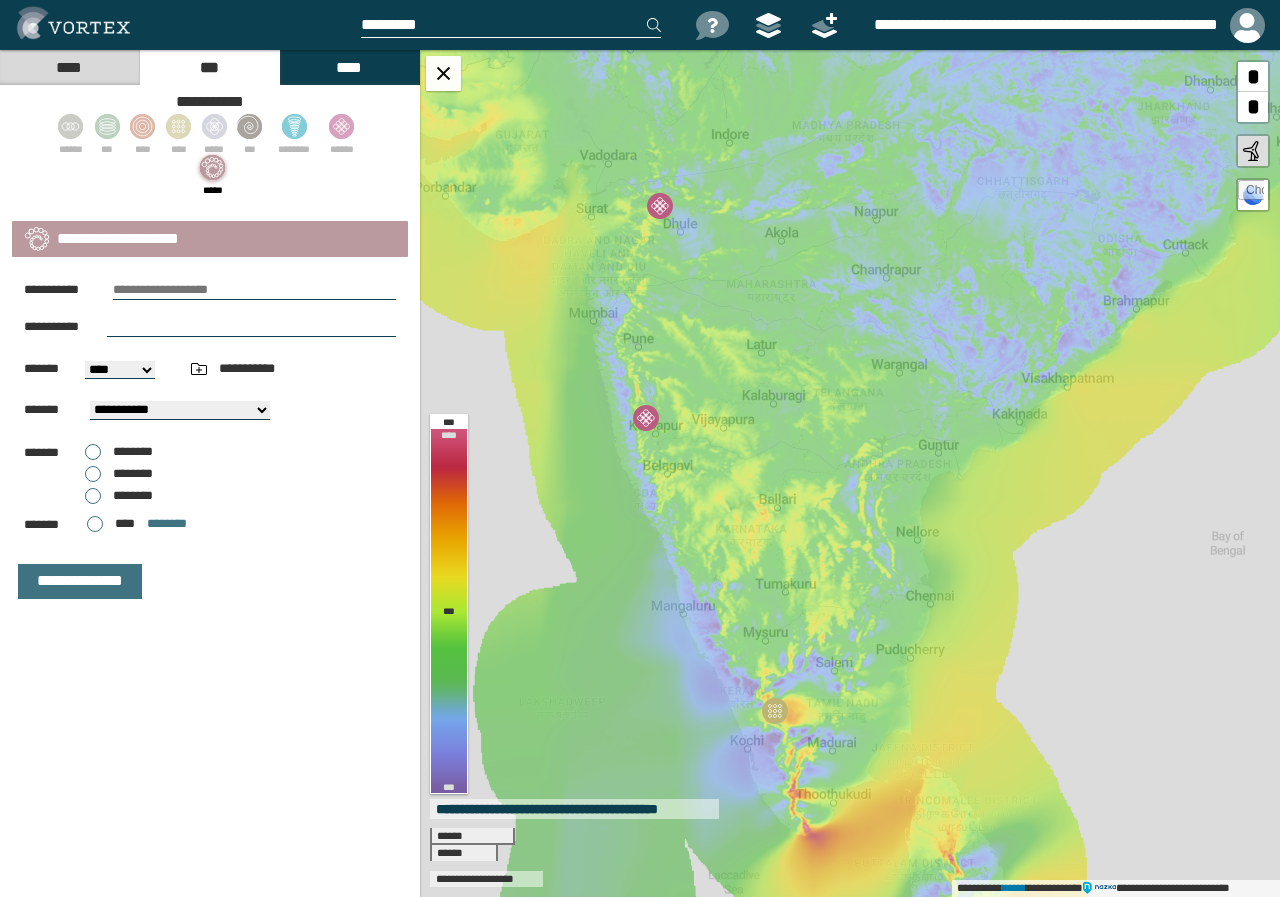 click 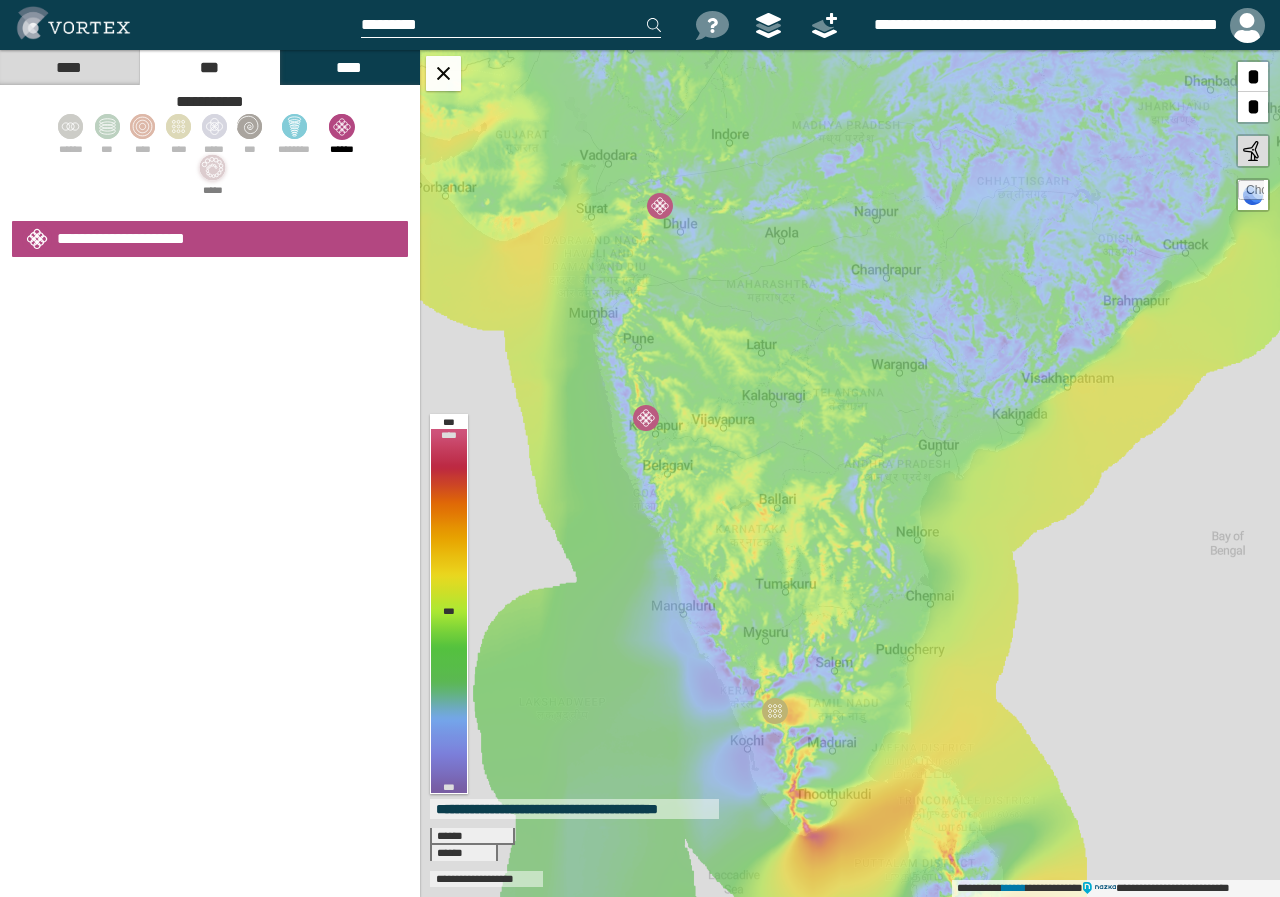 select on "**" 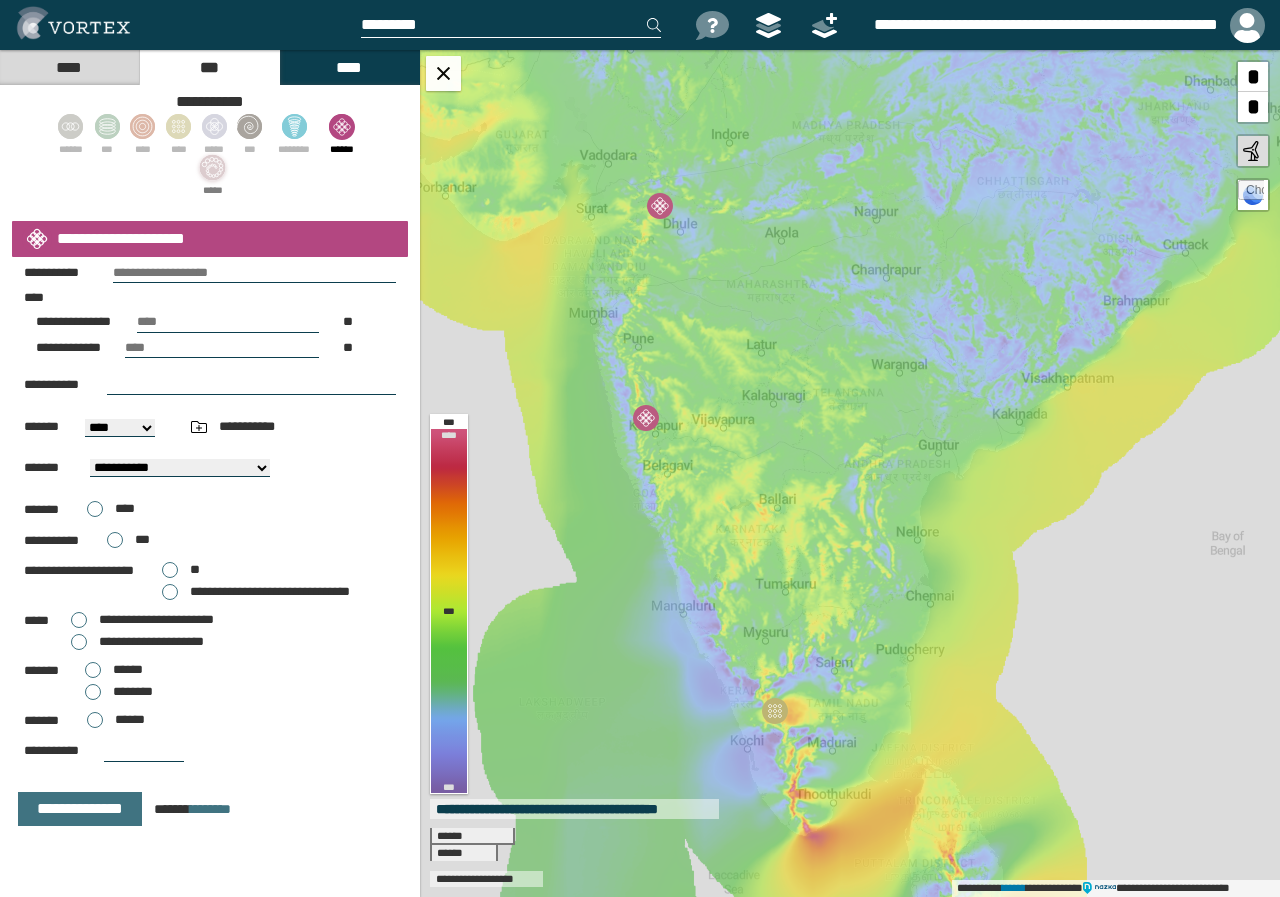 scroll, scrollTop: 21, scrollLeft: 0, axis: vertical 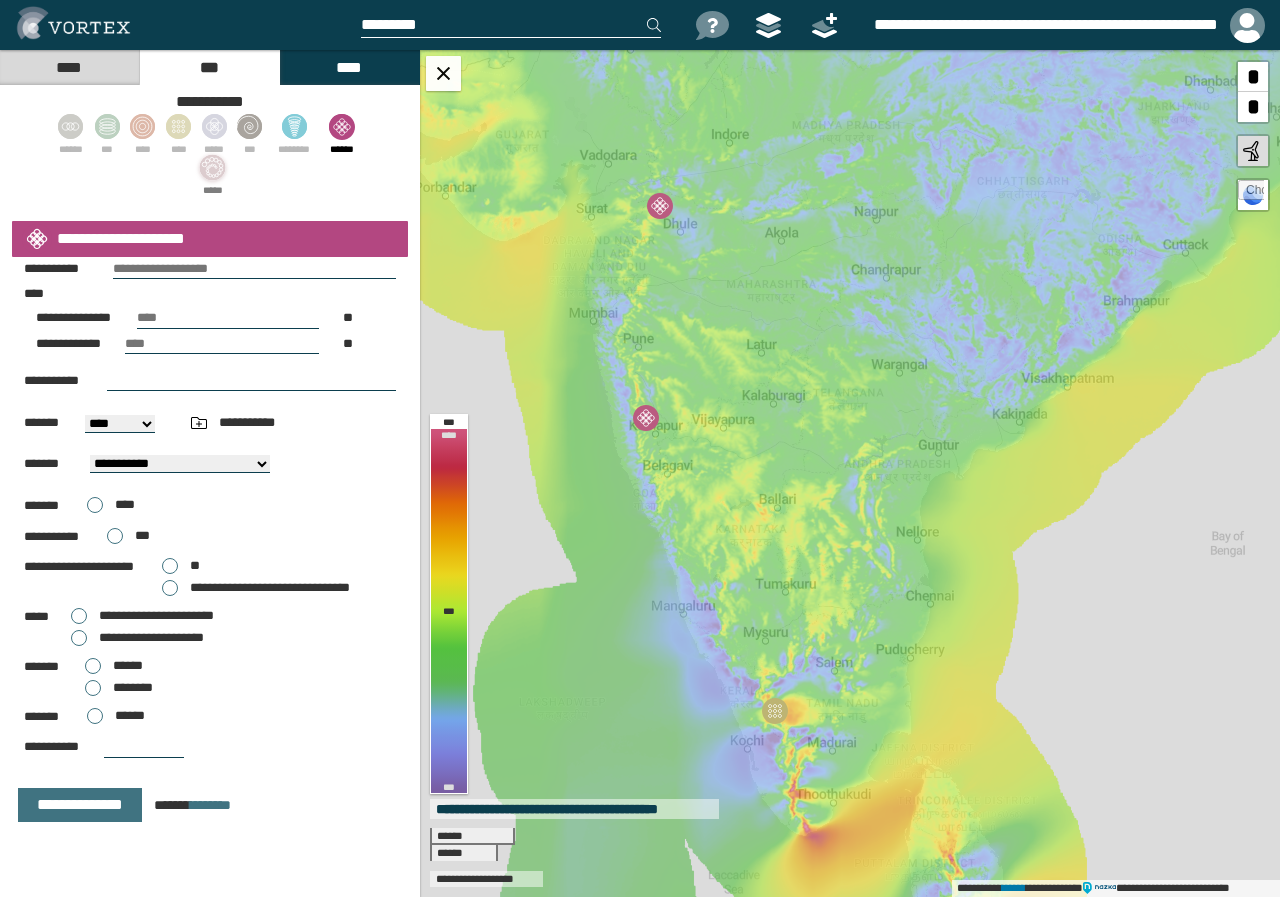 click on "********" at bounding box center [119, 688] 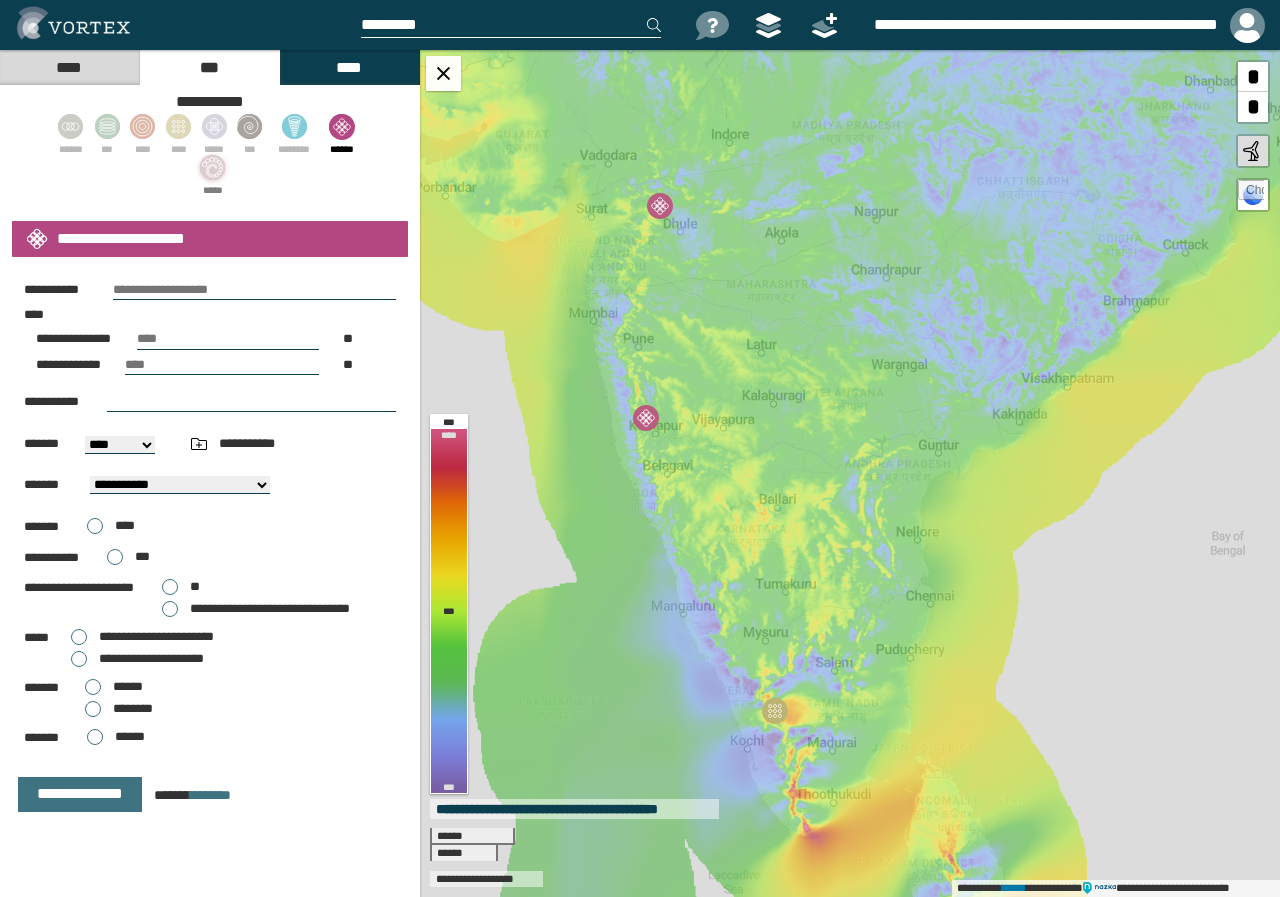scroll, scrollTop: 0, scrollLeft: 0, axis: both 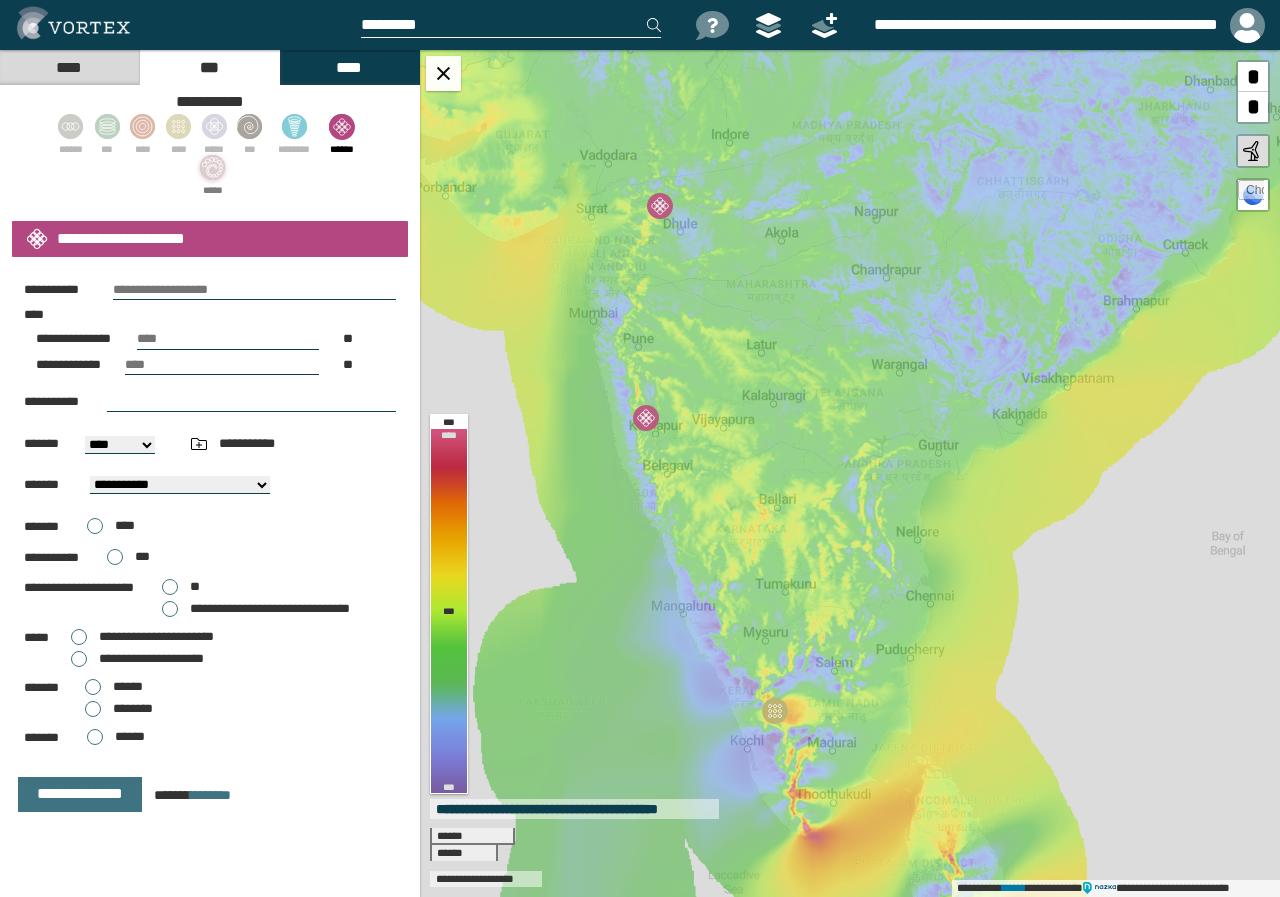 click on "****** *** **** **** ***** *** ********
.st0{fill:#BA5B80;}
.st1{fill:none;stroke:#FFFFFF;stroke-width:16.83;}
******
*****" at bounding box center [210, 155] 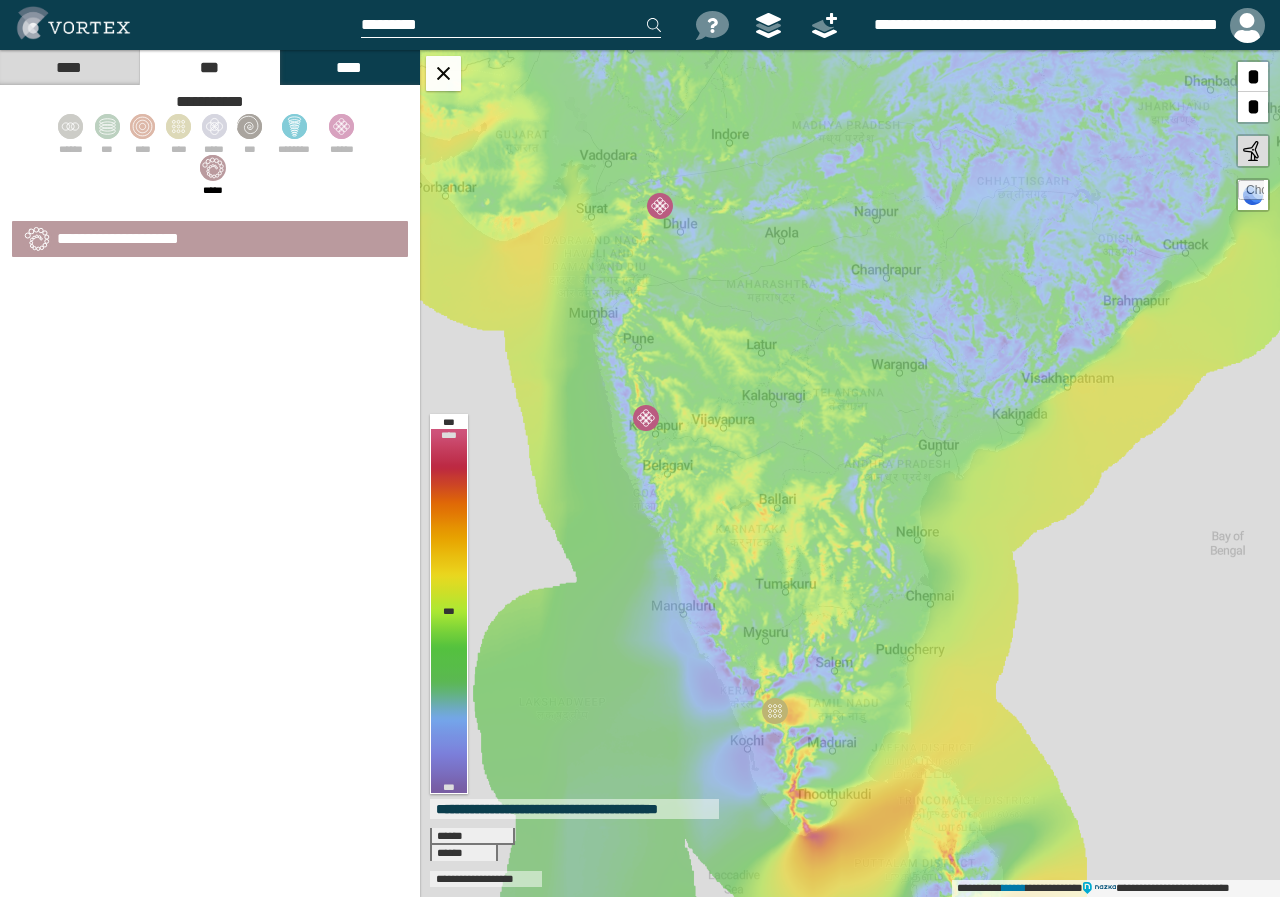 select on "**" 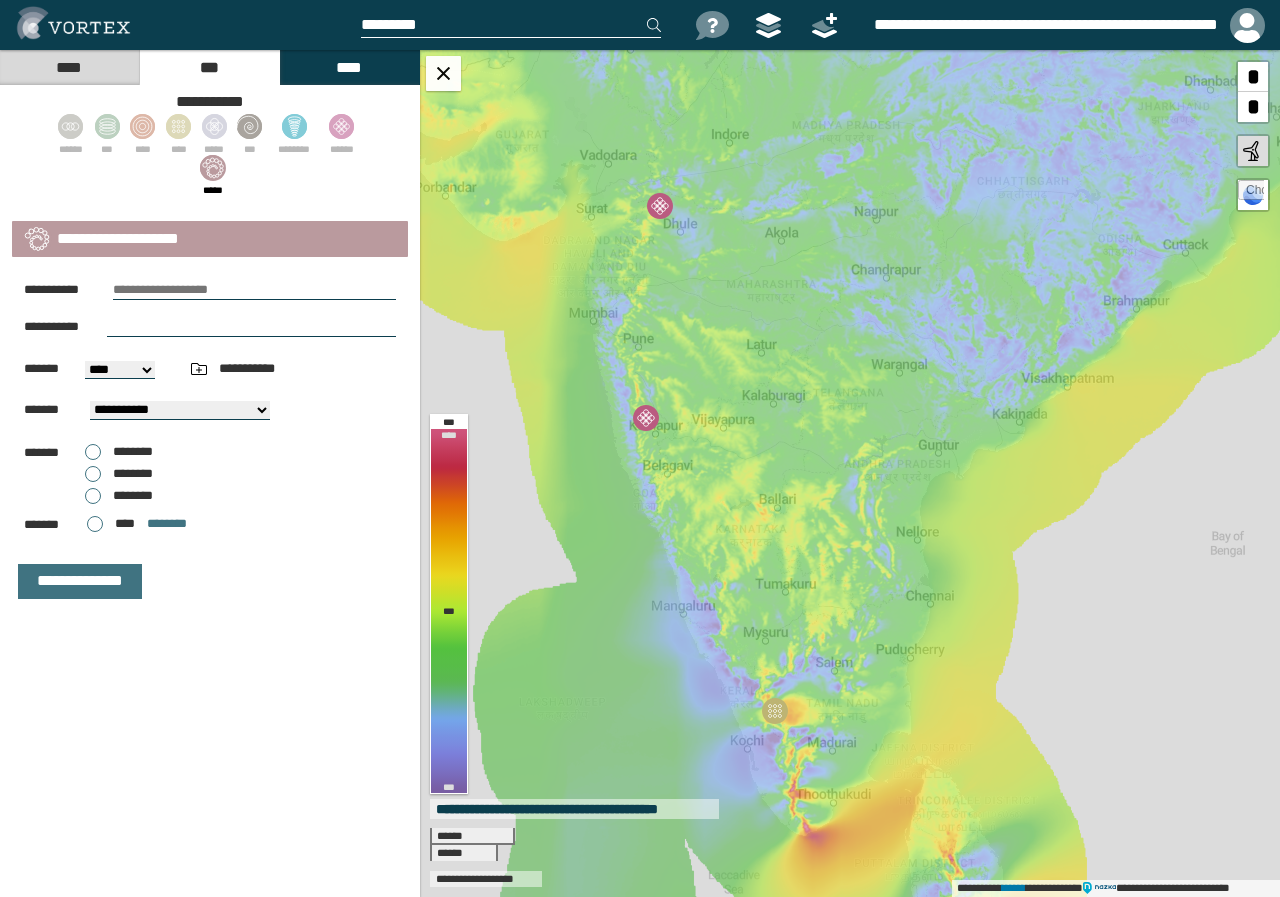 click on "********" at bounding box center (133, 495) 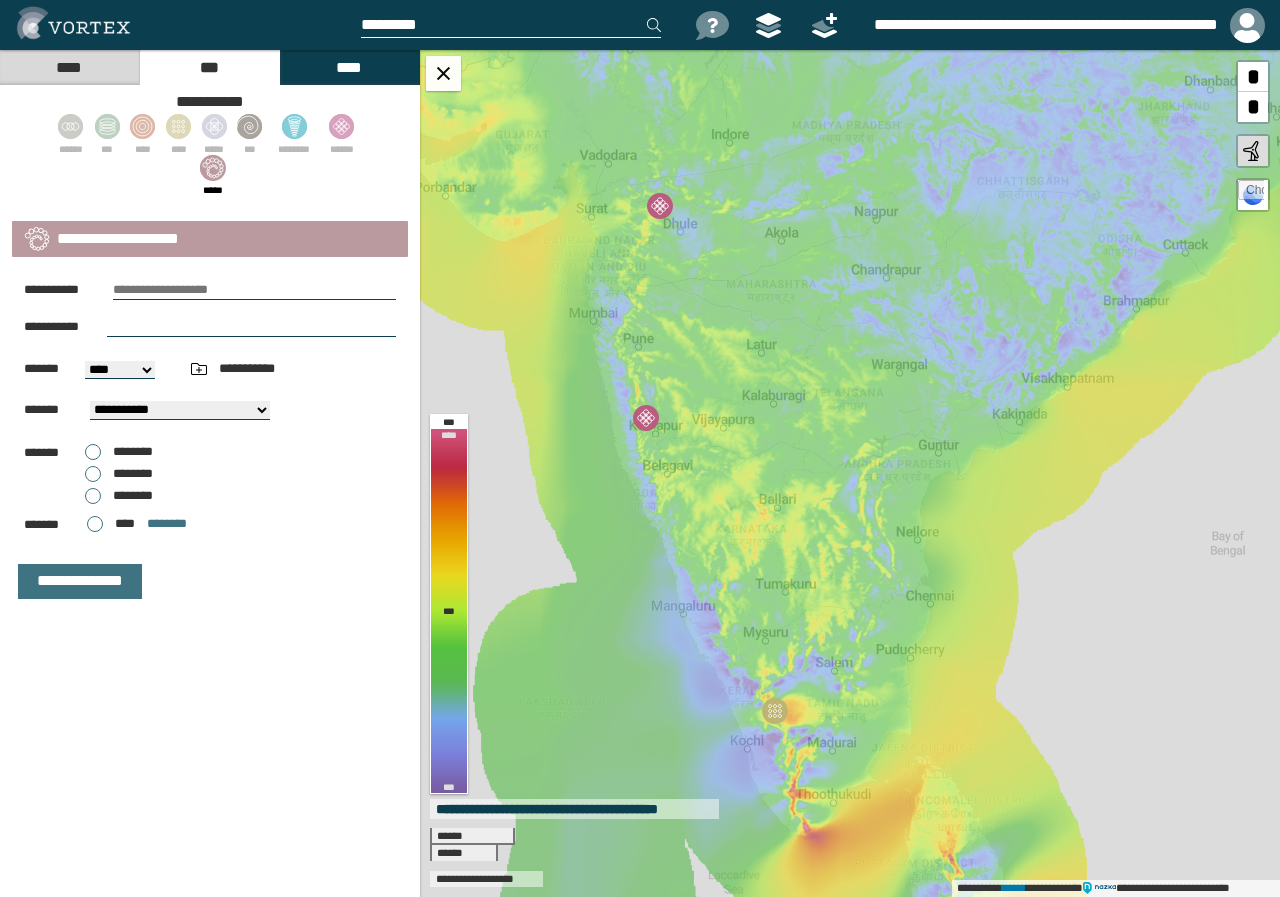 drag, startPoint x: 167, startPoint y: 515, endPoint x: 214, endPoint y: 515, distance: 47 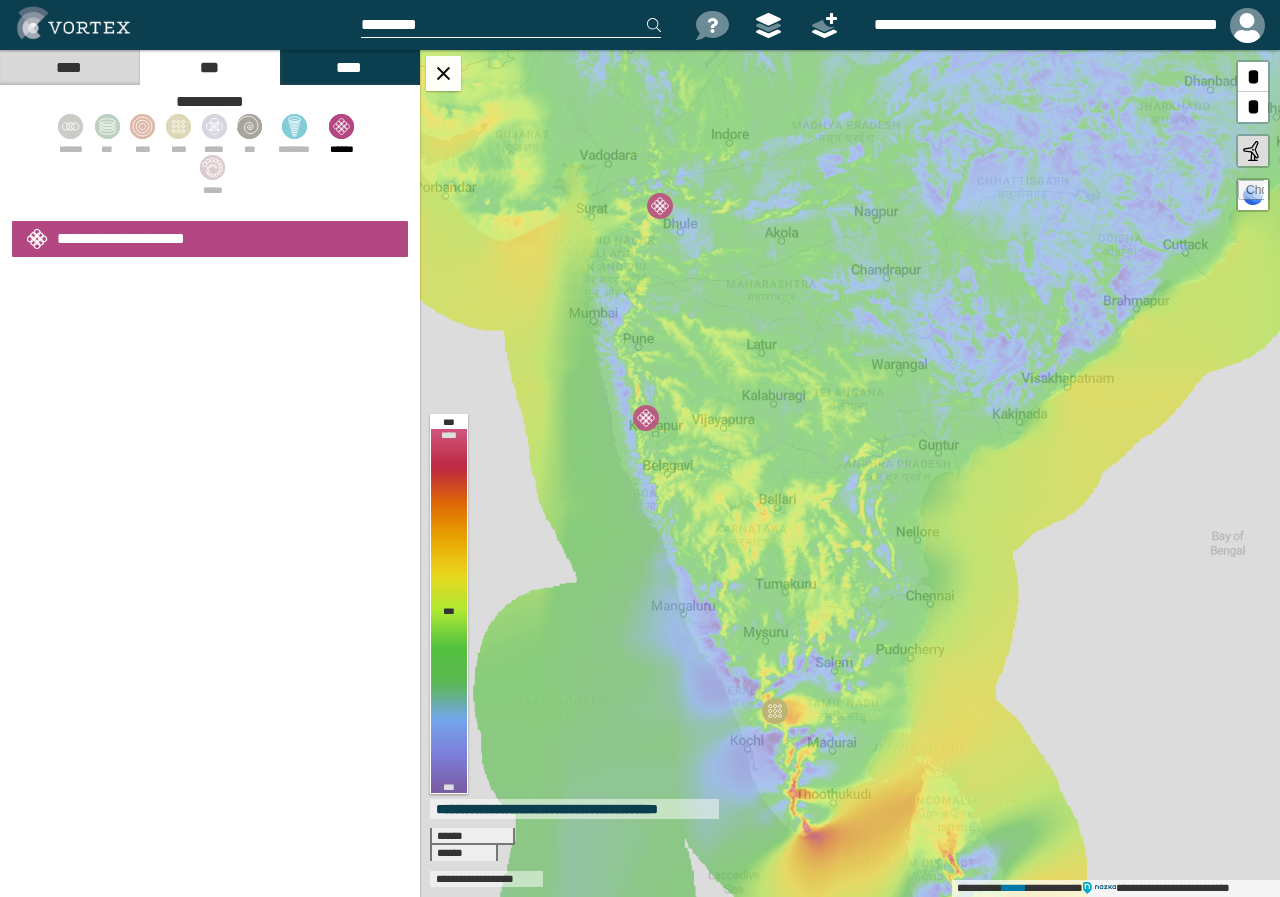 select on "**" 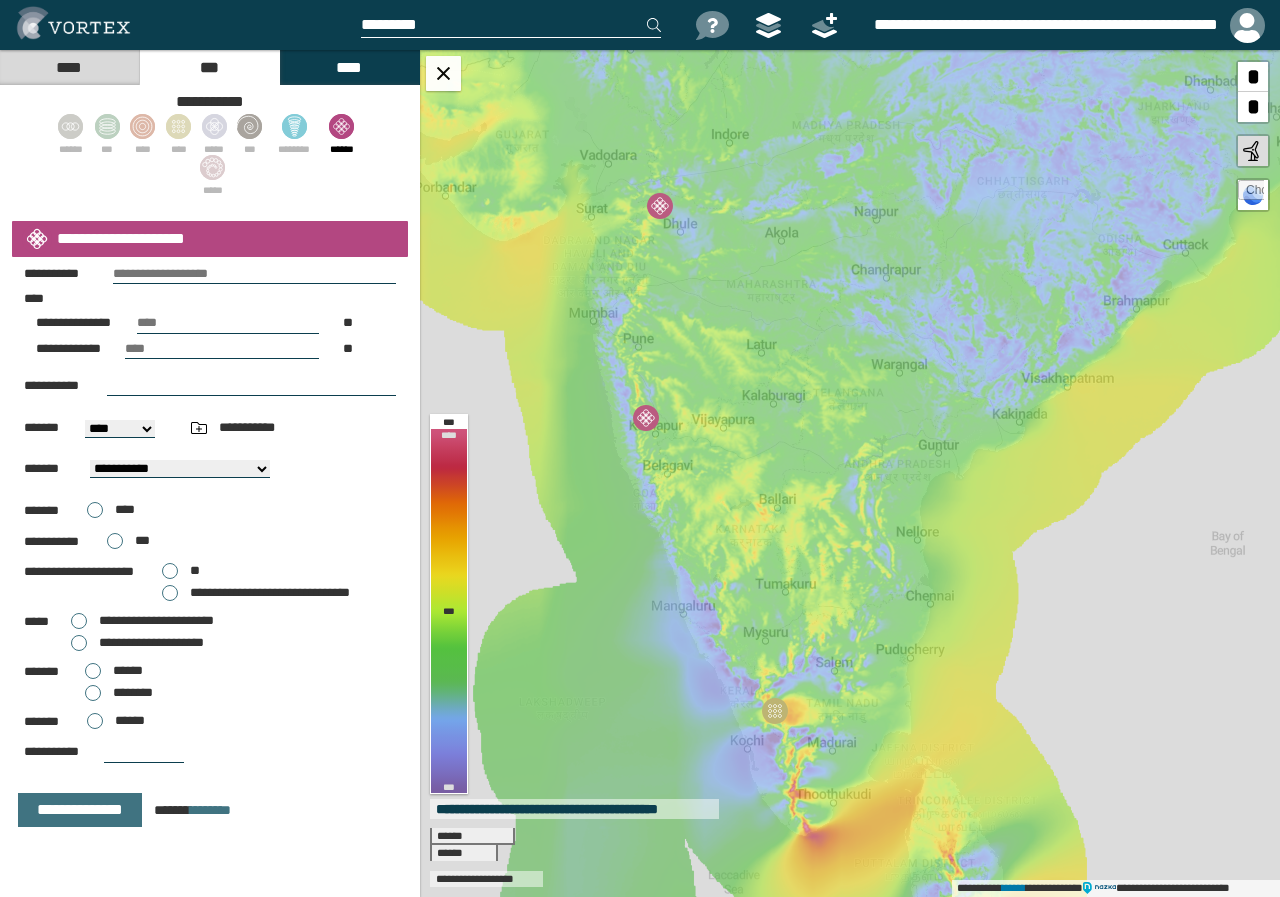 scroll, scrollTop: 21, scrollLeft: 0, axis: vertical 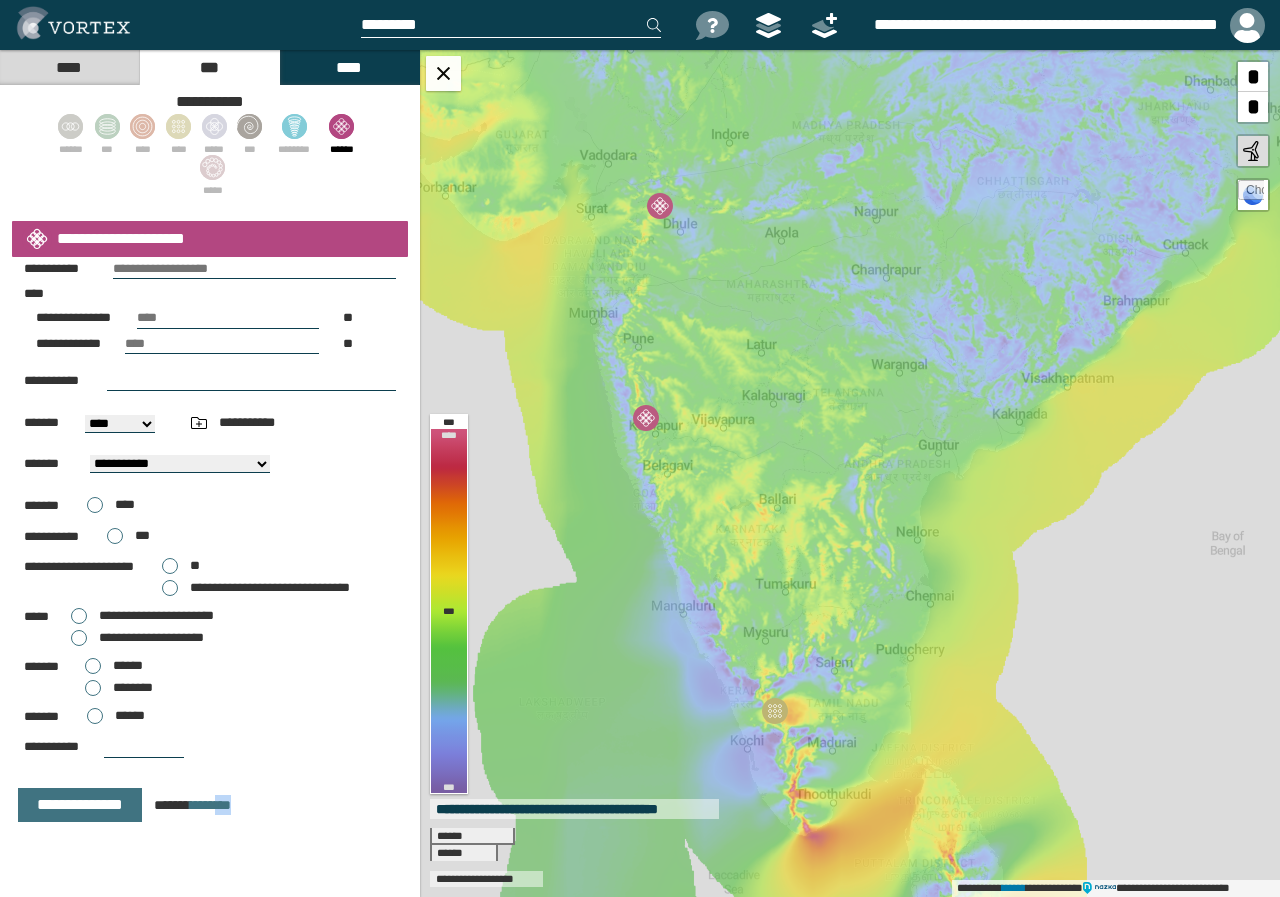 drag, startPoint x: 220, startPoint y: 805, endPoint x: 270, endPoint y: 805, distance: 50 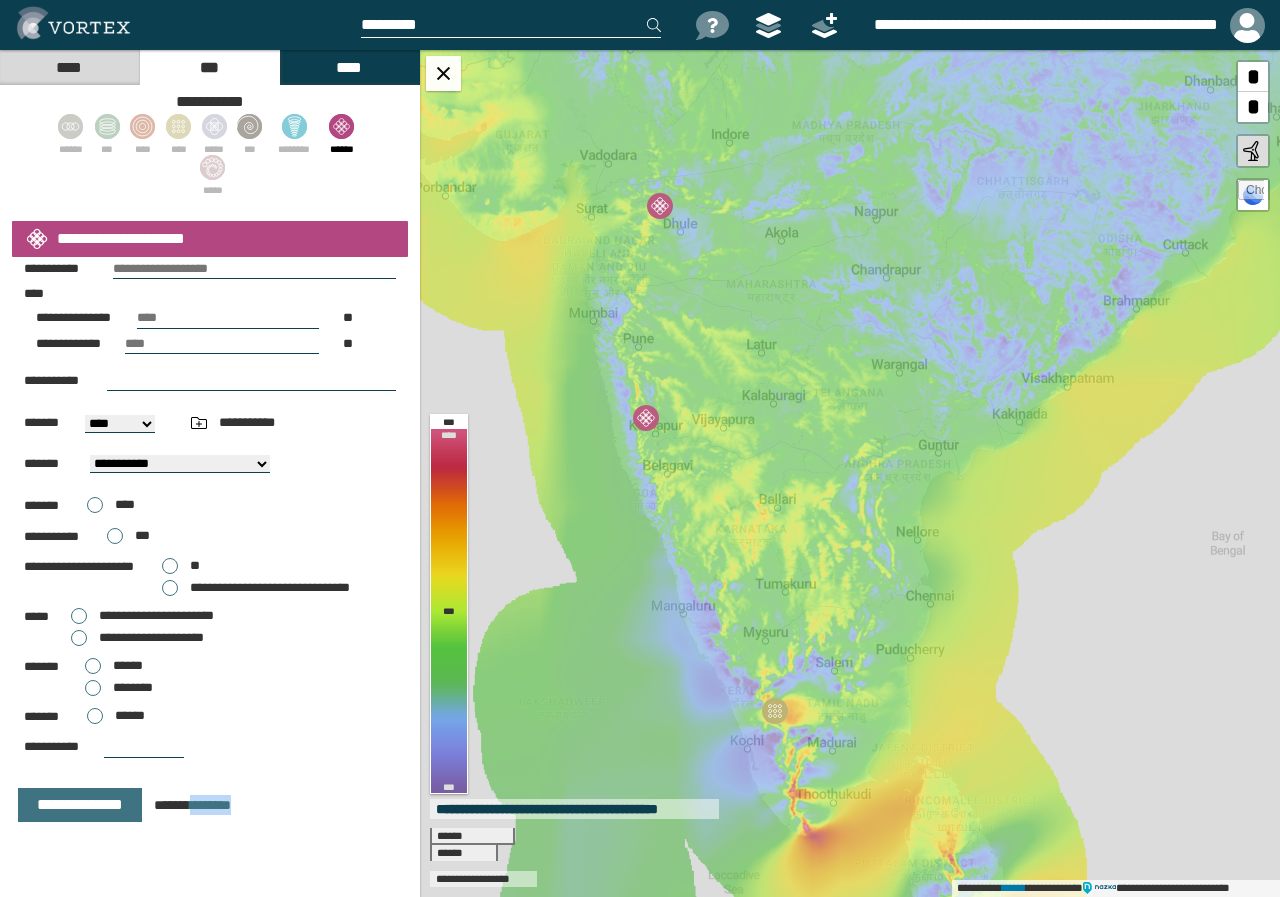 scroll, scrollTop: 22, scrollLeft: 0, axis: vertical 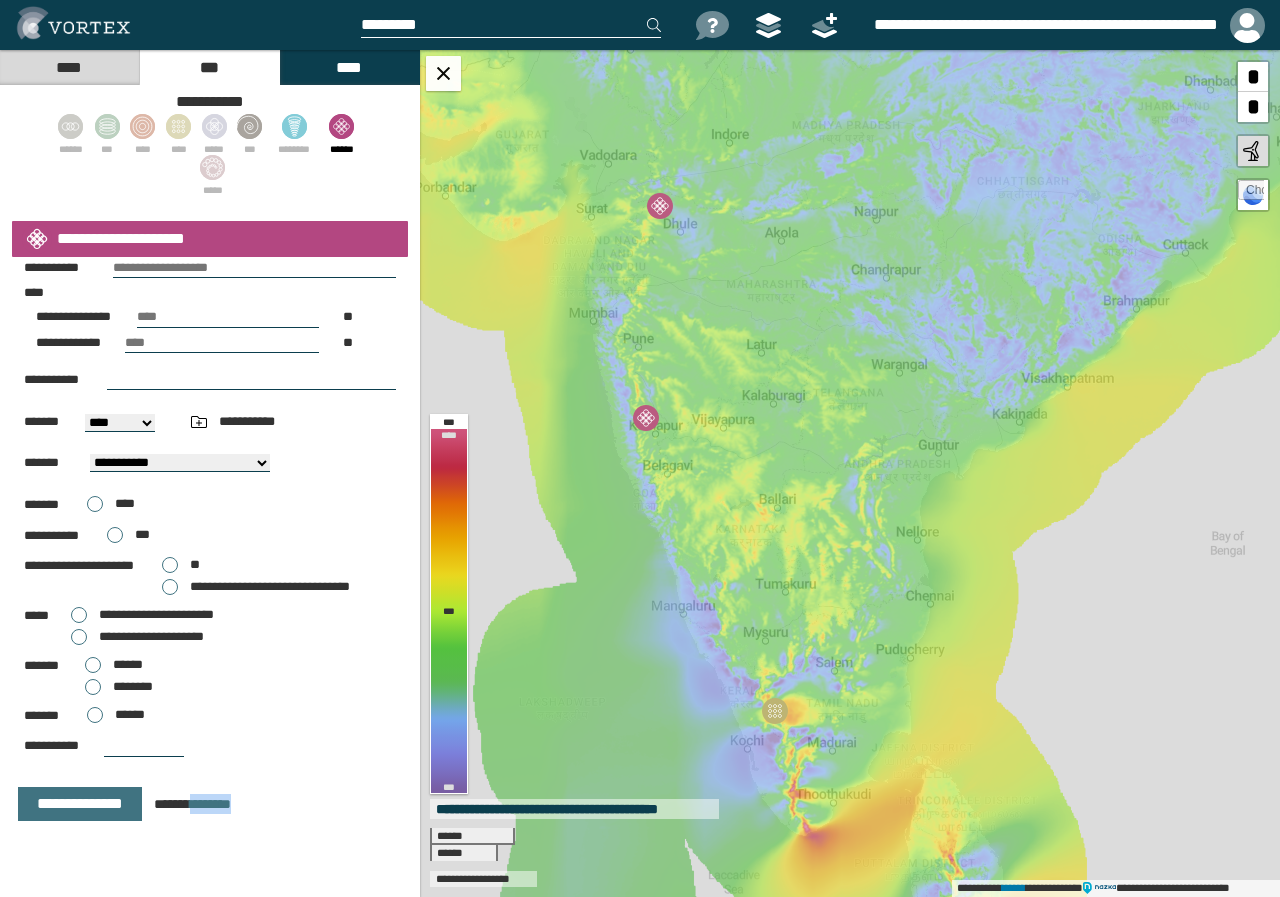 drag, startPoint x: 189, startPoint y: 803, endPoint x: 260, endPoint y: 808, distance: 71.17584 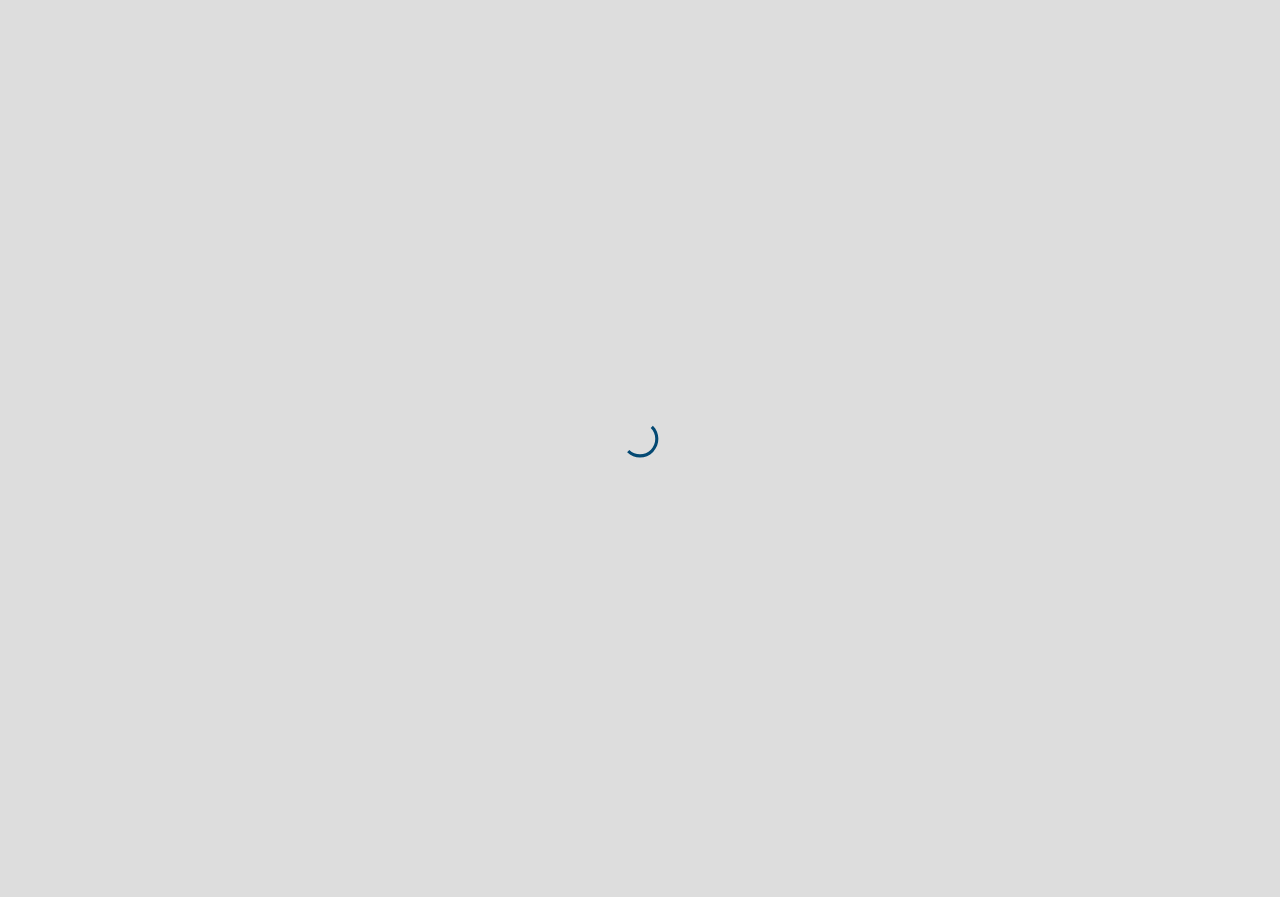 scroll, scrollTop: 0, scrollLeft: 0, axis: both 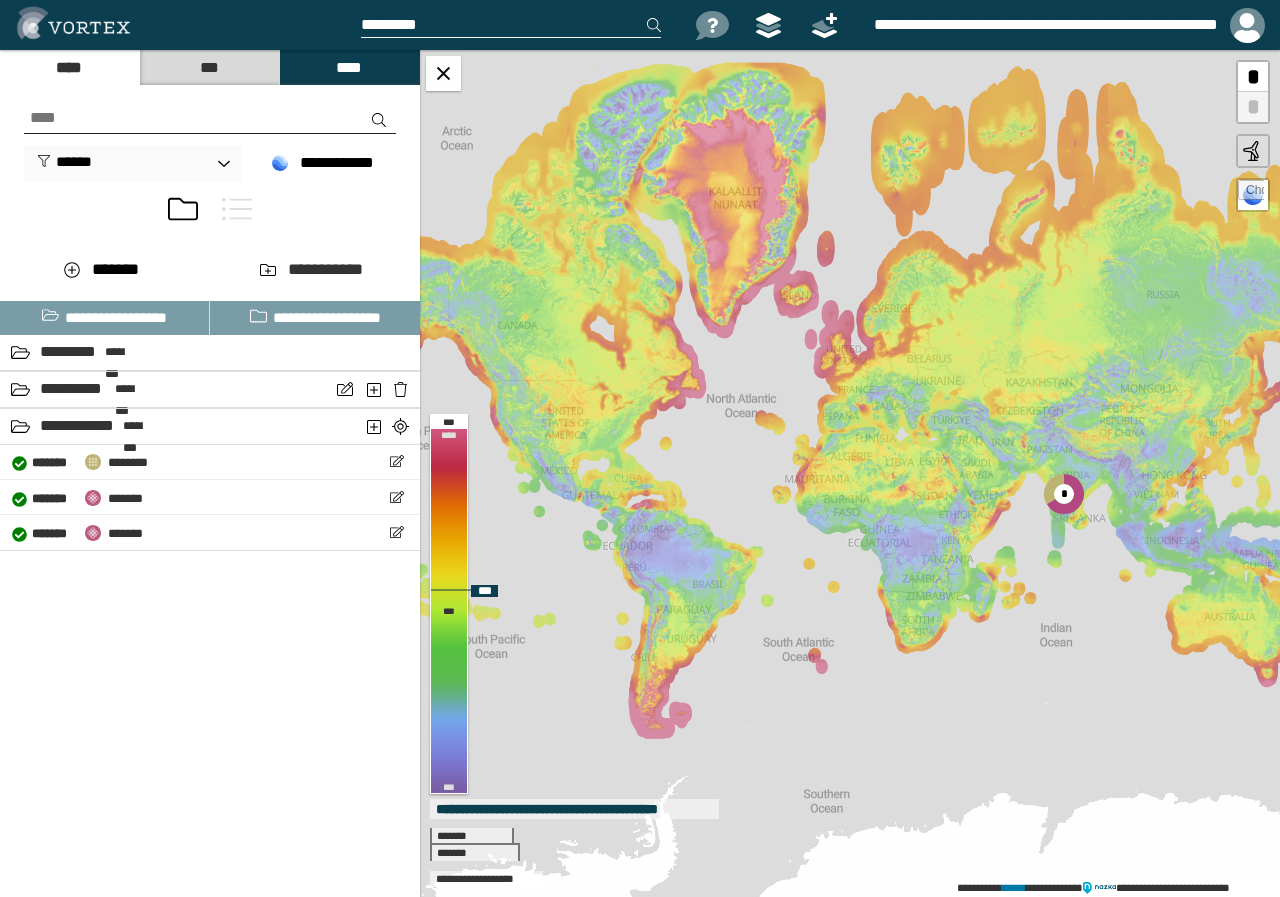 drag, startPoint x: 951, startPoint y: 493, endPoint x: 823, endPoint y: 535, distance: 134.71451 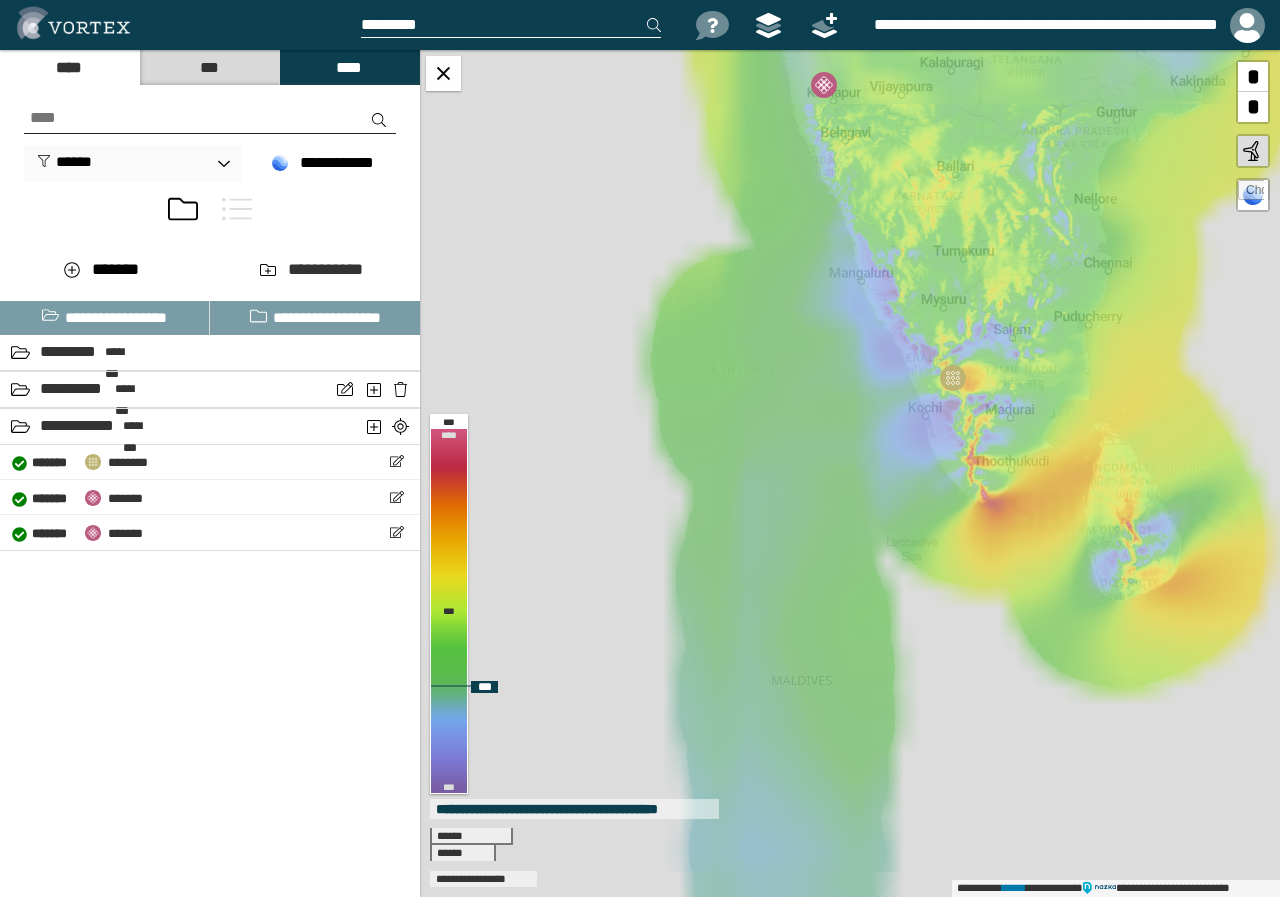 drag, startPoint x: 894, startPoint y: 384, endPoint x: 620, endPoint y: 560, distance: 325.65625 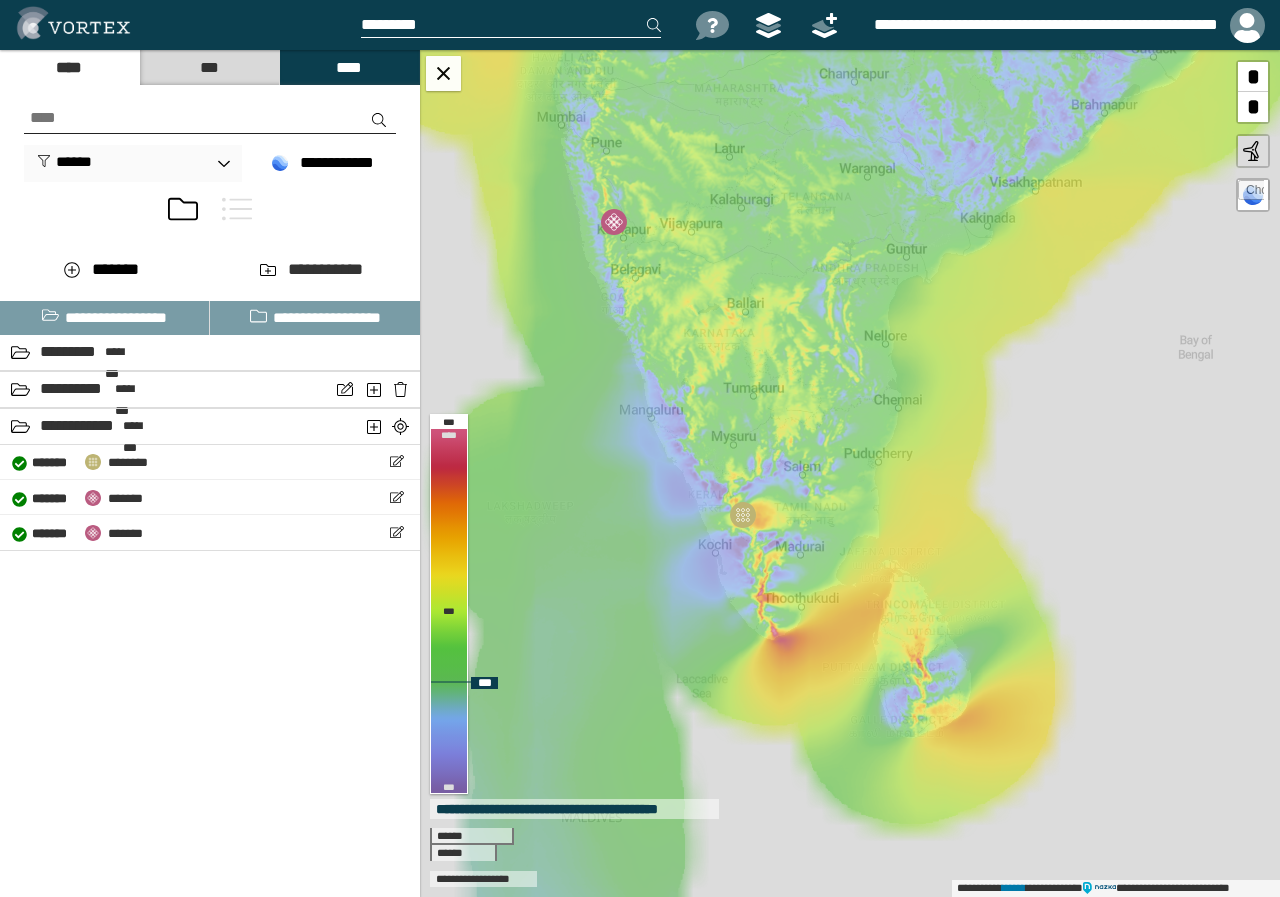 click on "**********" at bounding box center [850, 473] 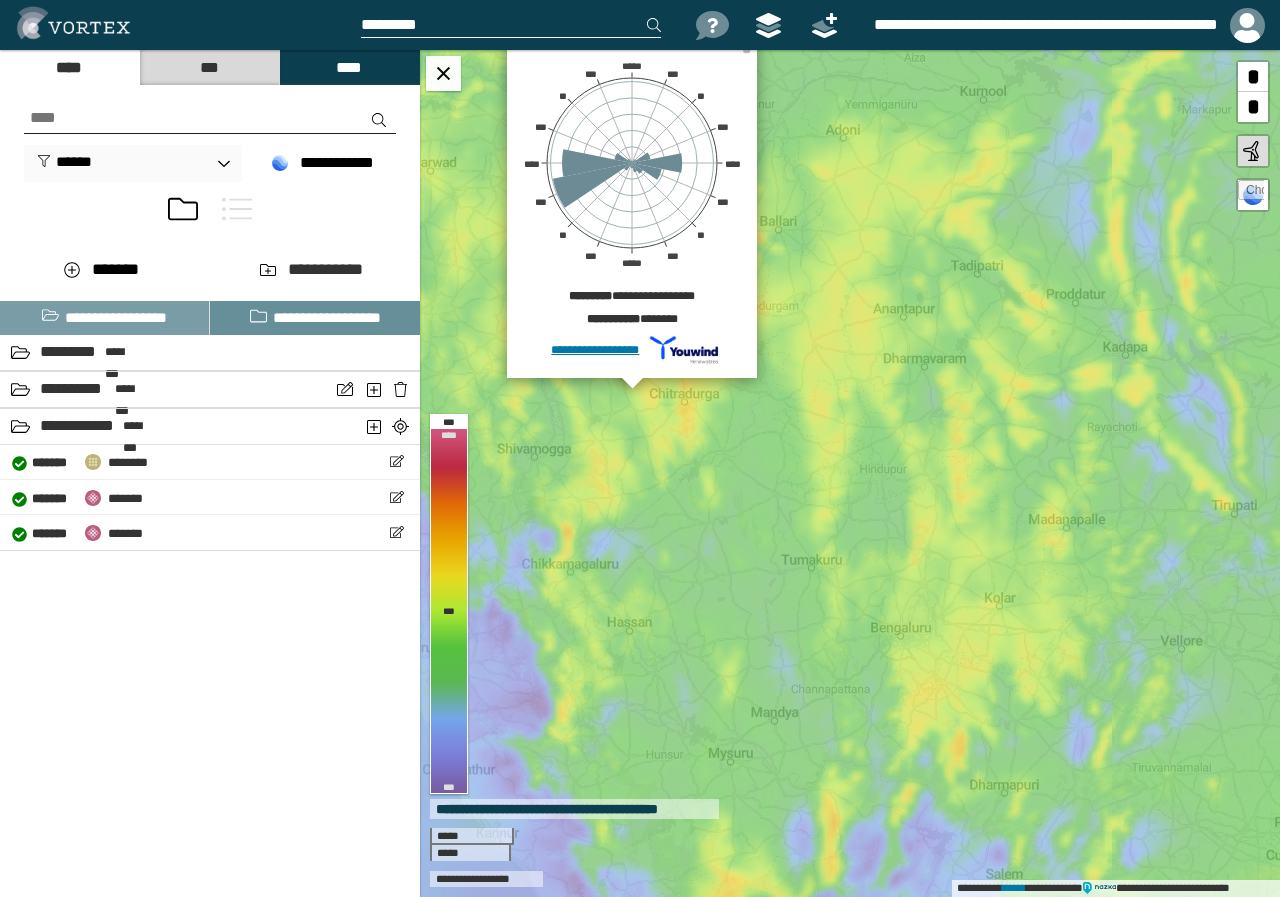 drag, startPoint x: 719, startPoint y: 462, endPoint x: 266, endPoint y: 306, distance: 479.10855 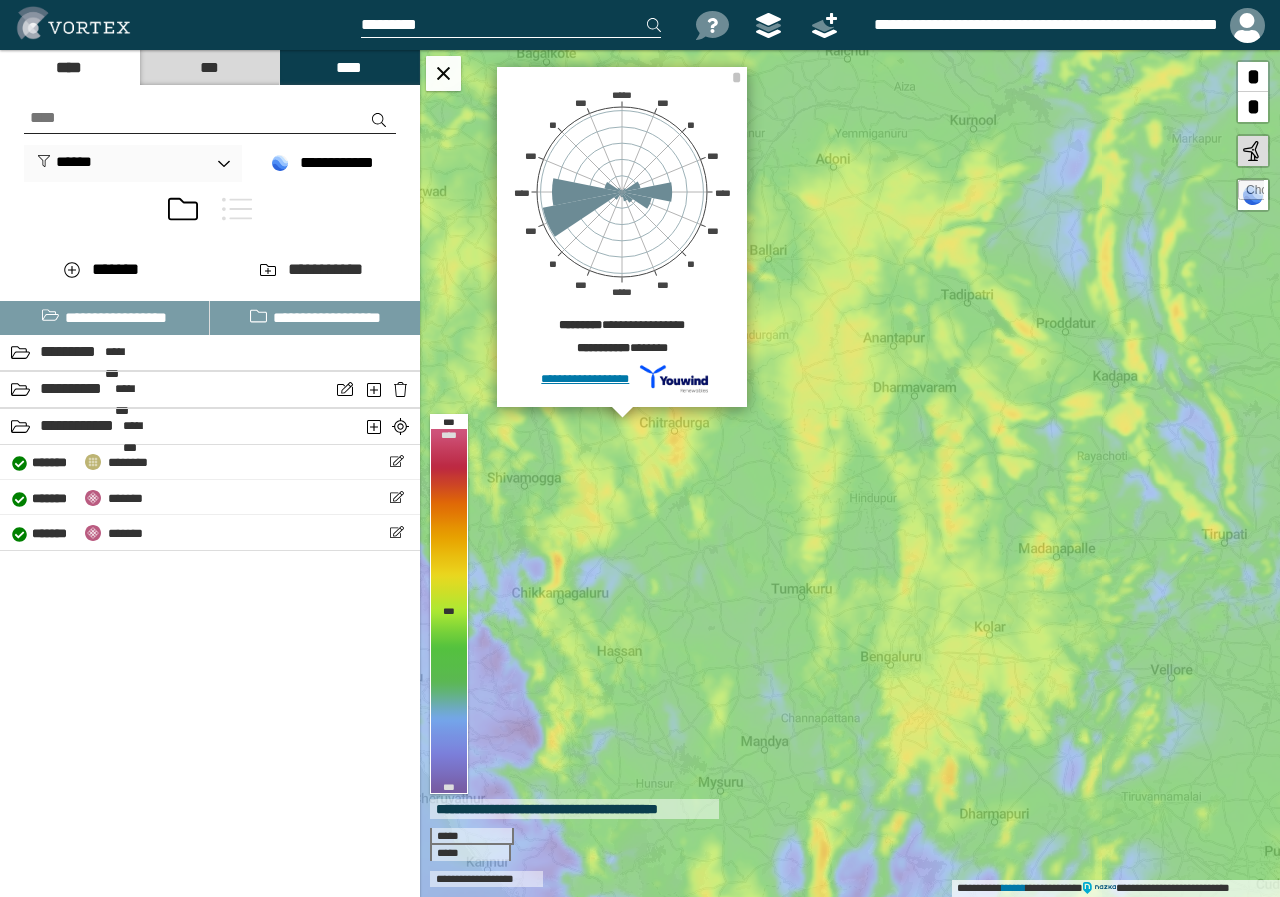 click on "****" at bounding box center [69, 67] 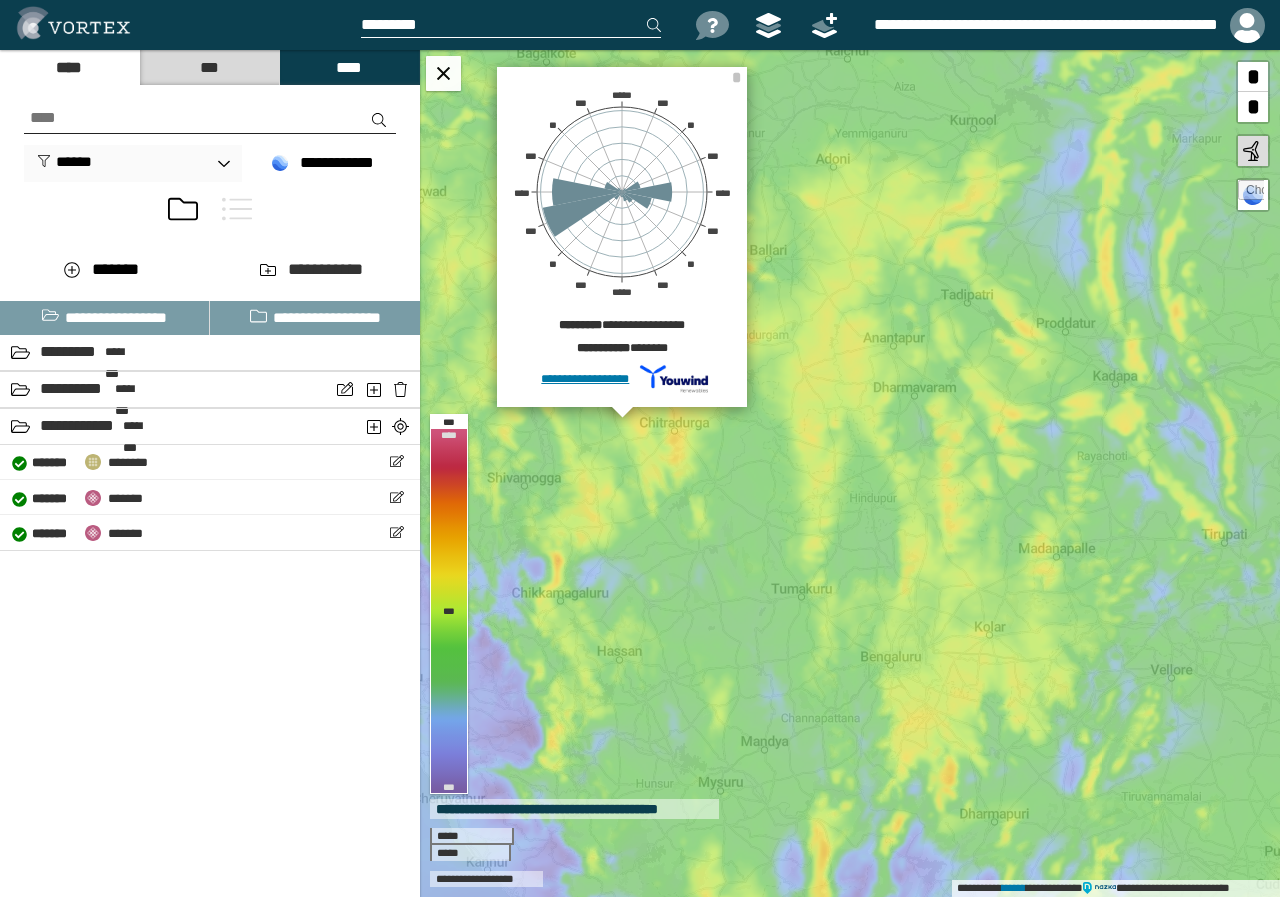 click on "***" at bounding box center [209, 67] 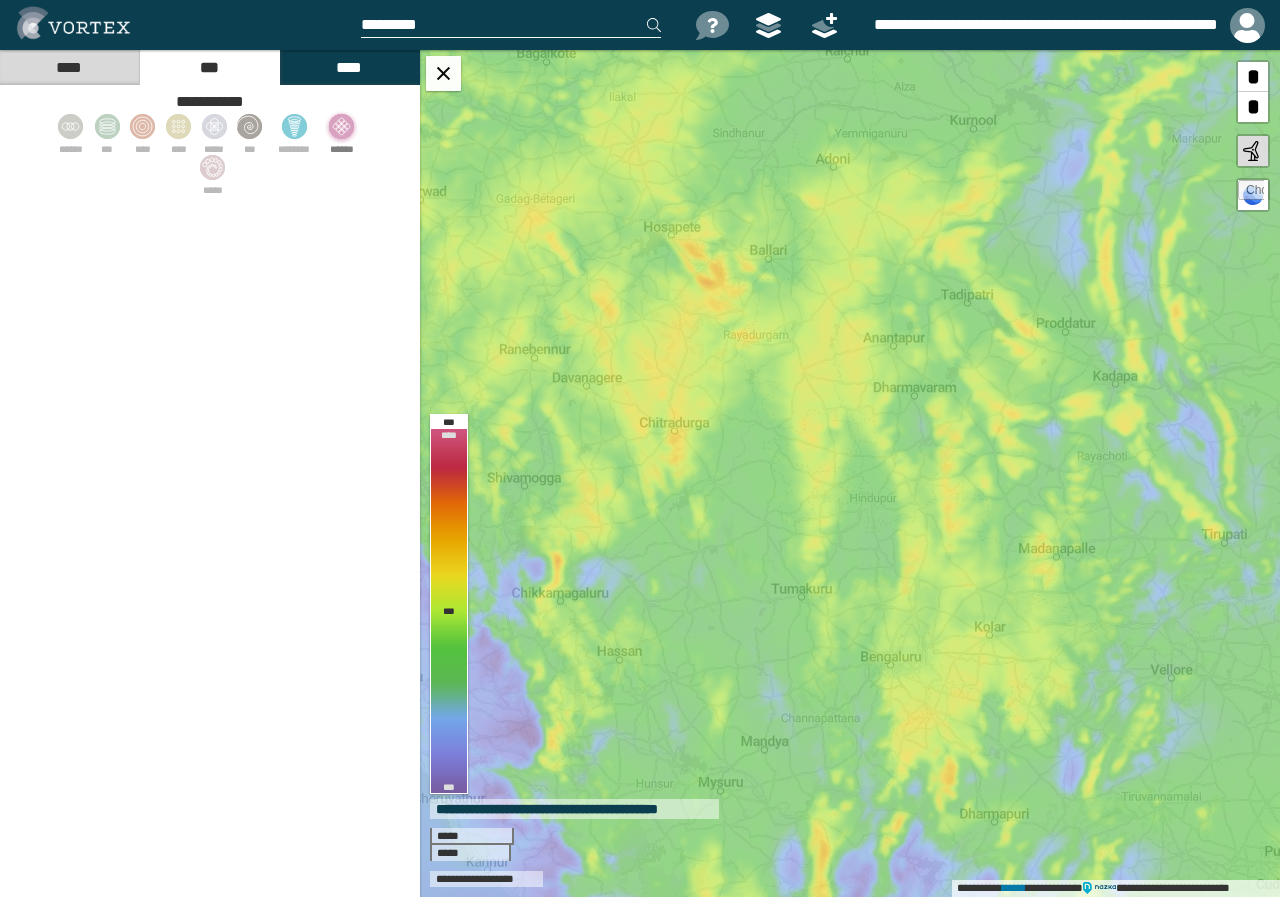 click 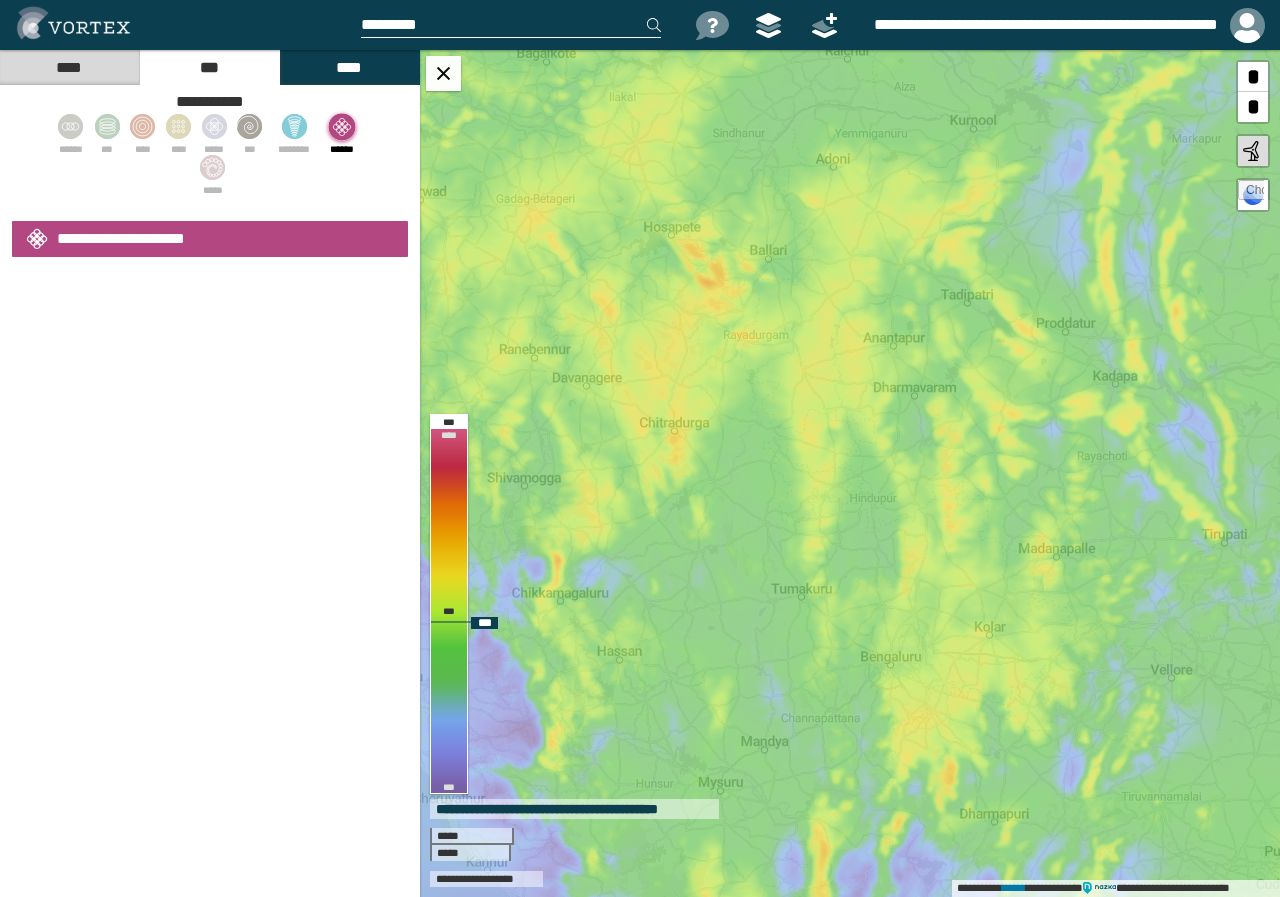 click on "**********" at bounding box center [850, 473] 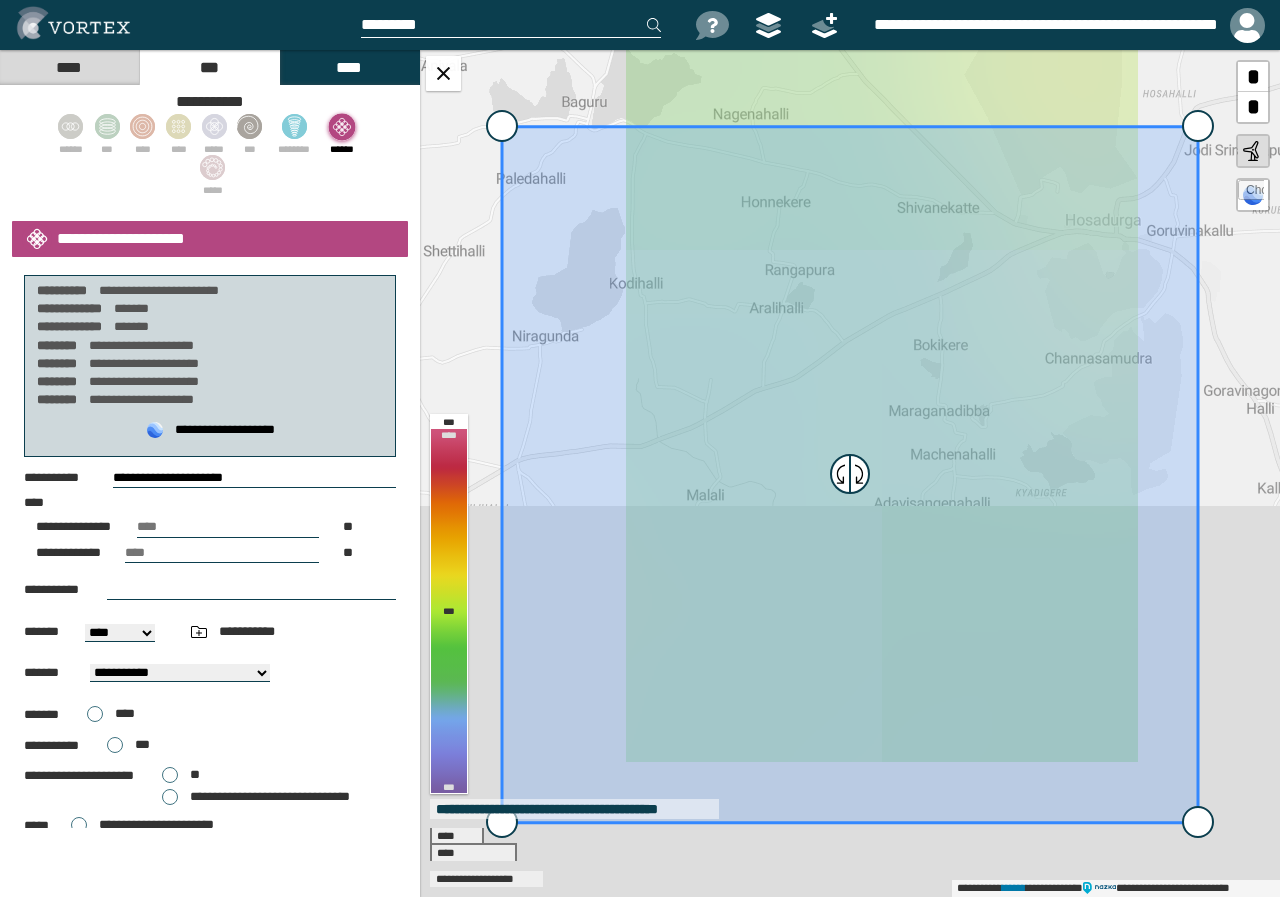 select on "**" 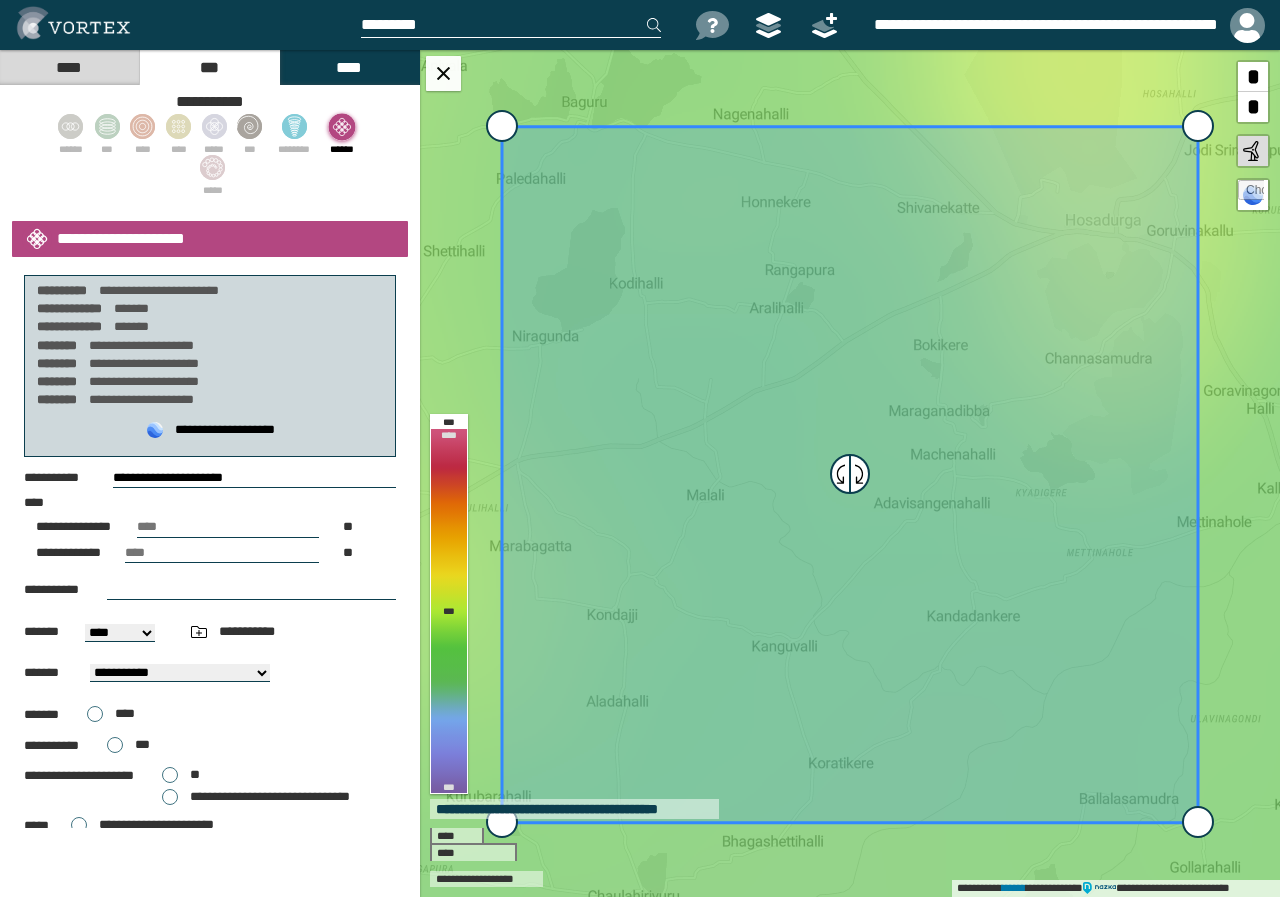 click on "**********" at bounding box center (256, 797) 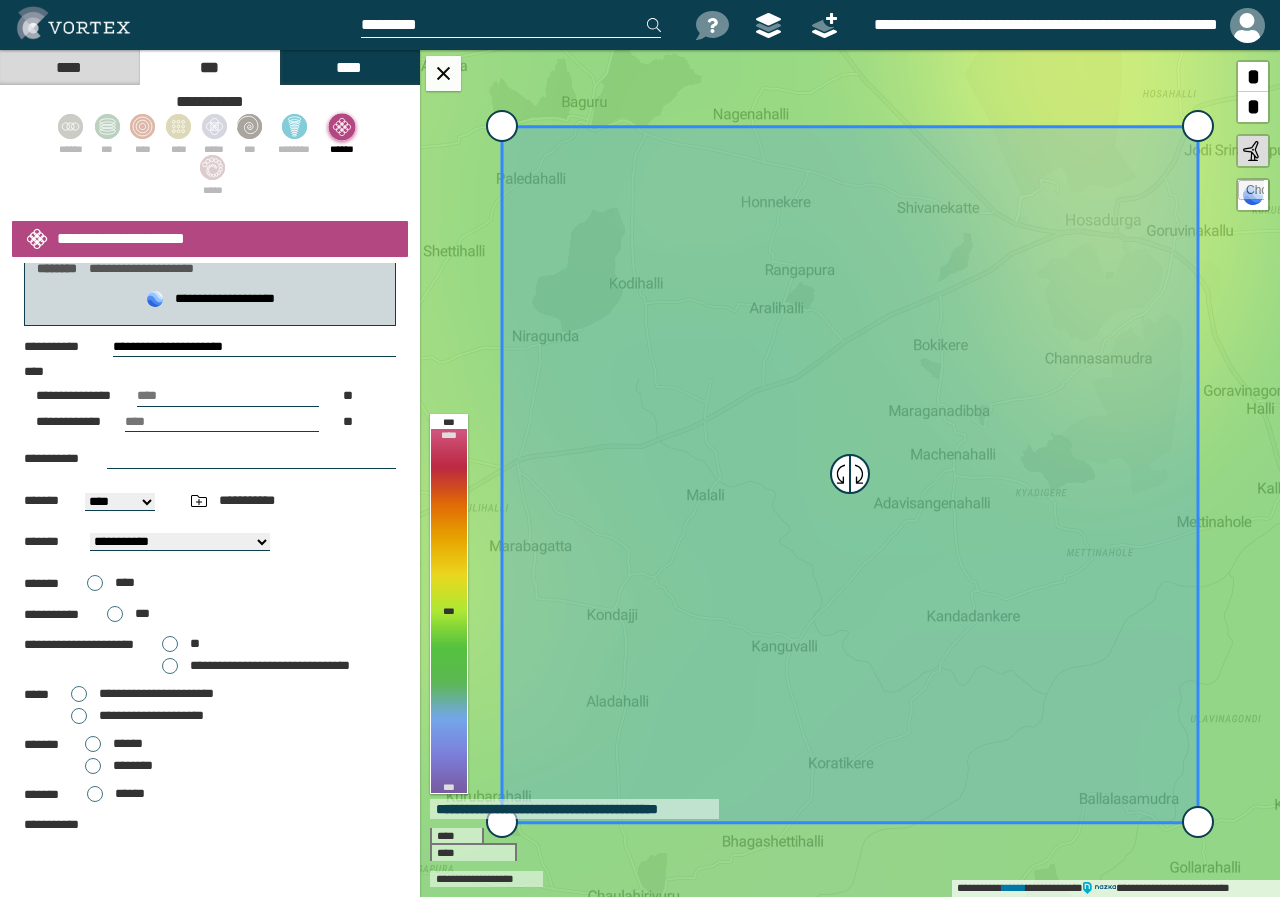 scroll, scrollTop: 209, scrollLeft: 0, axis: vertical 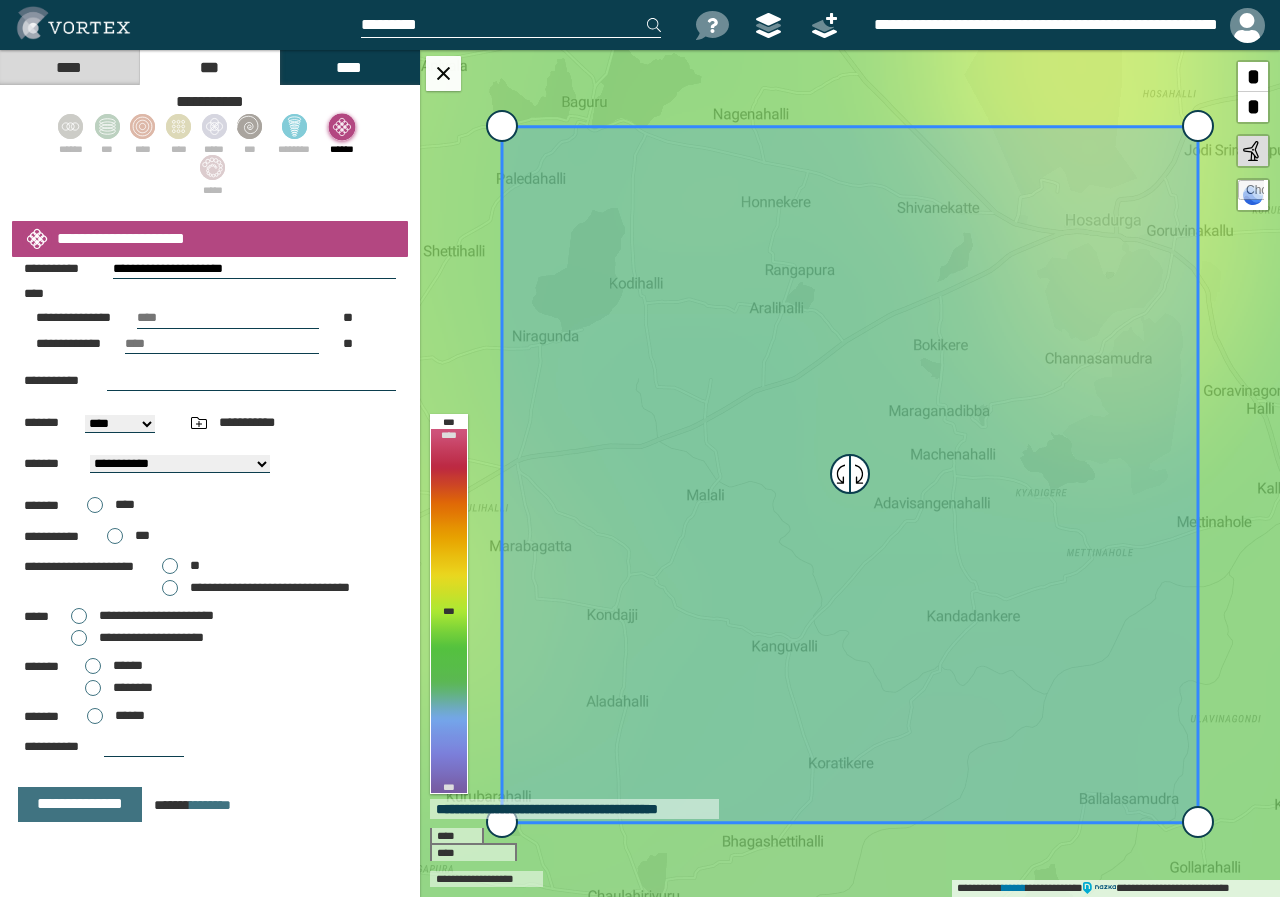 click on "**********" at bounding box center (151, 637) 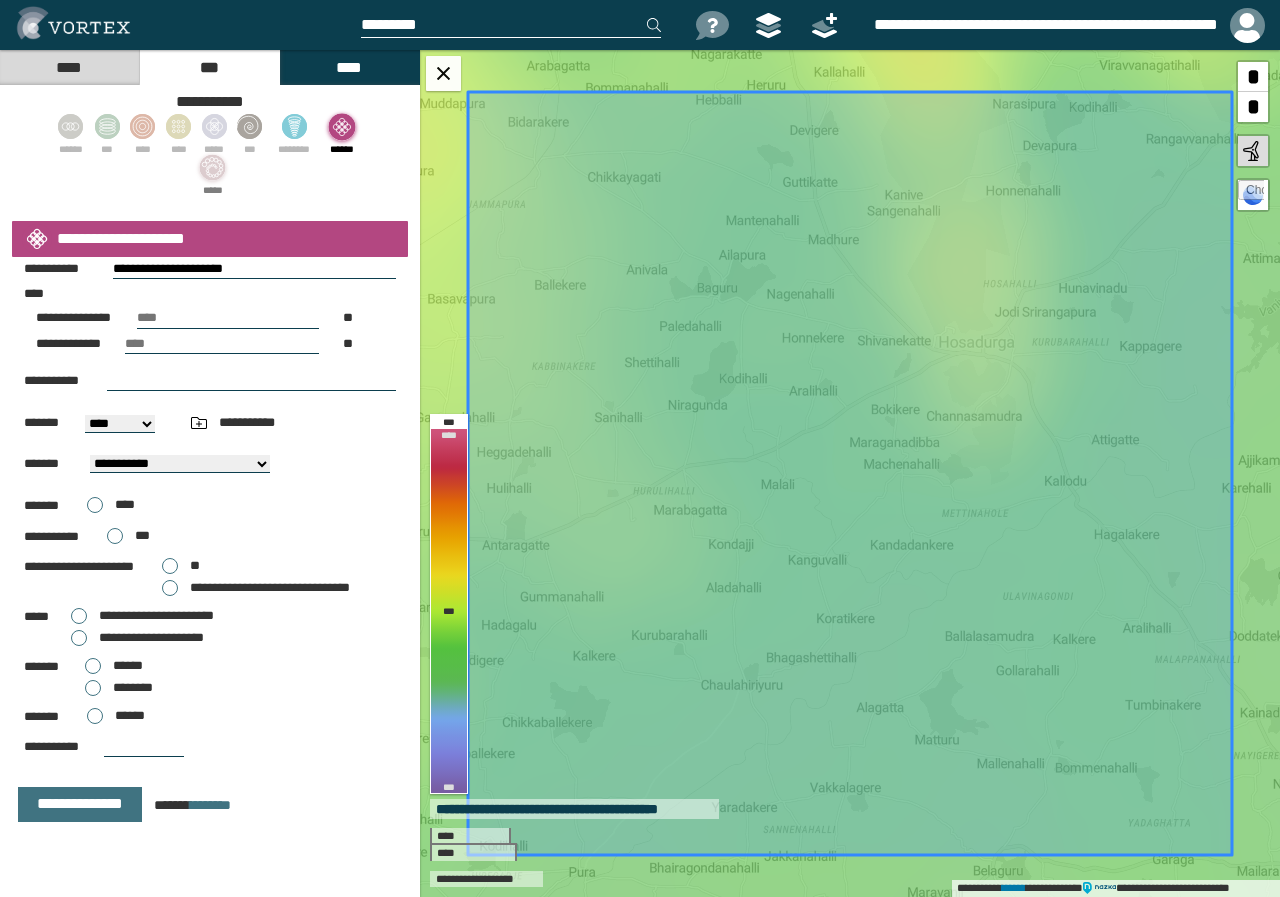 click 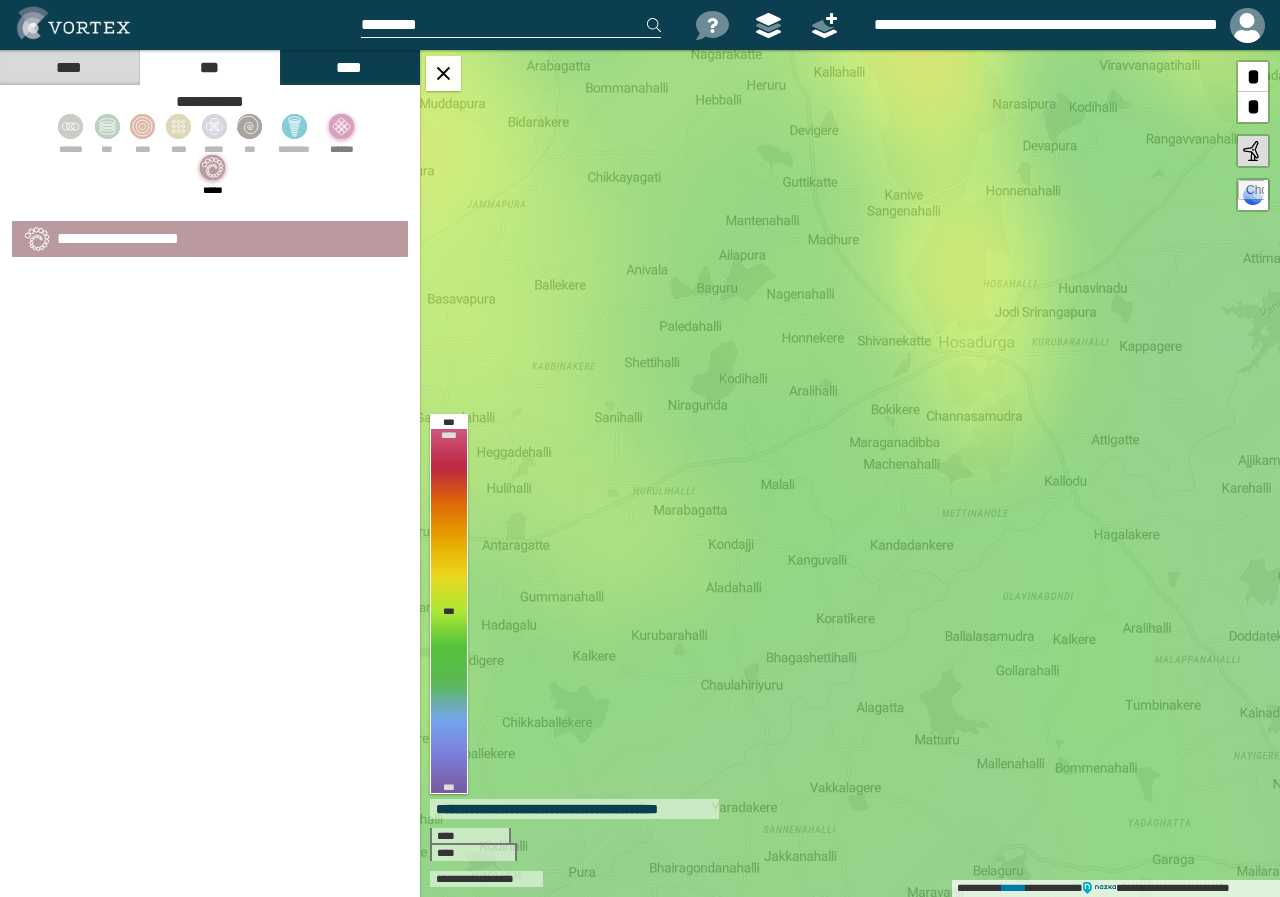 select on "**" 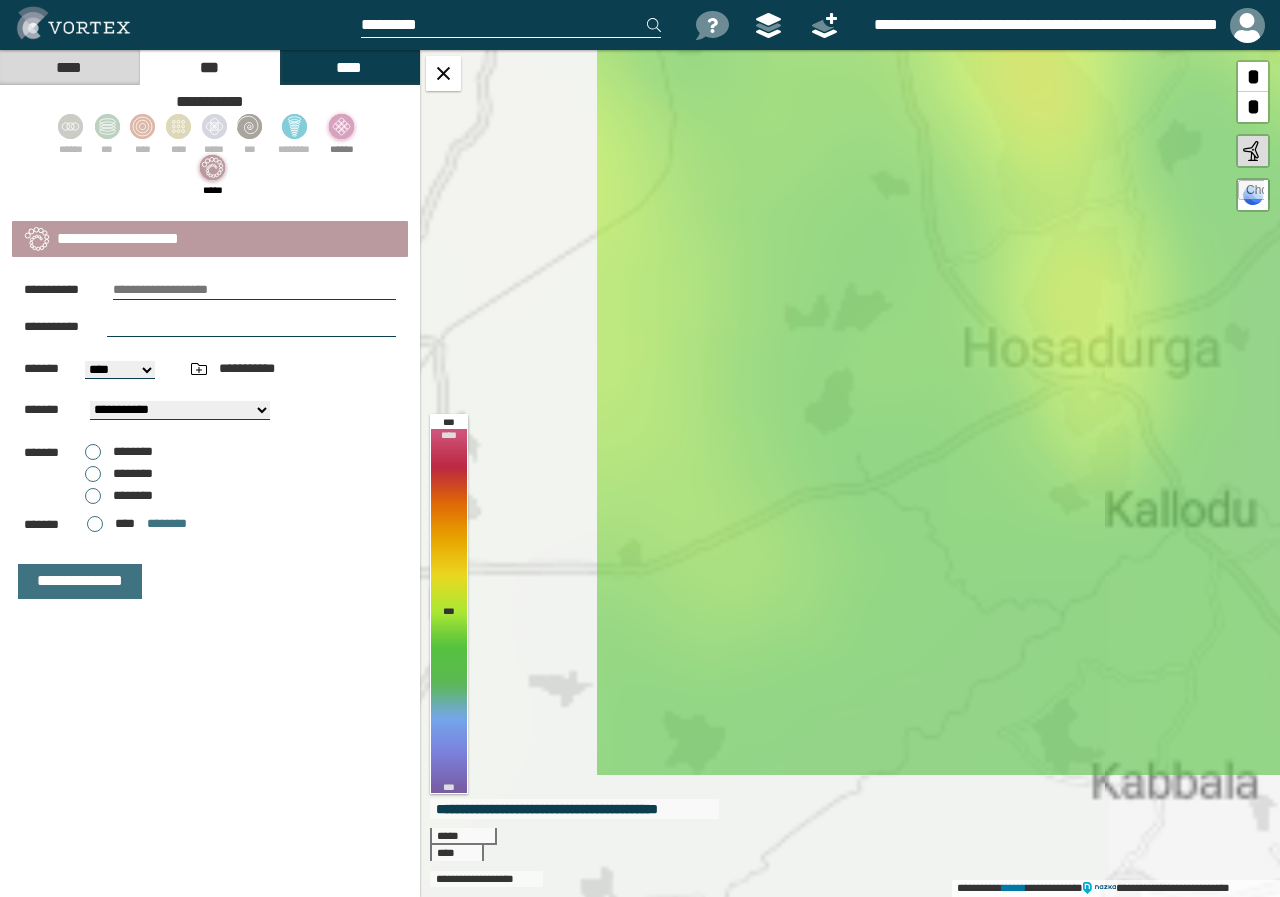 click on "**********" at bounding box center [850, 473] 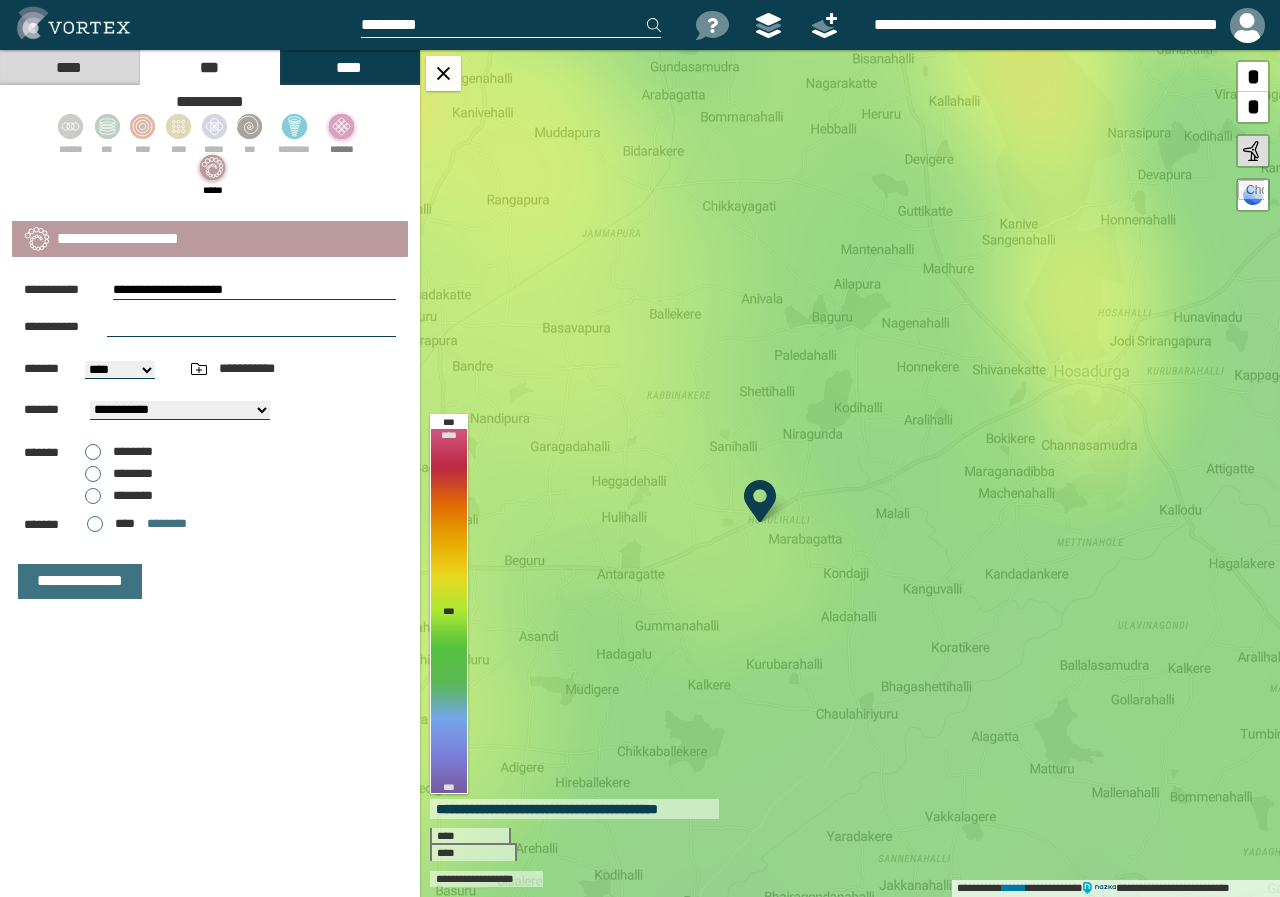 select on "**" 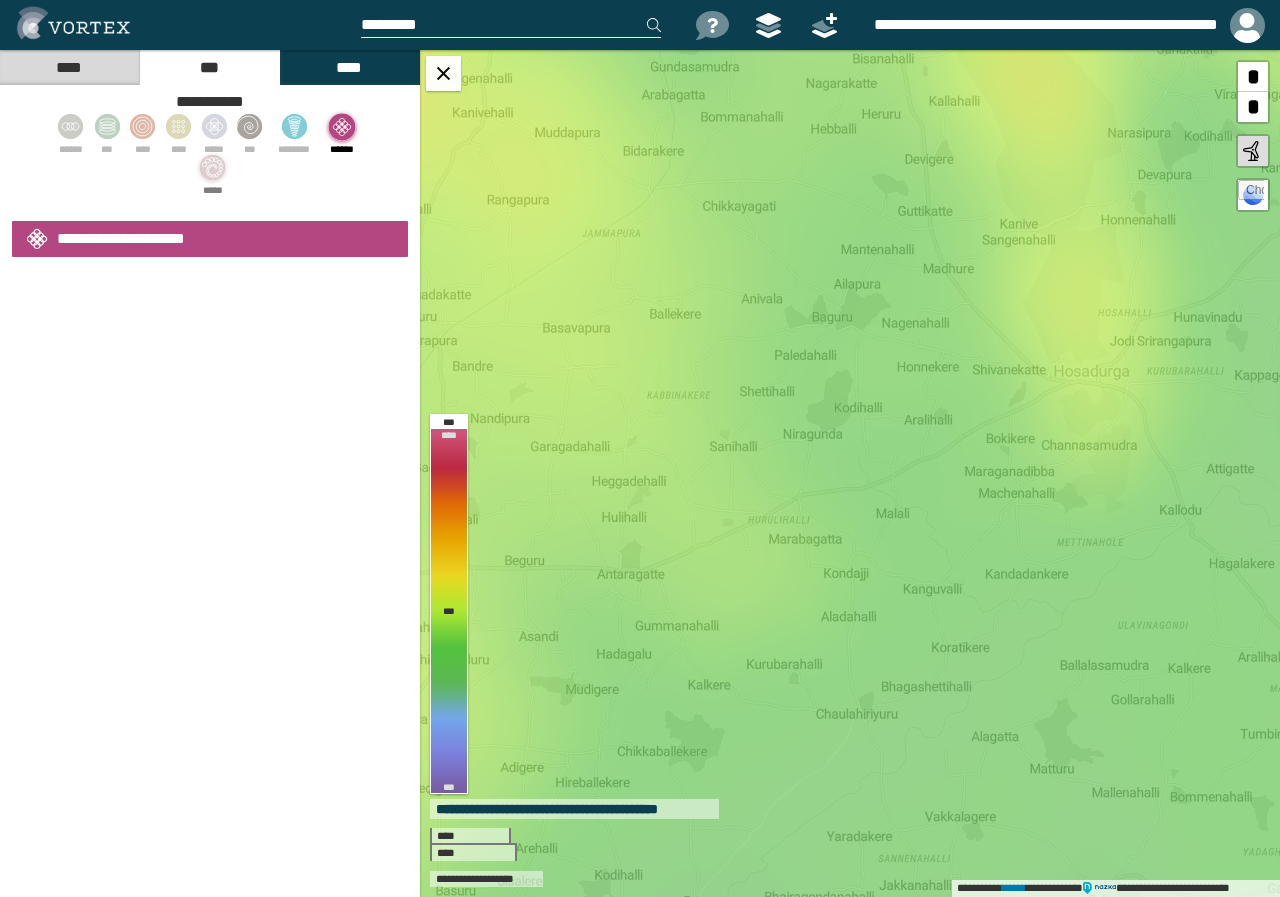 select on "**" 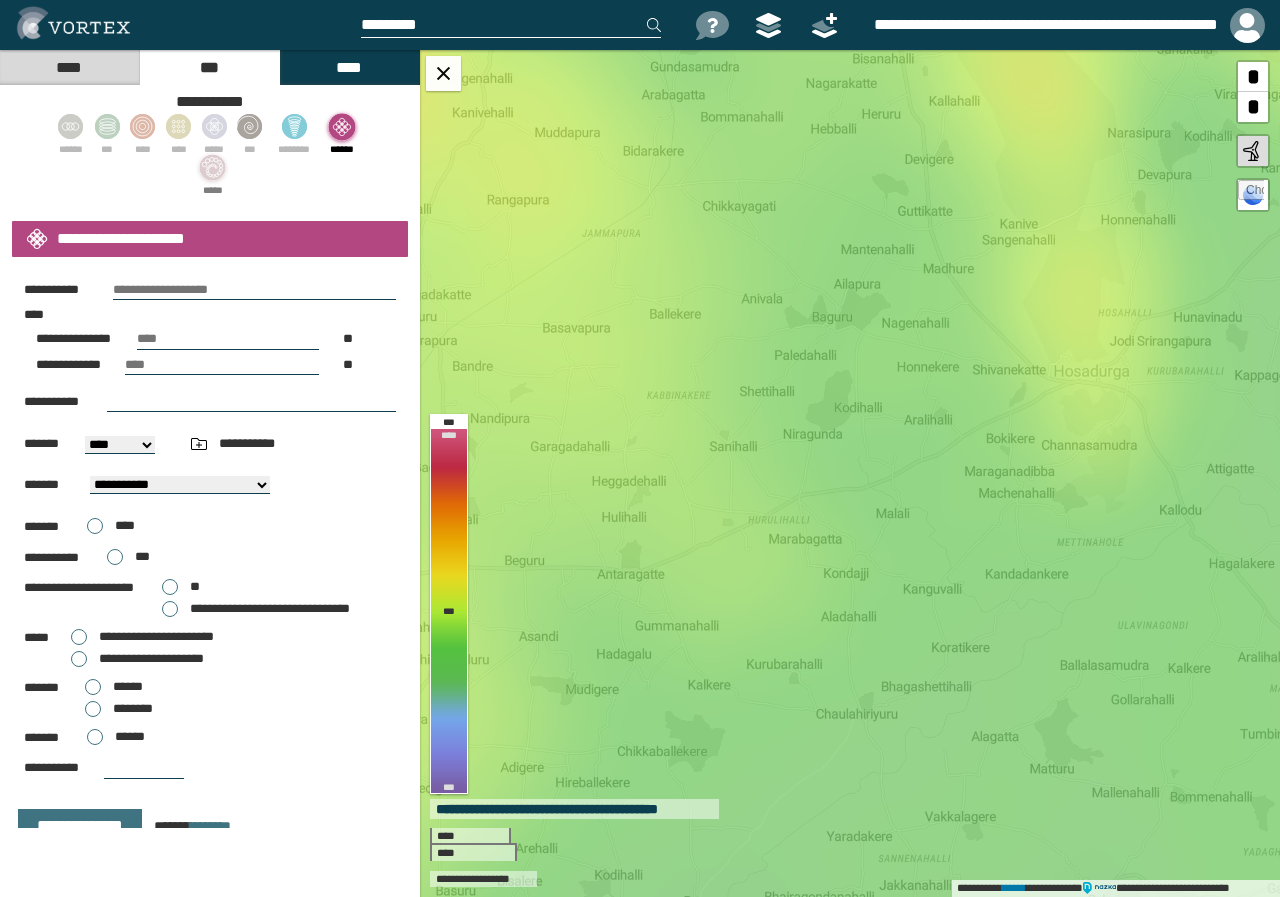 scroll, scrollTop: 21, scrollLeft: 0, axis: vertical 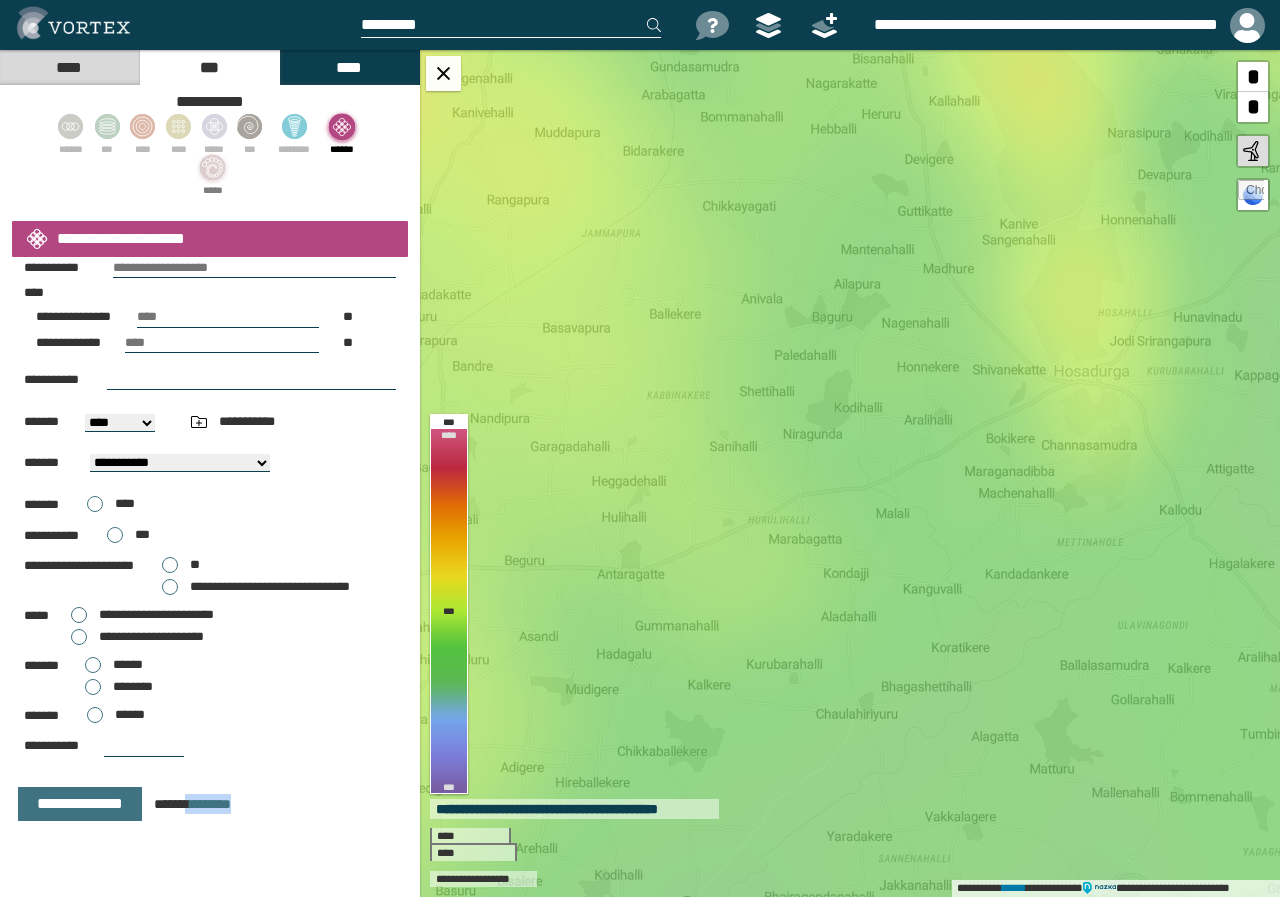 drag, startPoint x: 185, startPoint y: 808, endPoint x: 242, endPoint y: 806, distance: 57.035076 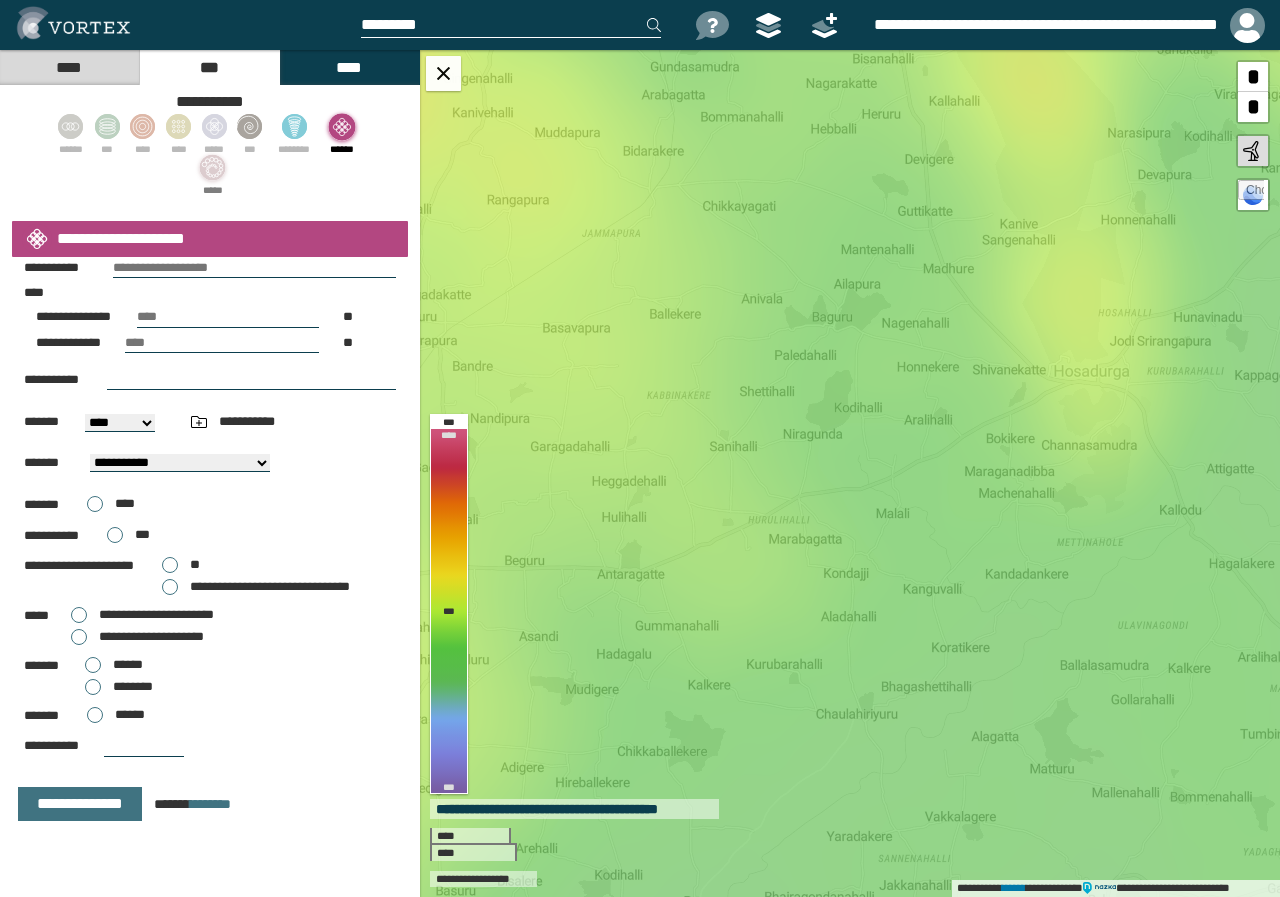 click 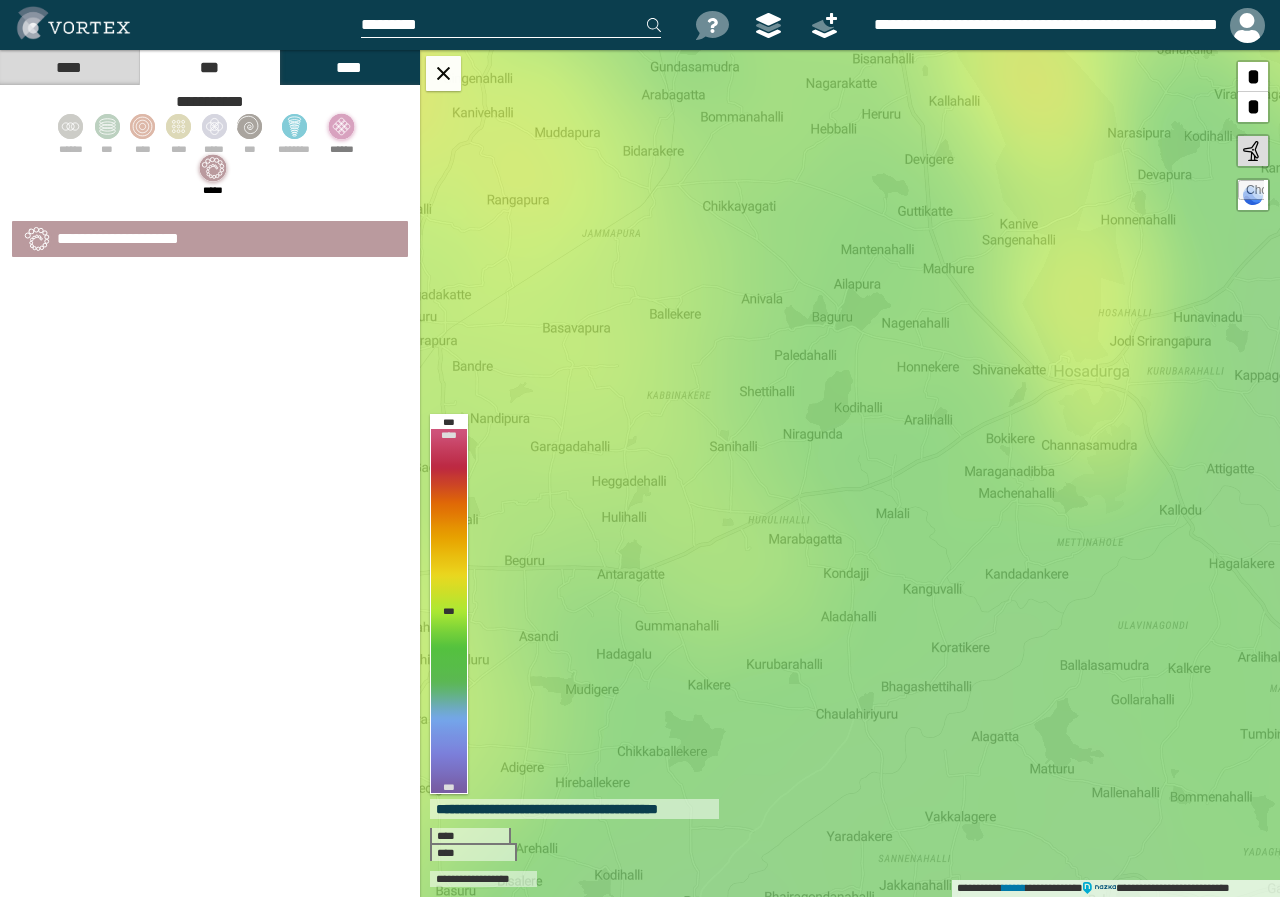 select on "**" 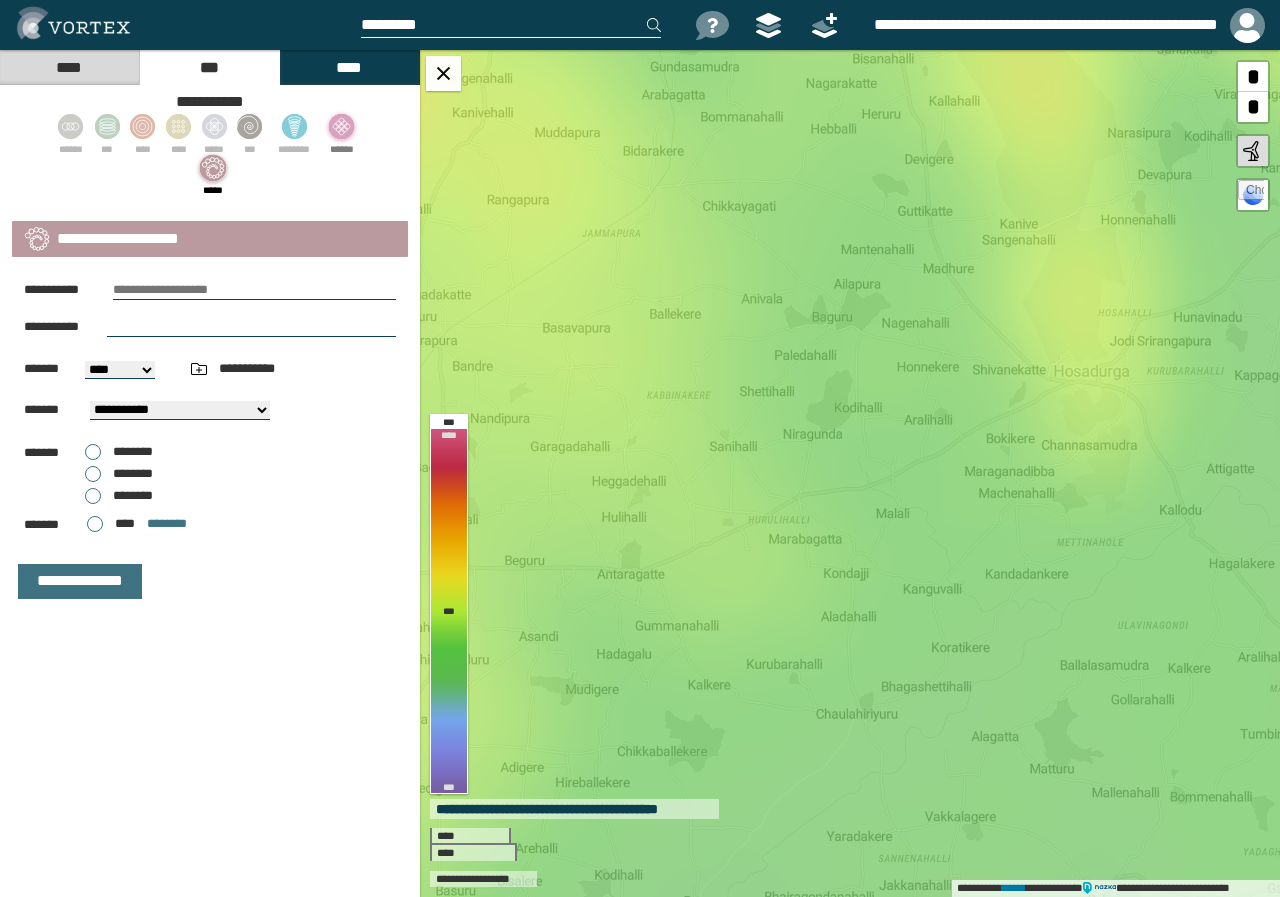 click on "********" at bounding box center (119, 496) 